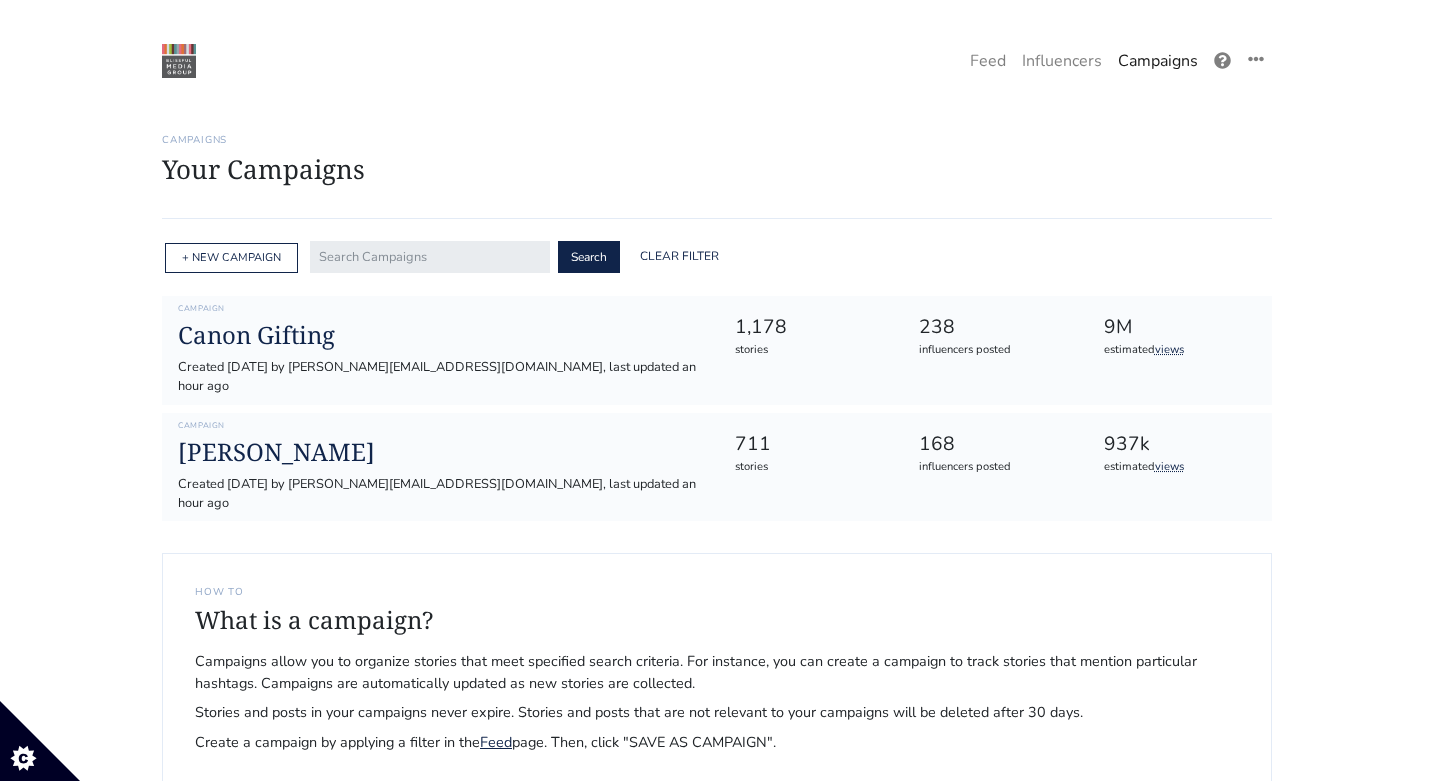 scroll, scrollTop: 0, scrollLeft: 0, axis: both 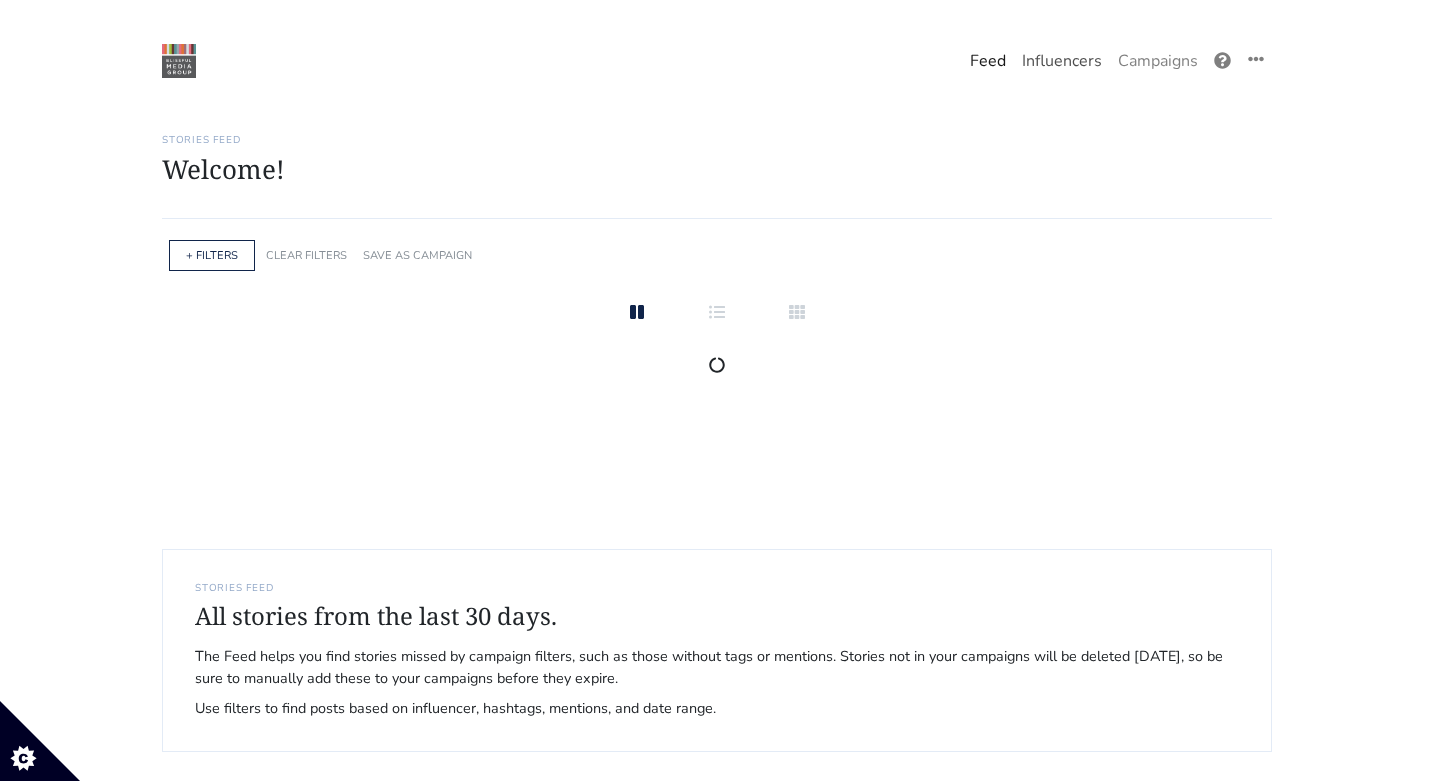 click on "Influencers" at bounding box center (1062, 61) 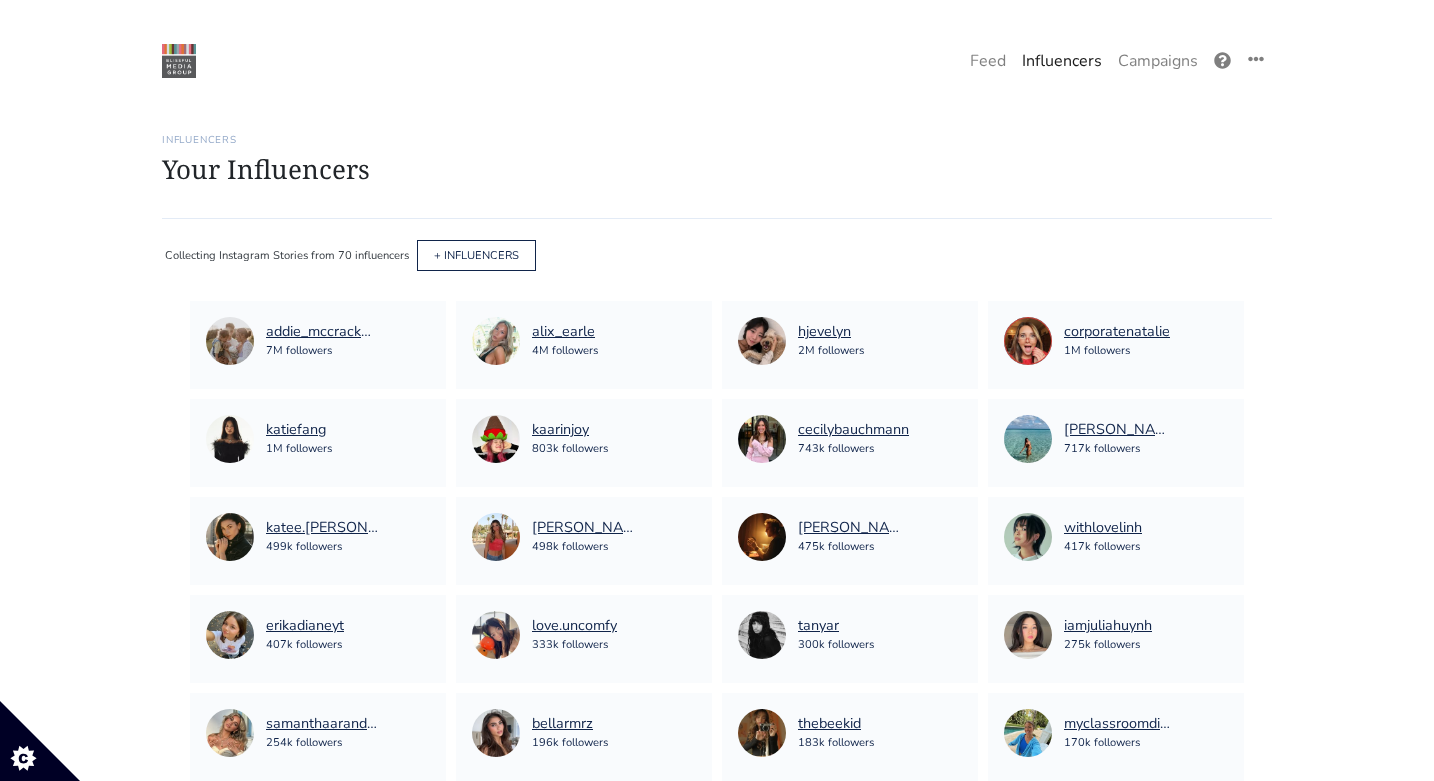 click on "Influencers" at bounding box center (1062, 61) 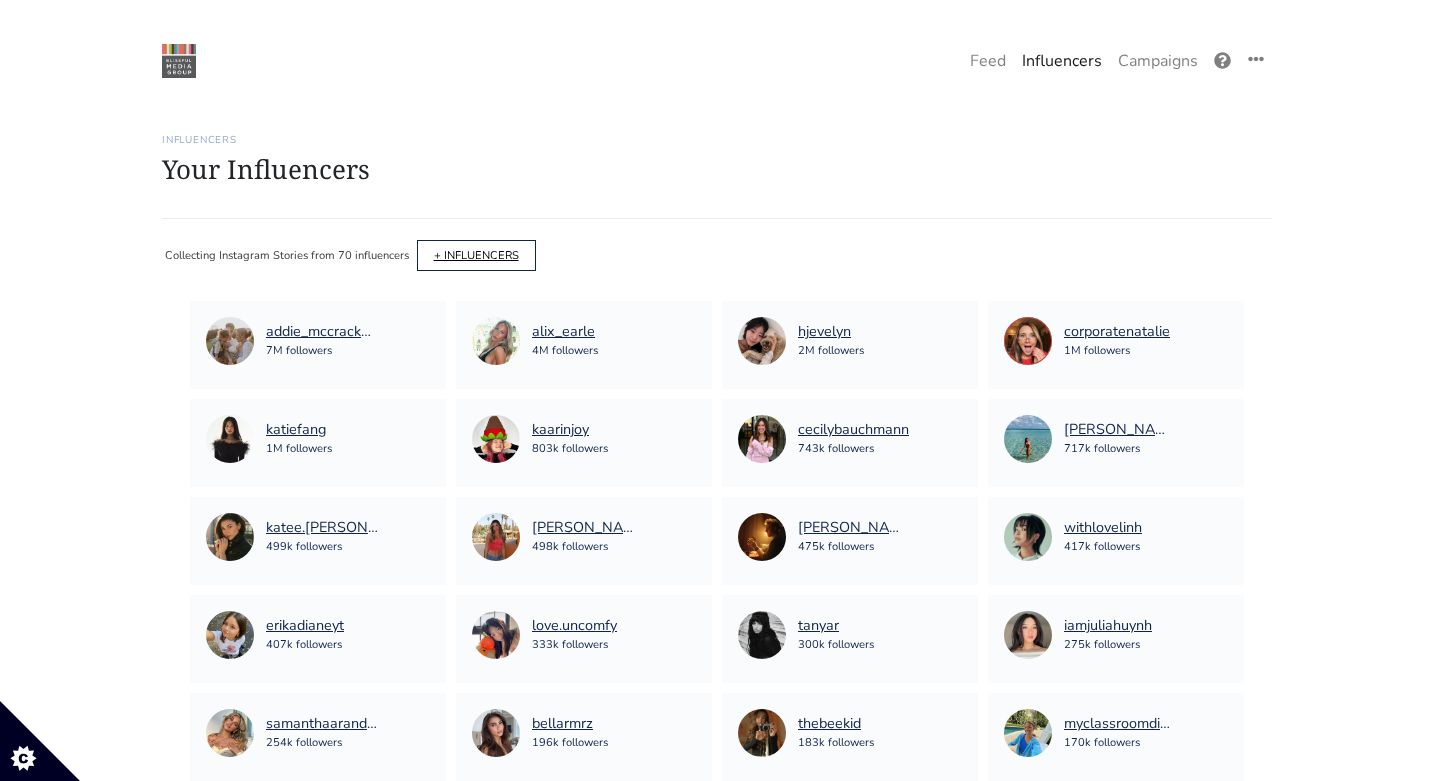 click on "+ INFLUENCERS" at bounding box center [476, 255] 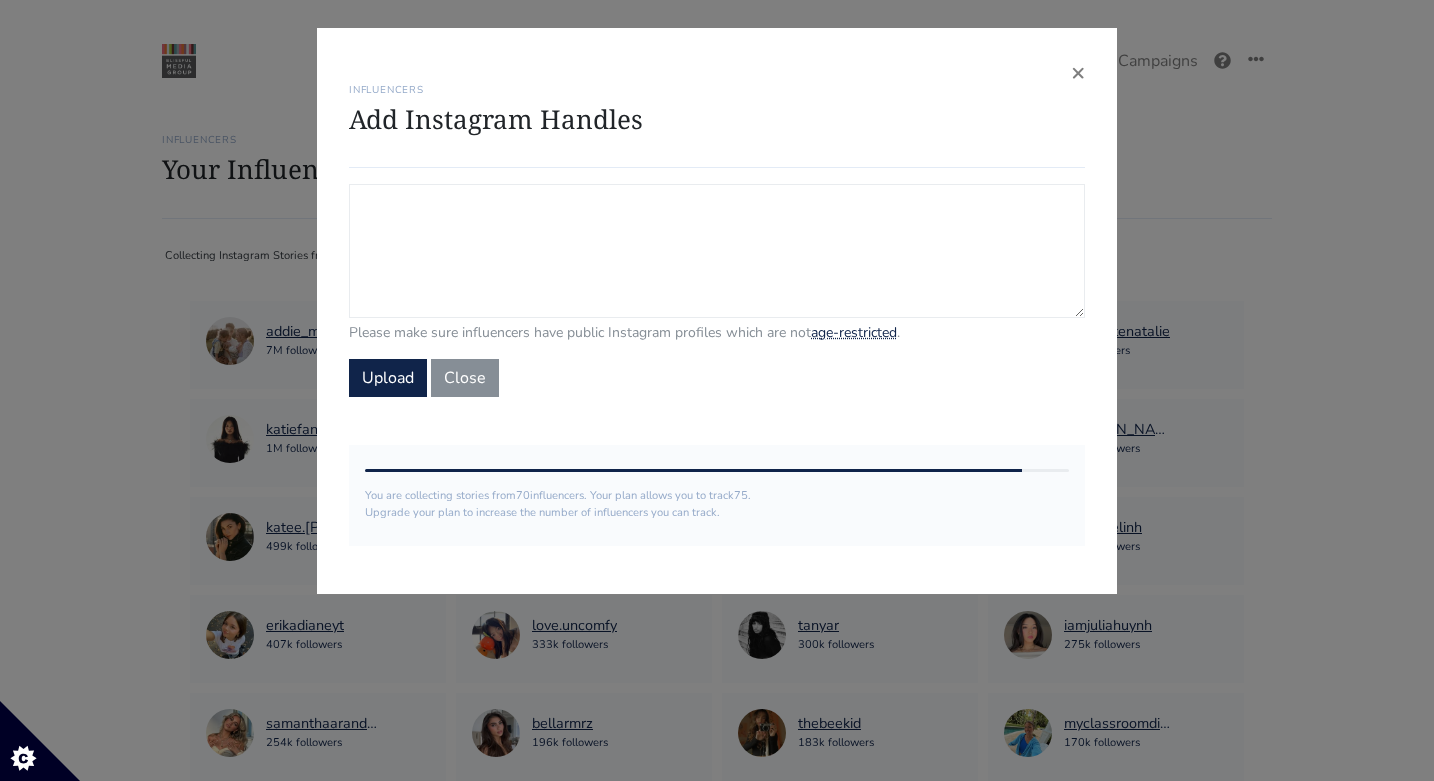click on "Campaign Influencers
(optional) Only stories from these influencers will be included.
If blank, campaign will track stories from all influencers in your account." at bounding box center [717, 251] 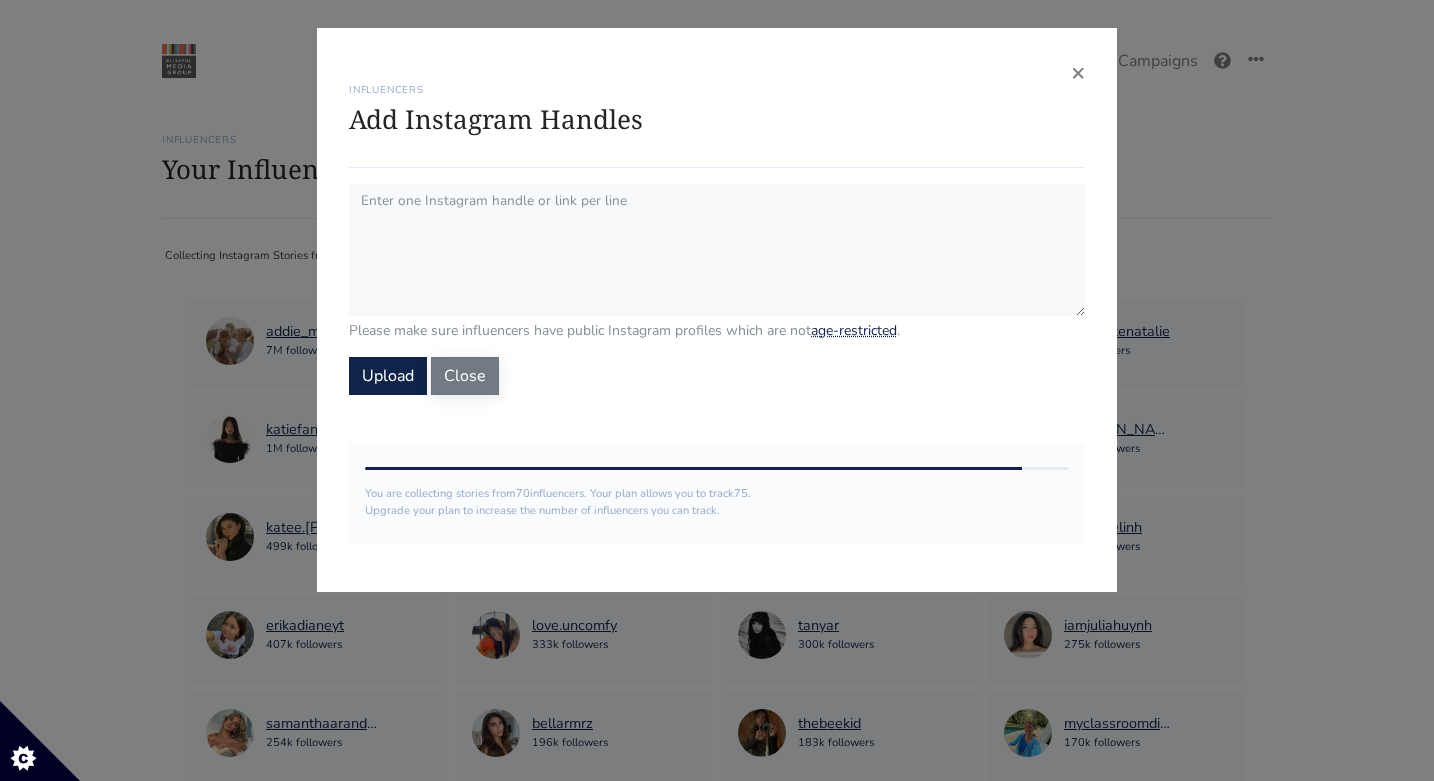 click on "Close" at bounding box center (465, 376) 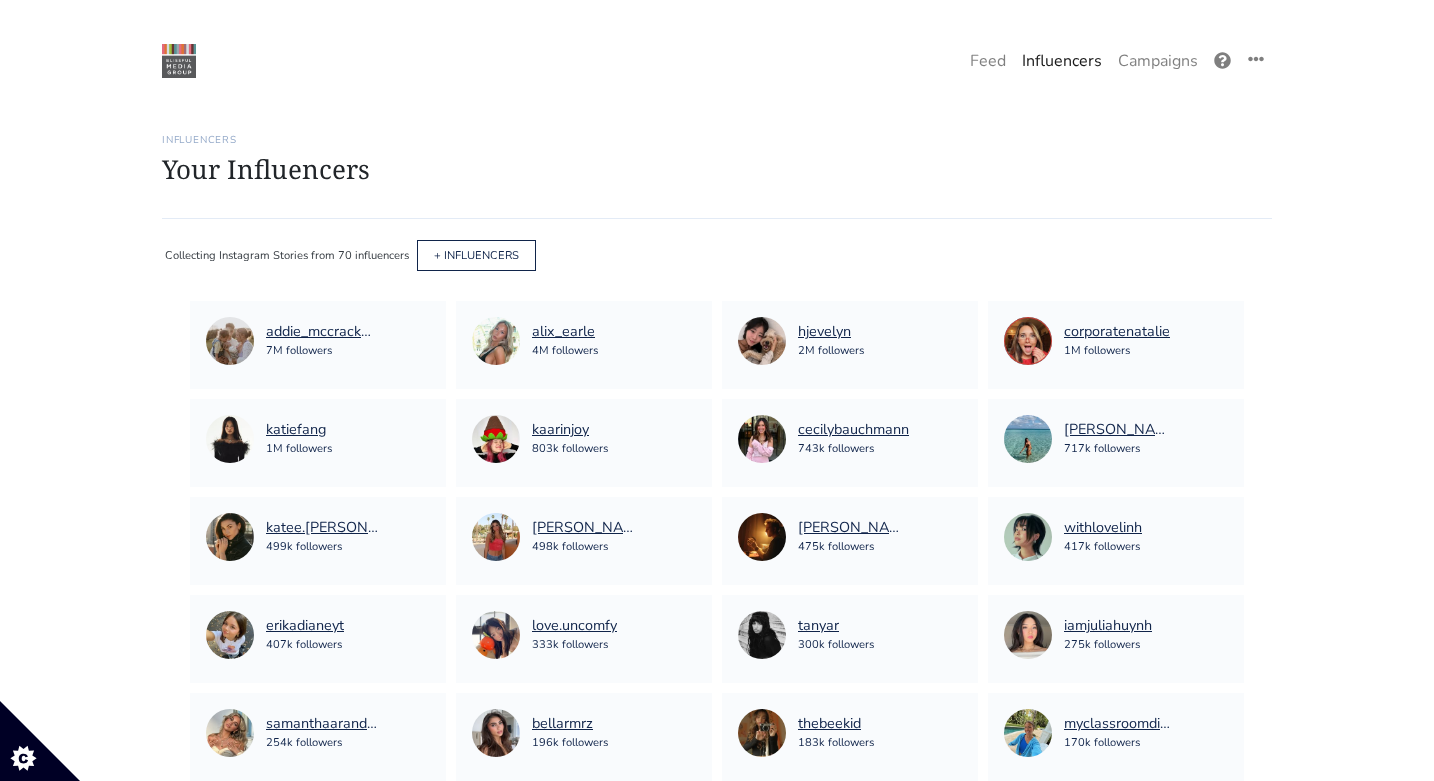 click on "Influencers" at bounding box center [1062, 61] 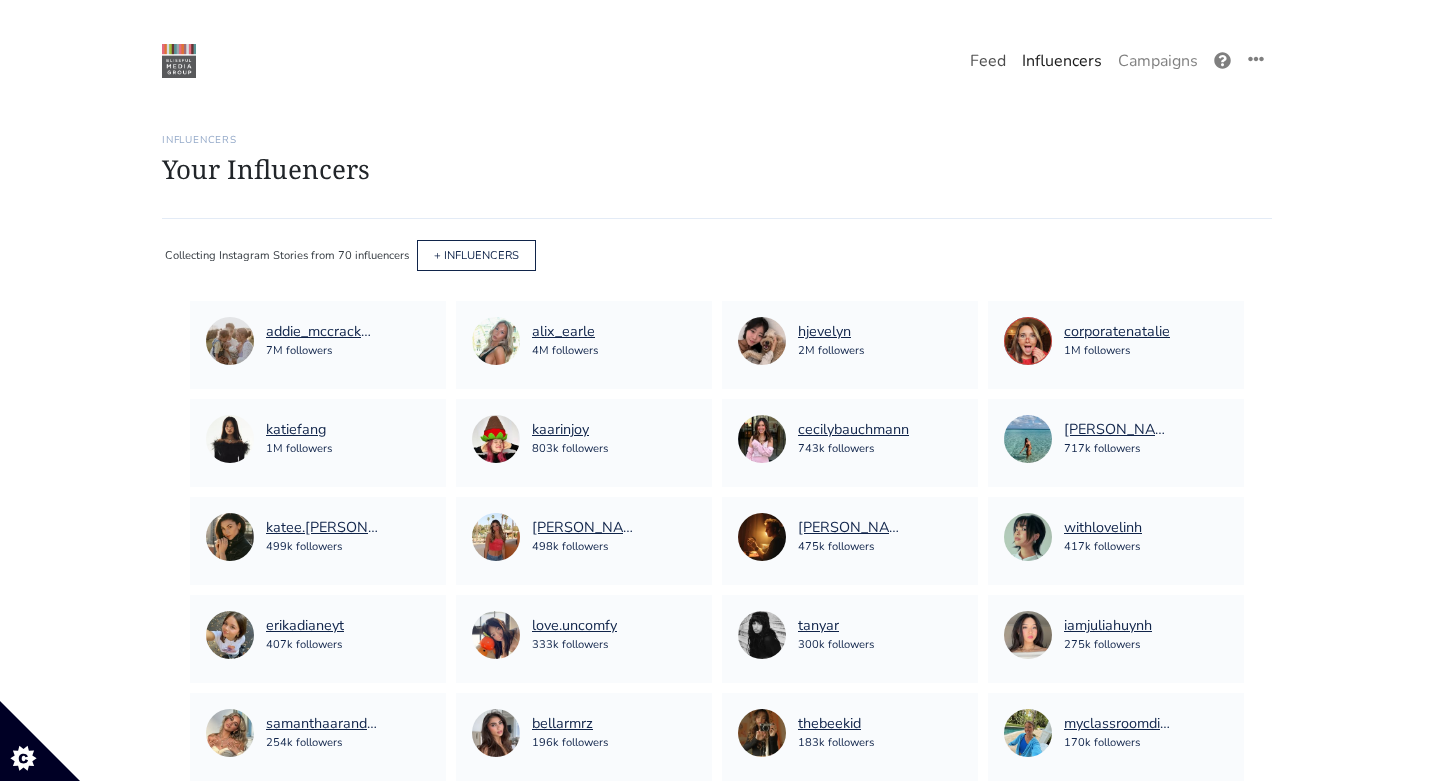 click on "Feed" at bounding box center (988, 61) 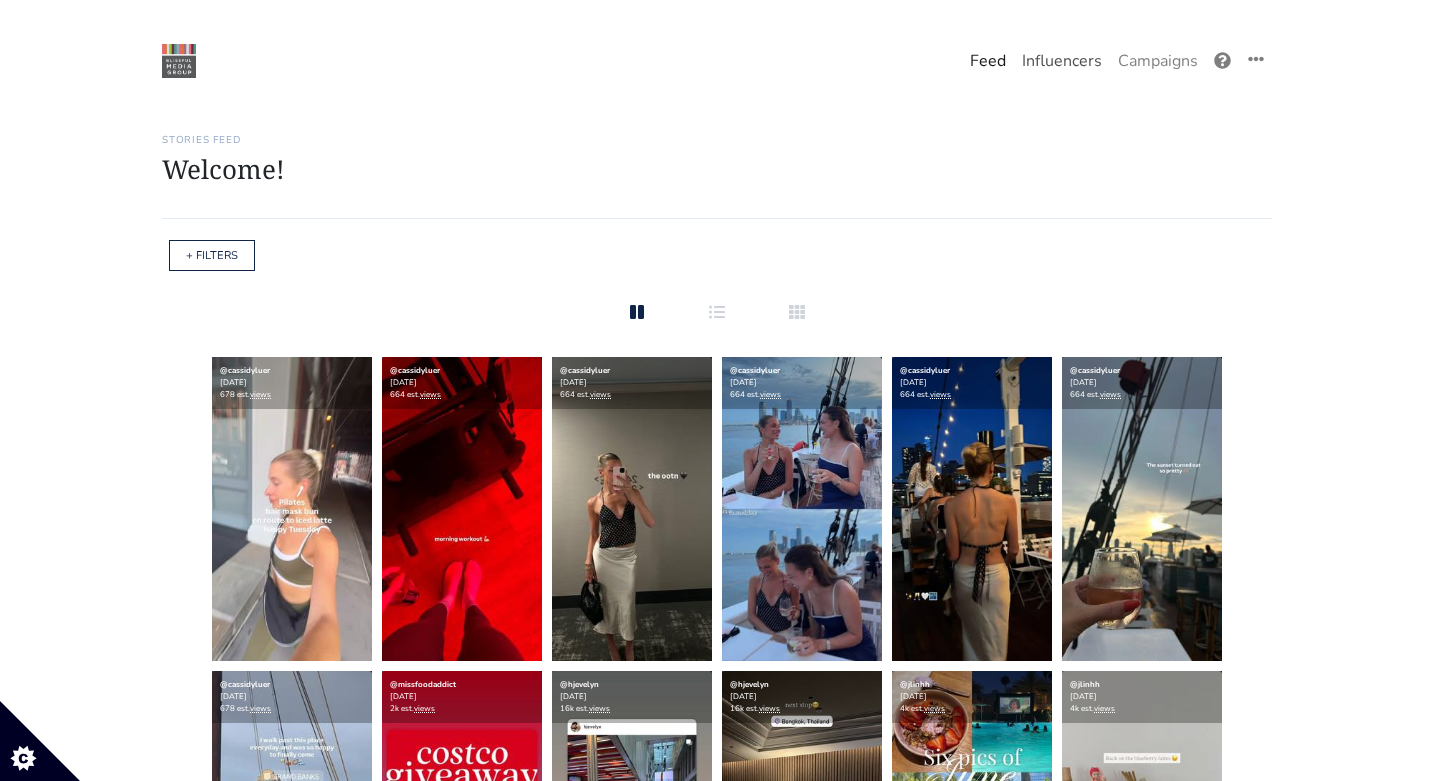 click on "Influencers" at bounding box center [1062, 61] 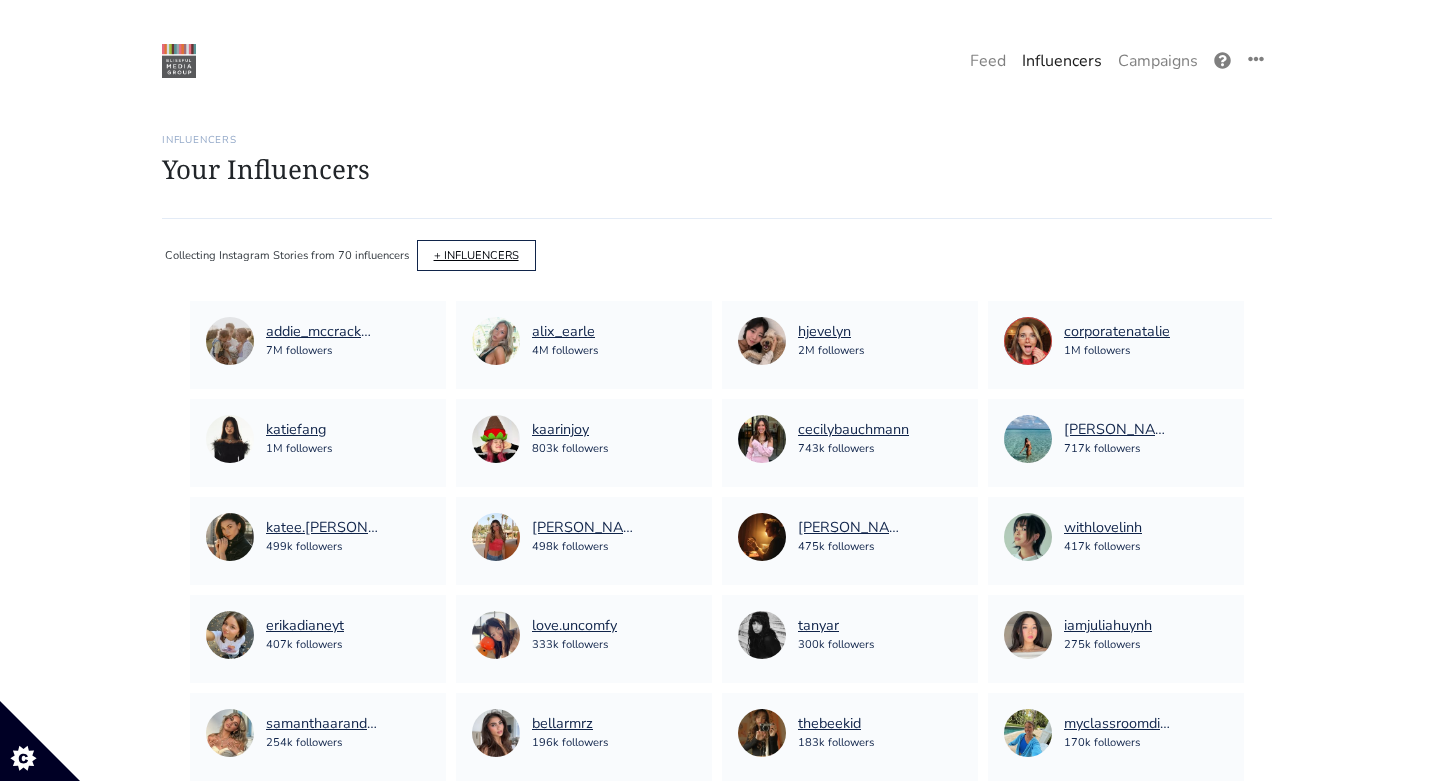 click on "+ INFLUENCERS" at bounding box center (476, 255) 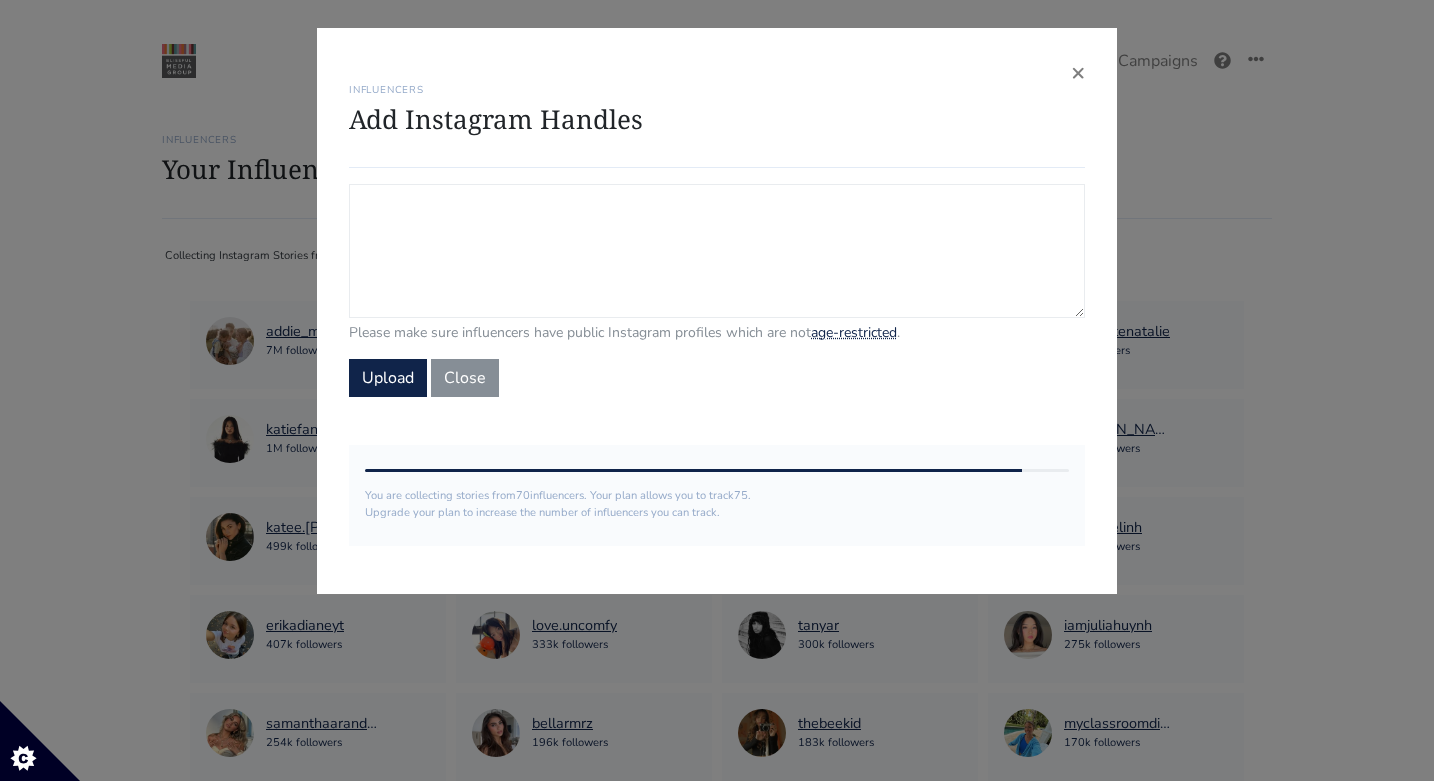 click on "Campaign Influencers
(optional) Only stories from these influencers will be included.
If blank, campaign will track stories from all influencers in your account." at bounding box center [717, 251] 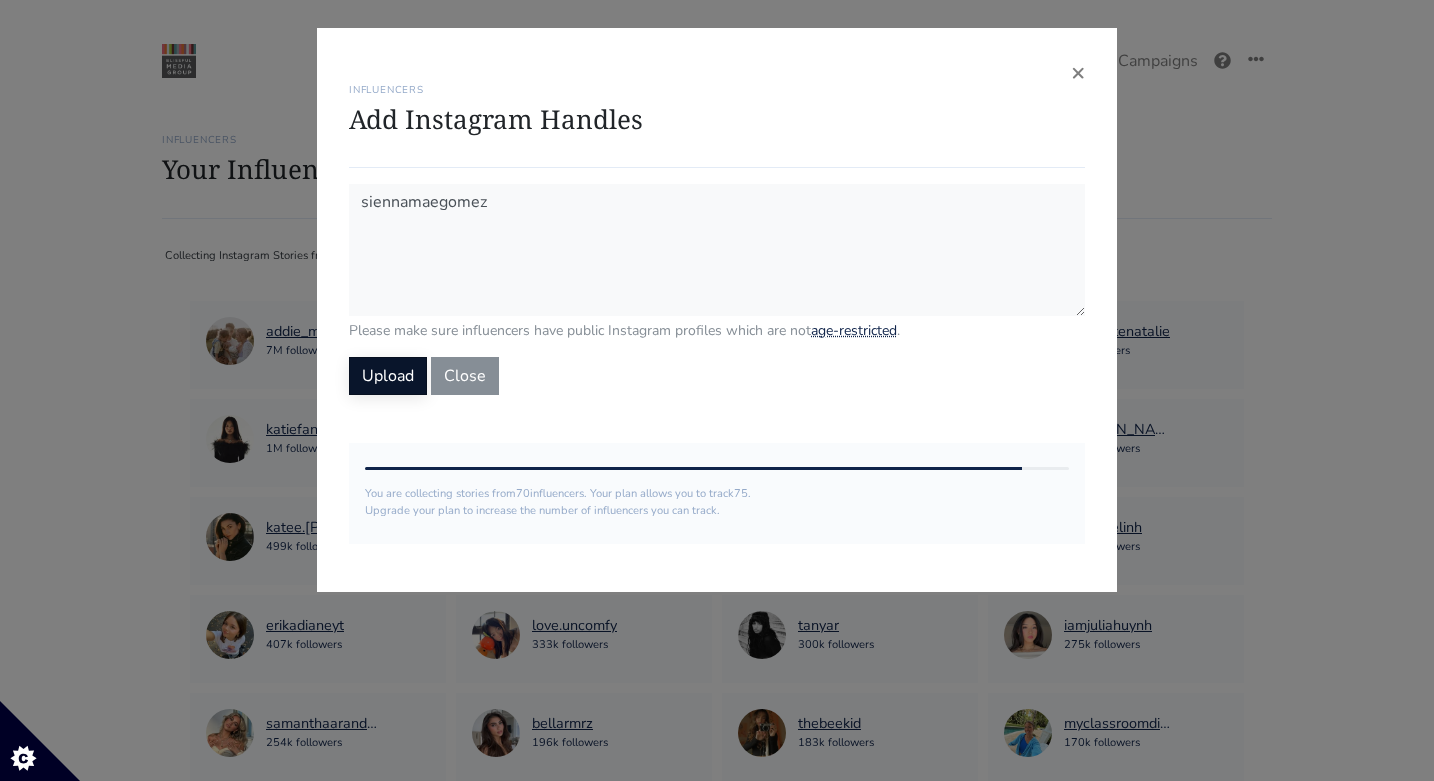 click on "Upload" at bounding box center [388, 376] 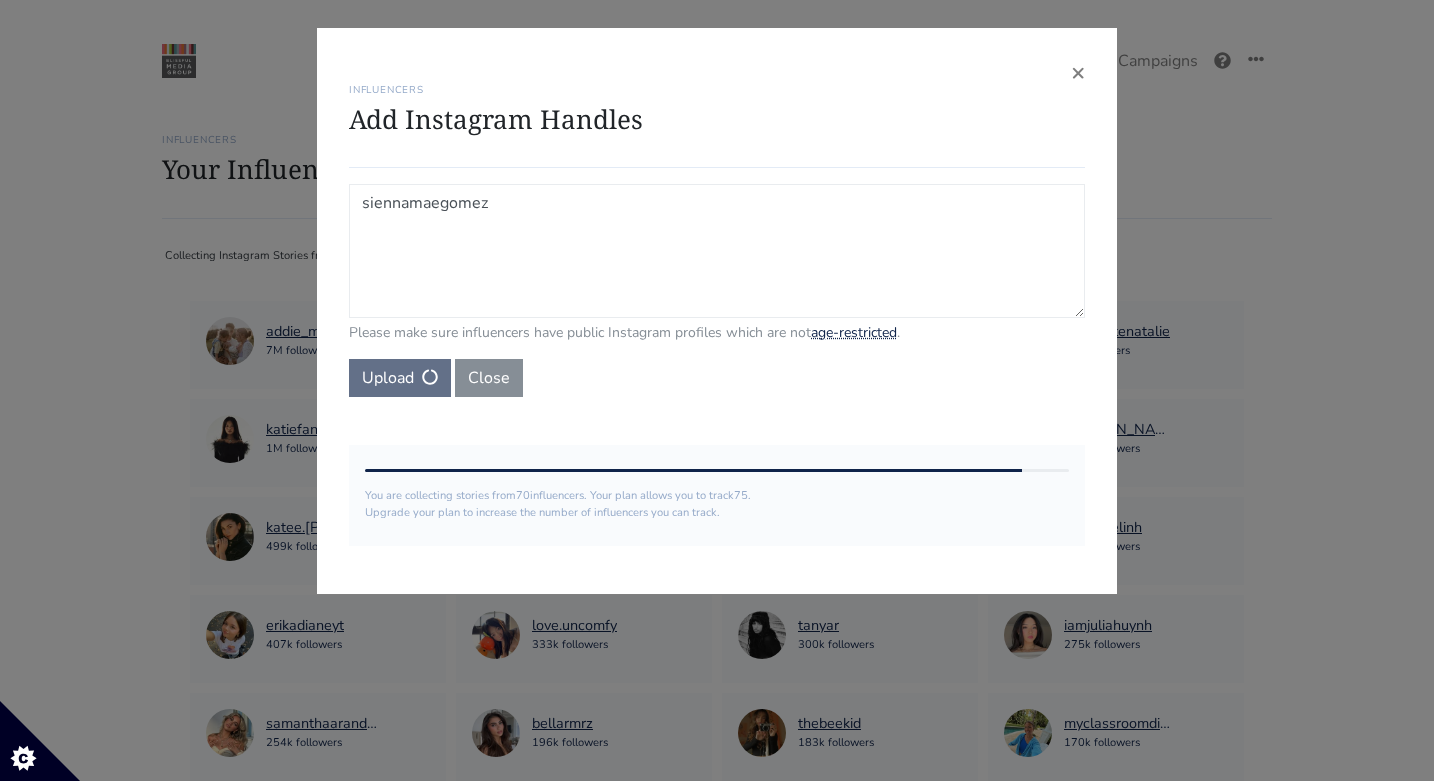 click on "siennamaegomez" at bounding box center [717, 251] 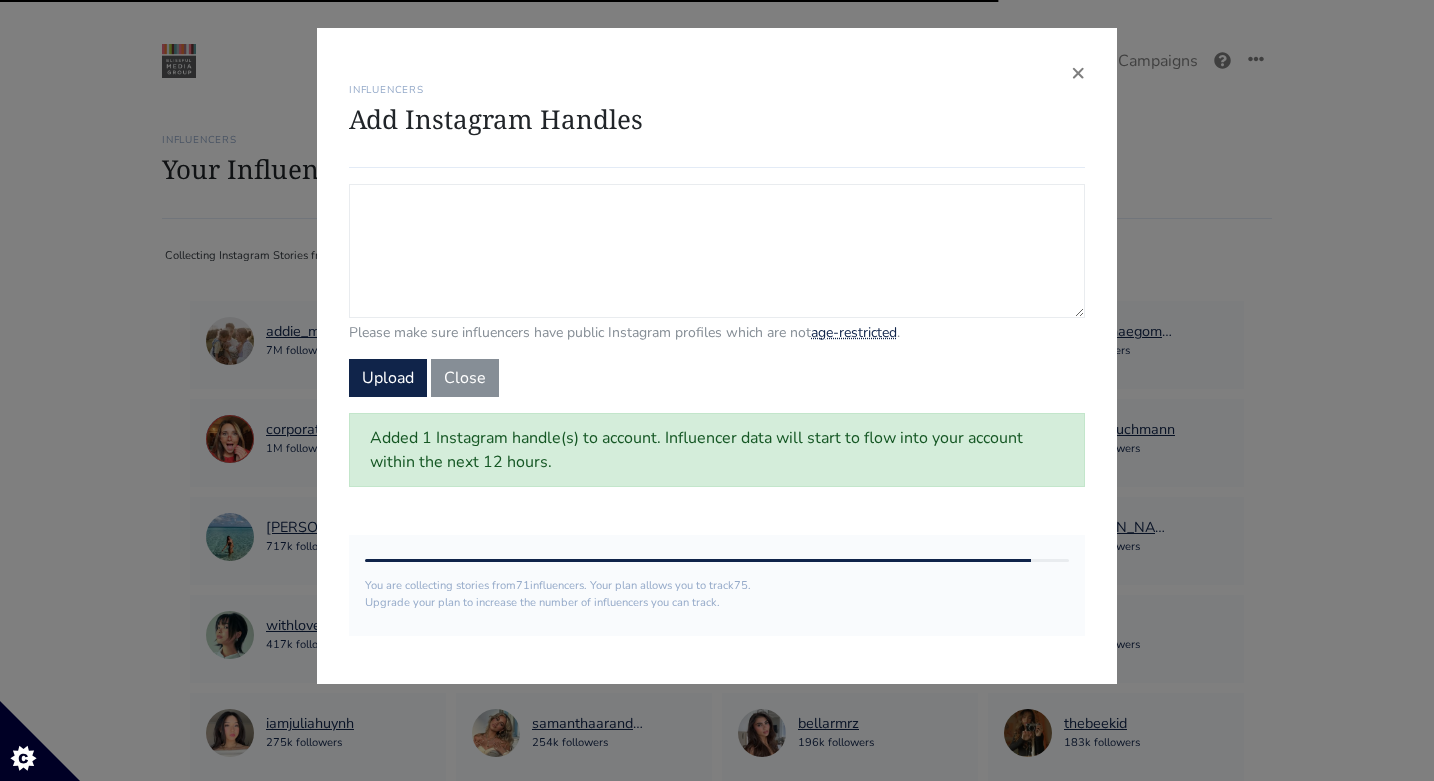 click on "Campaign Influencers
(optional) Only stories from these influencers will be included.
If blank, campaign will track stories from all influencers in your account." at bounding box center [717, 251] 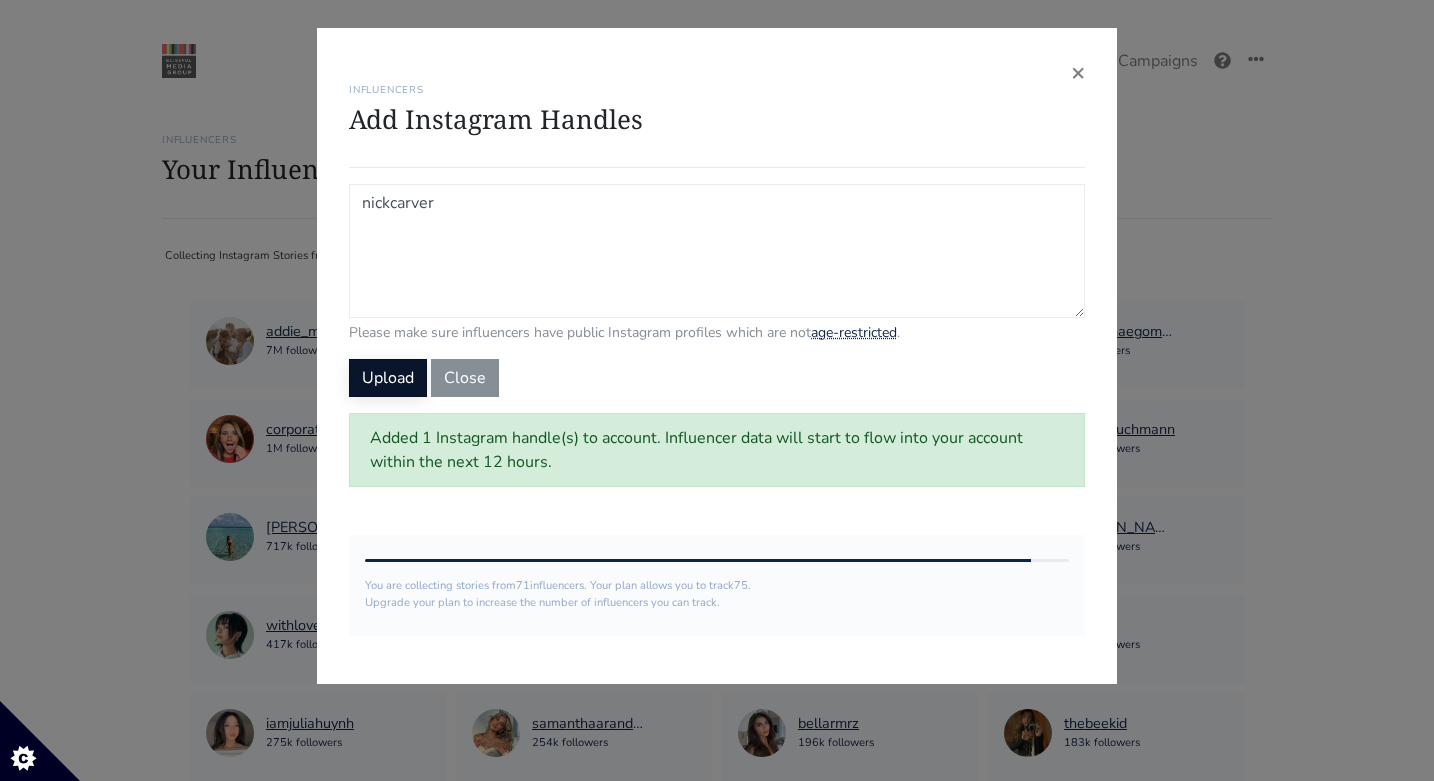 type on "nickcarver" 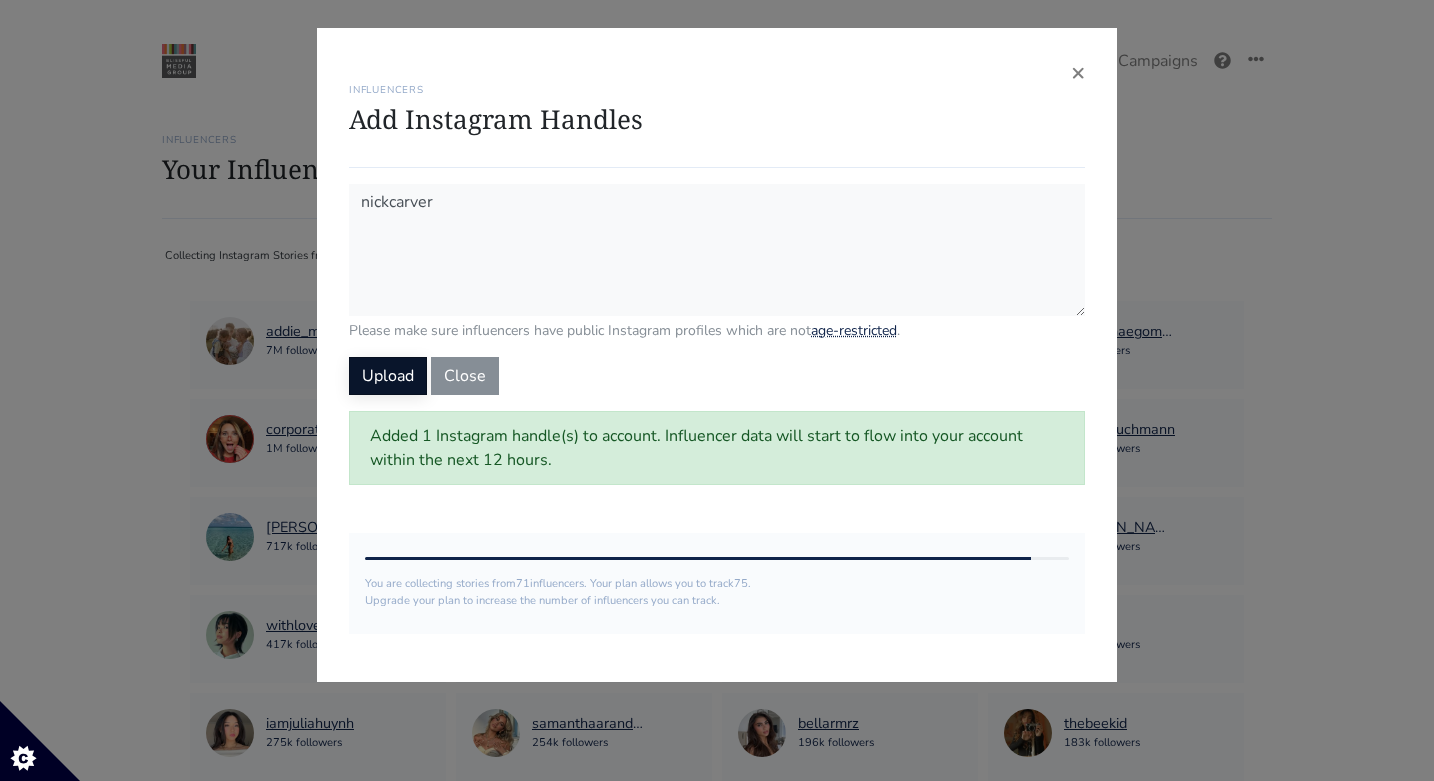 click on "Upload" at bounding box center (388, 376) 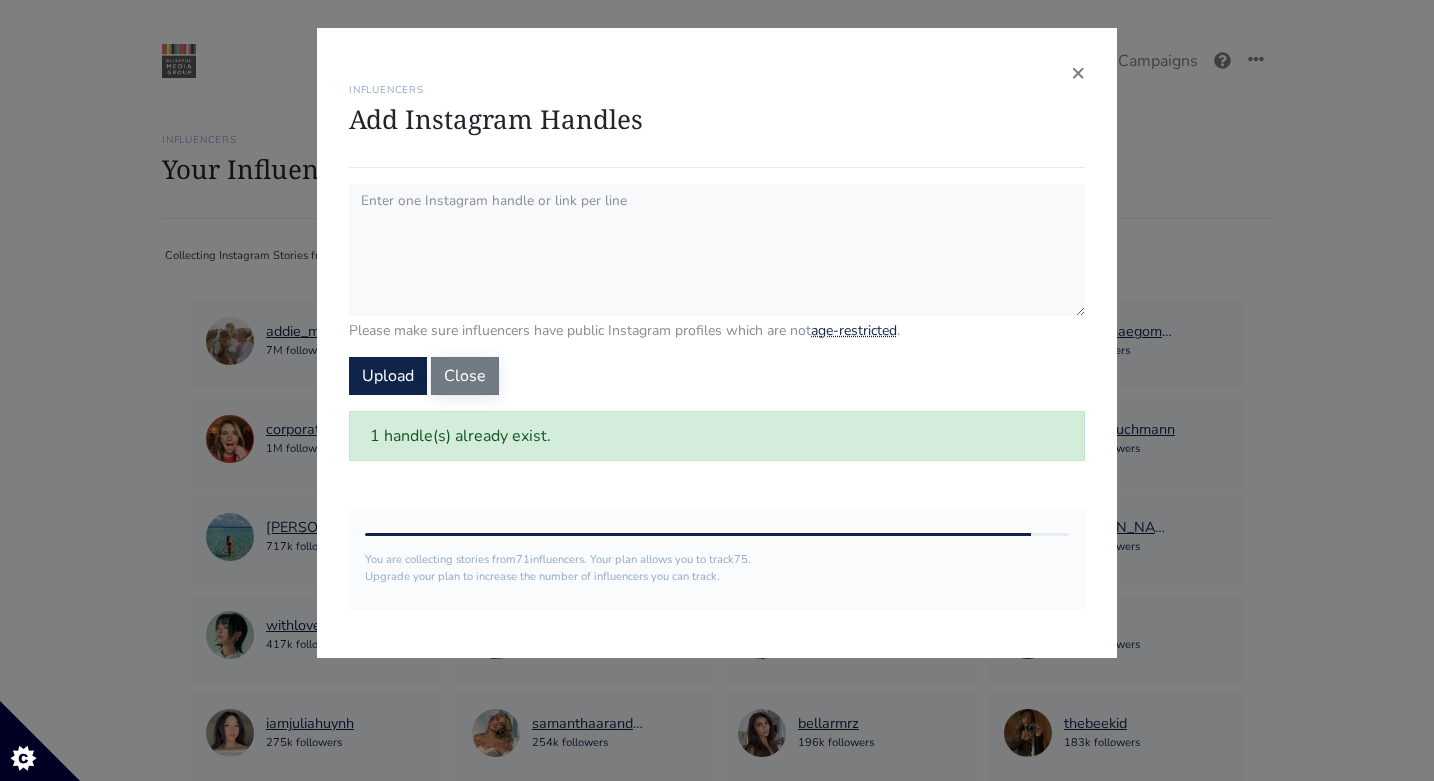 click on "Close" at bounding box center (465, 376) 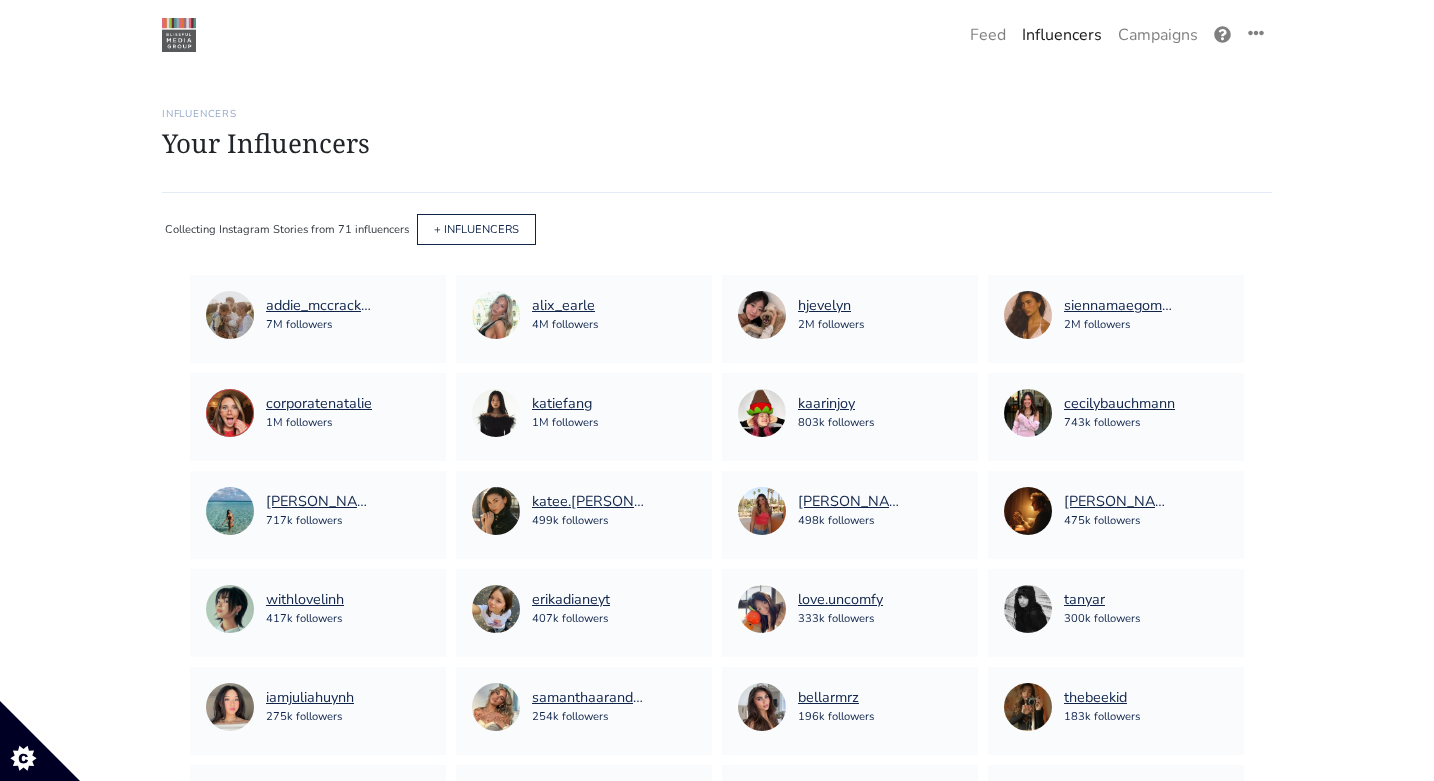 scroll, scrollTop: 0, scrollLeft: 0, axis: both 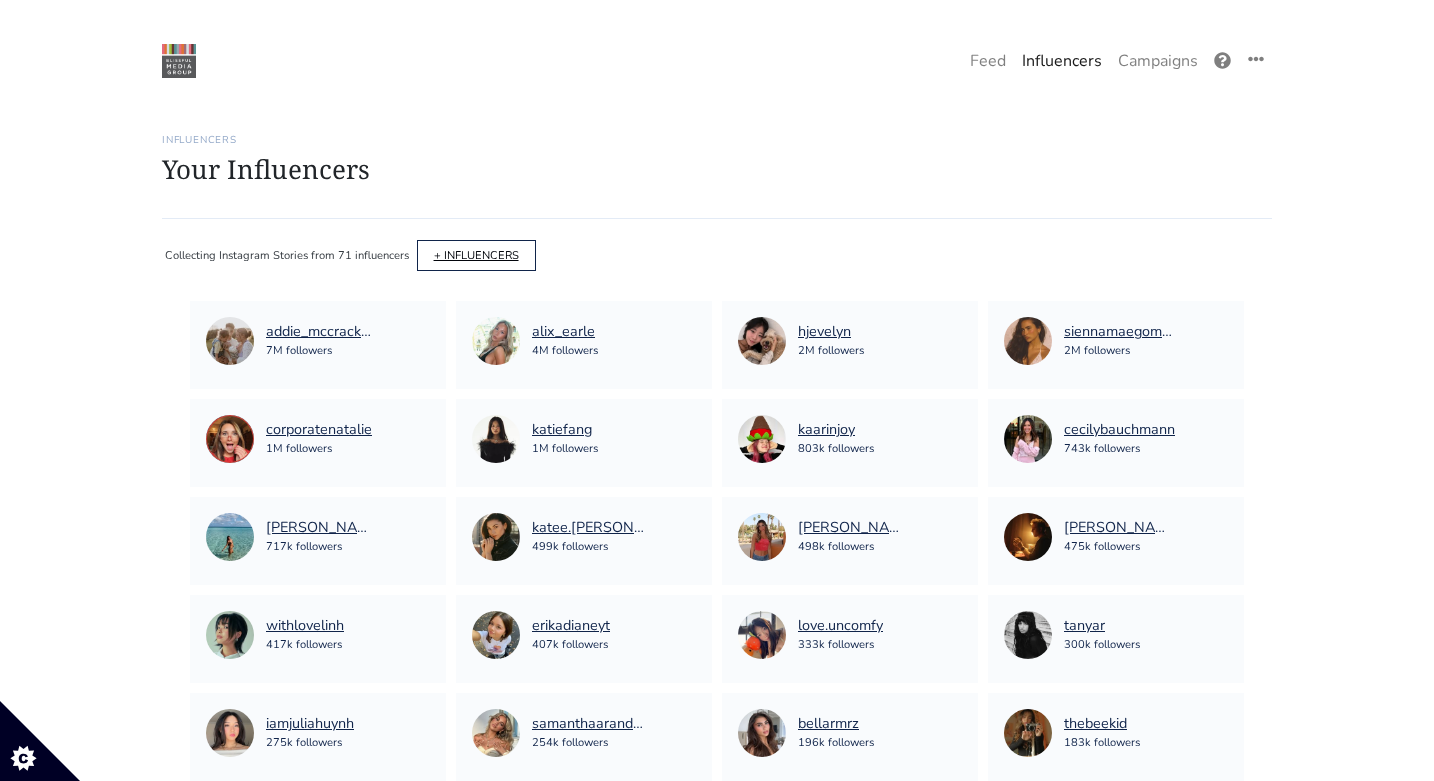 click on "+ INFLUENCERS" at bounding box center [476, 255] 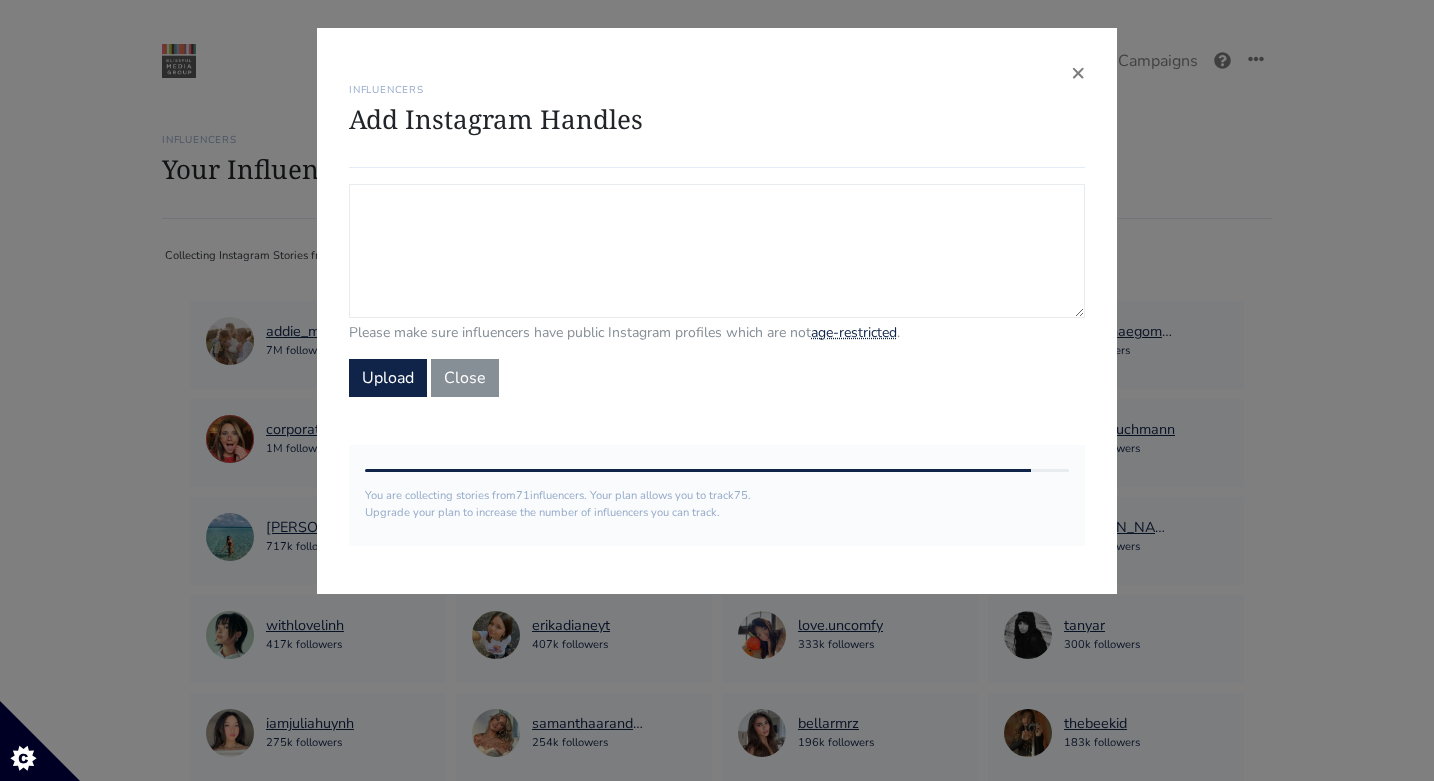 click on "Campaign Influencers
(optional) Only stories from these influencers will be included.
If blank, campaign will track stories from all influencers in your account." at bounding box center [717, 251] 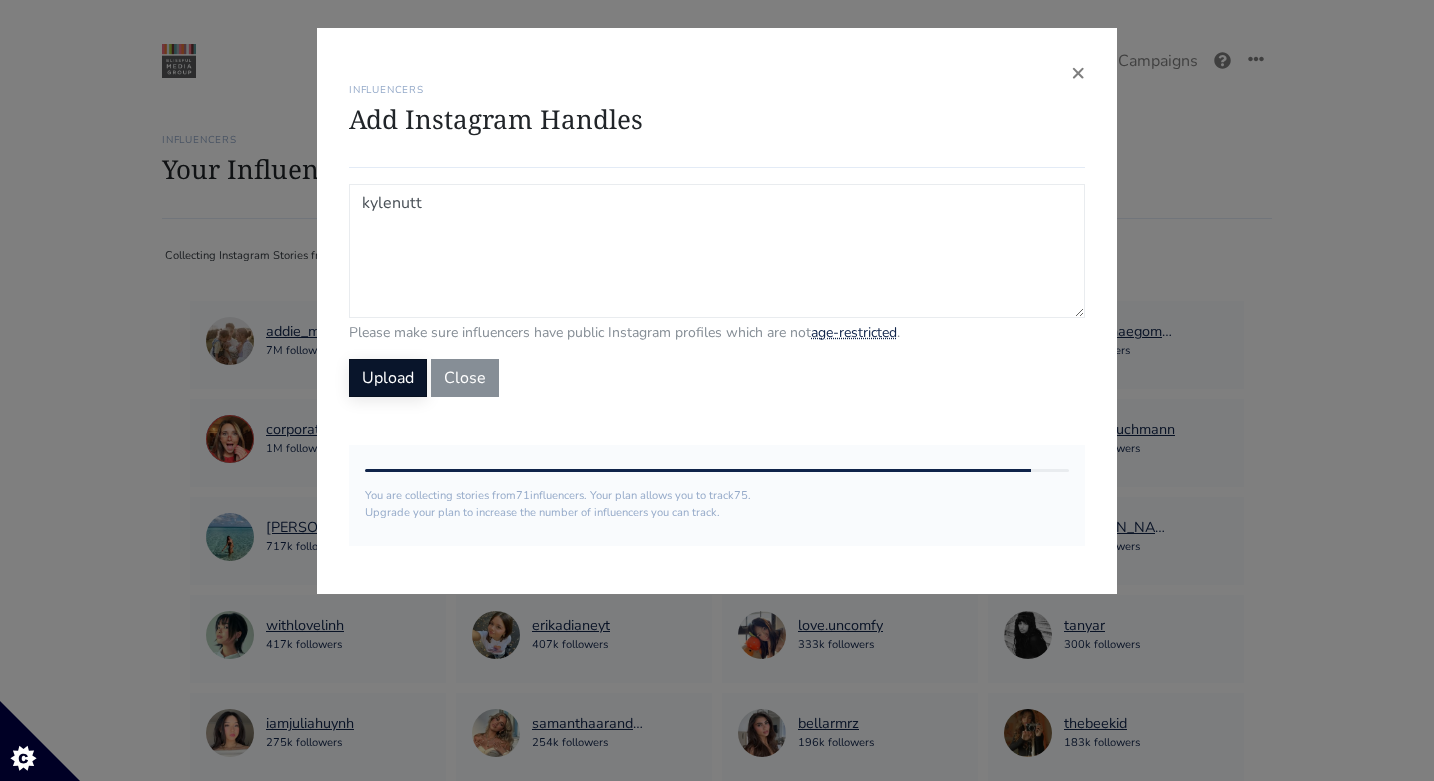 type on "kylenutt" 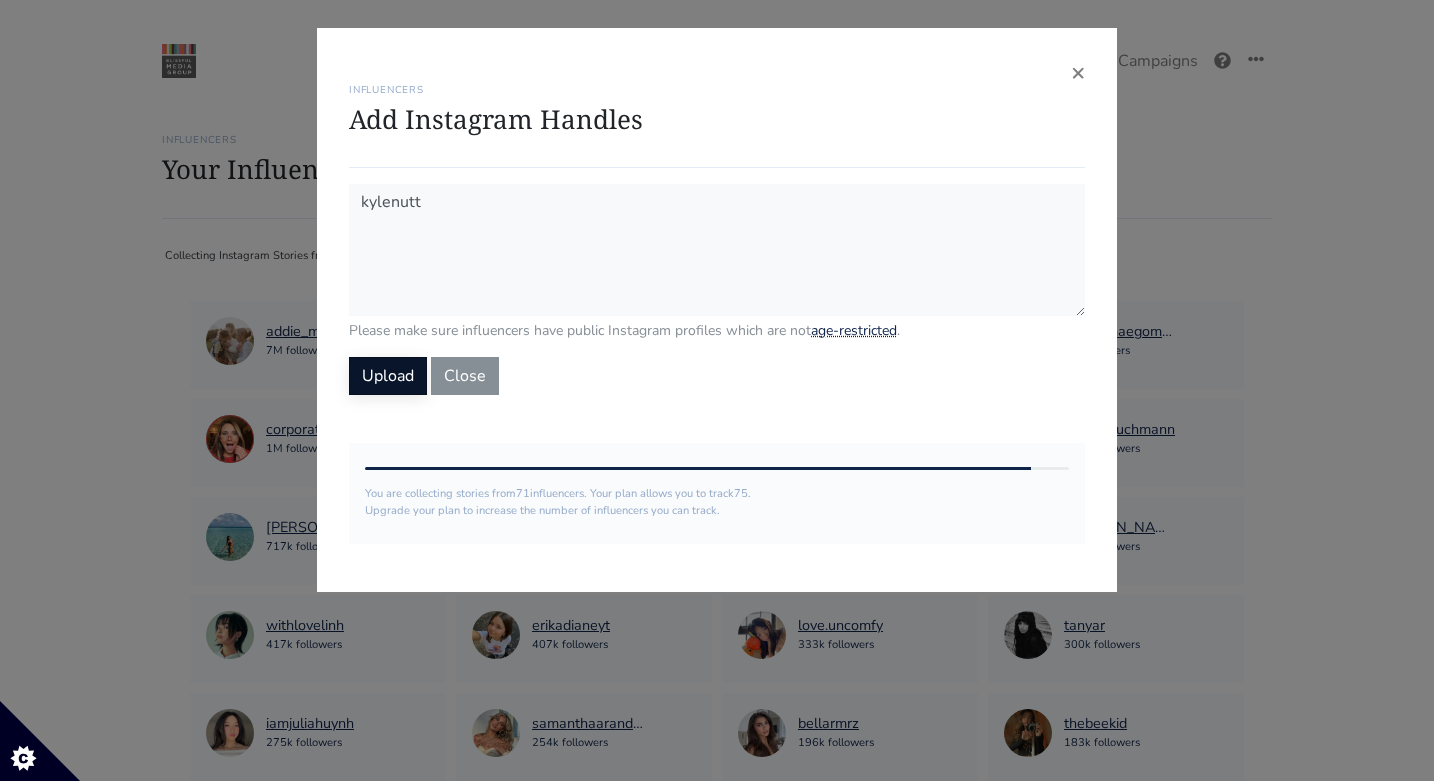 click on "Upload" at bounding box center (388, 376) 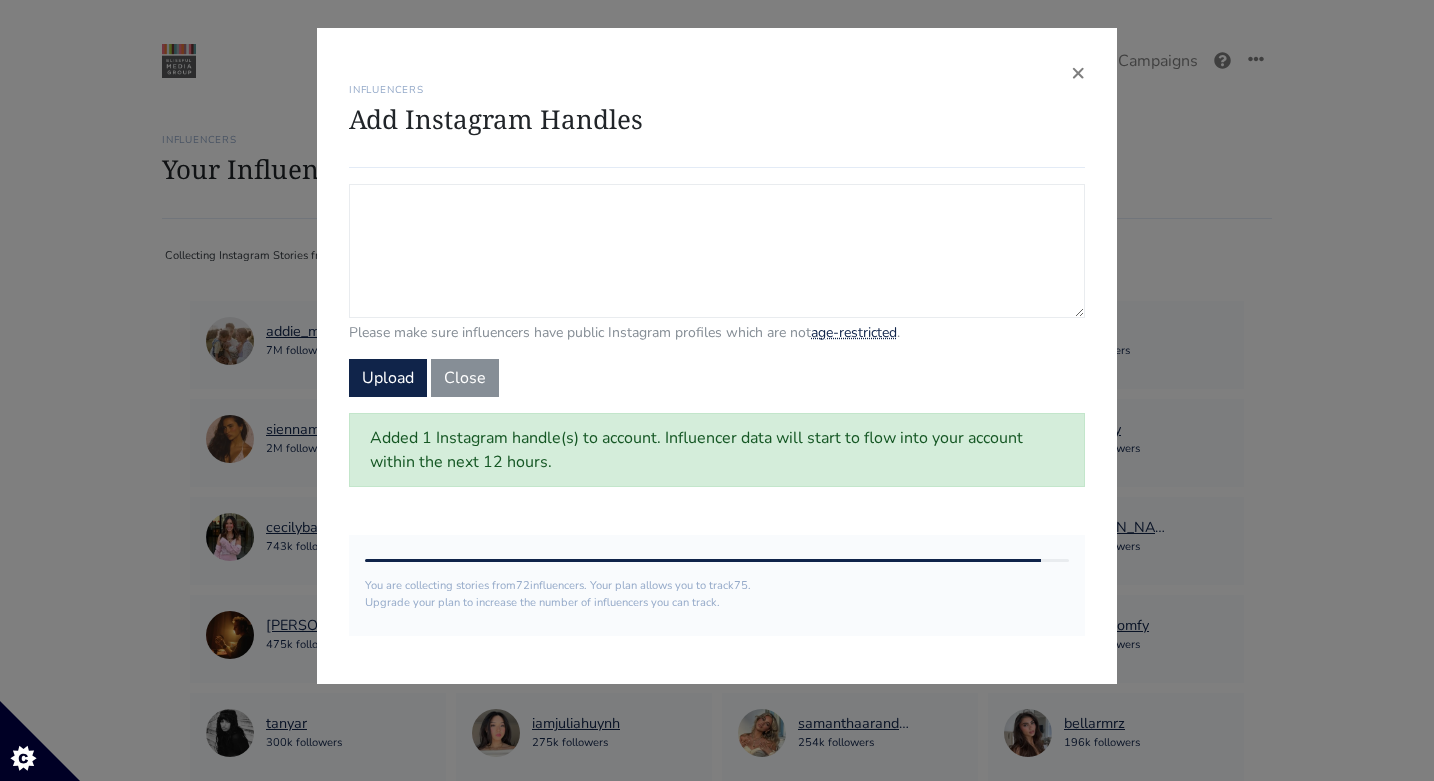 click on "Campaign Influencers
(optional) Only stories from these influencers will be included.
If blank, campaign will track stories from all influencers in your account." at bounding box center (717, 251) 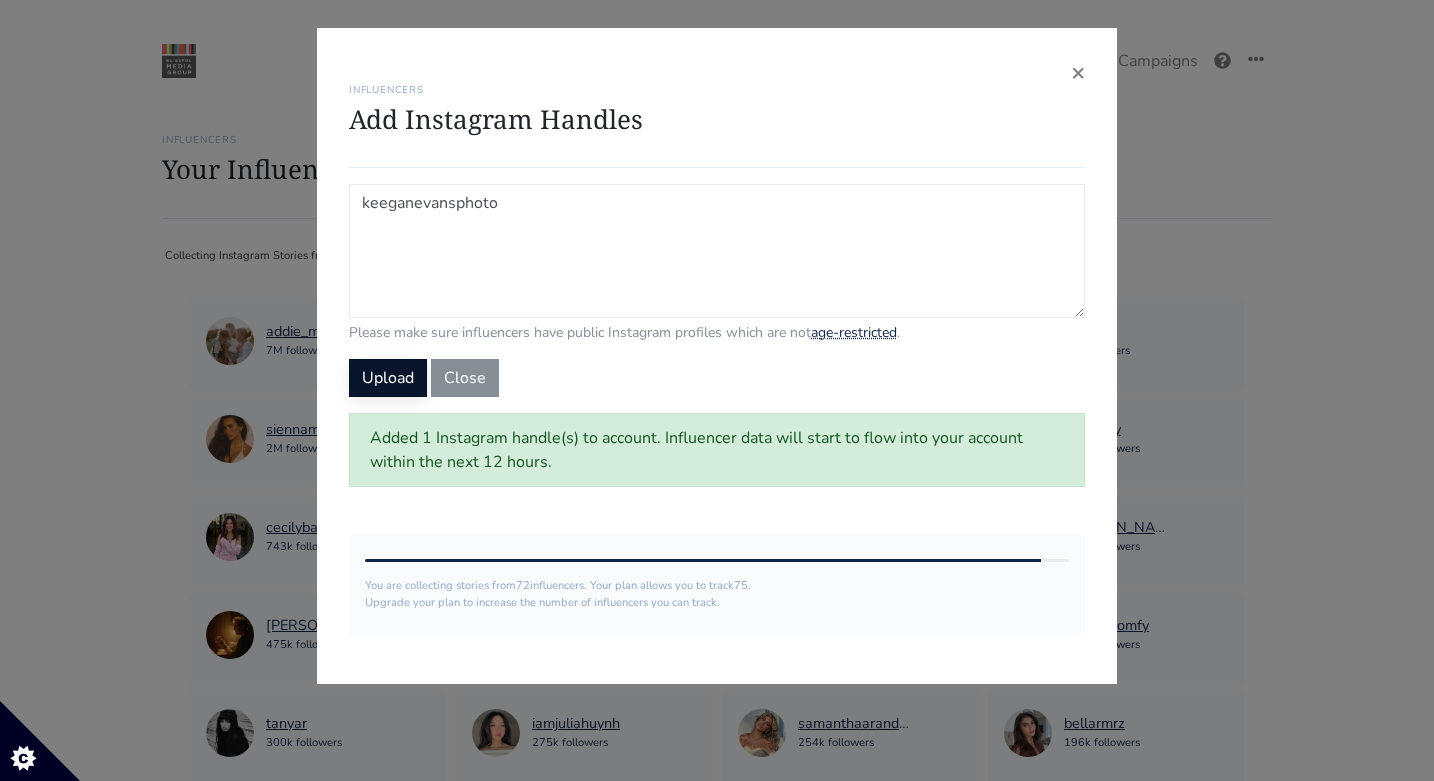 type on "keeganevansphoto" 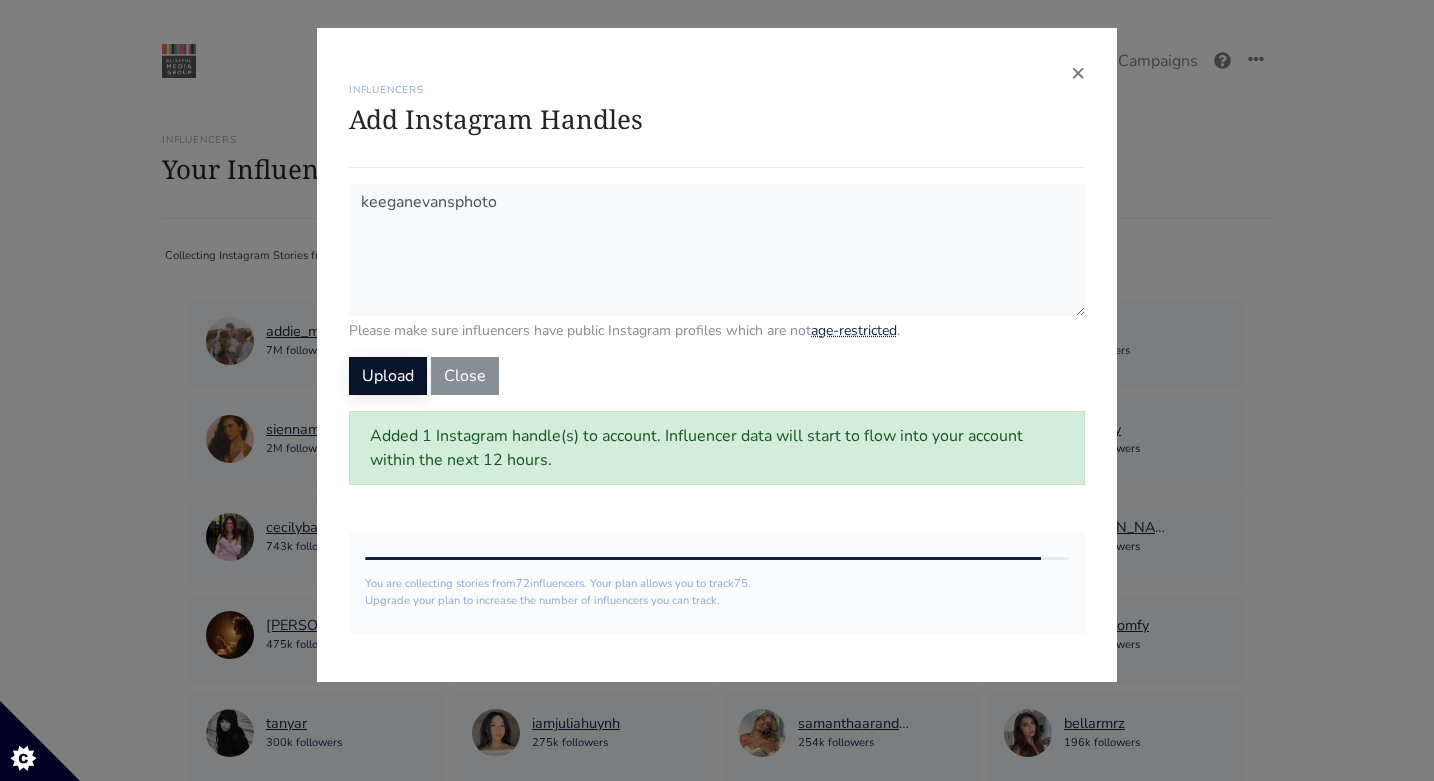 click on "Upload" at bounding box center (388, 376) 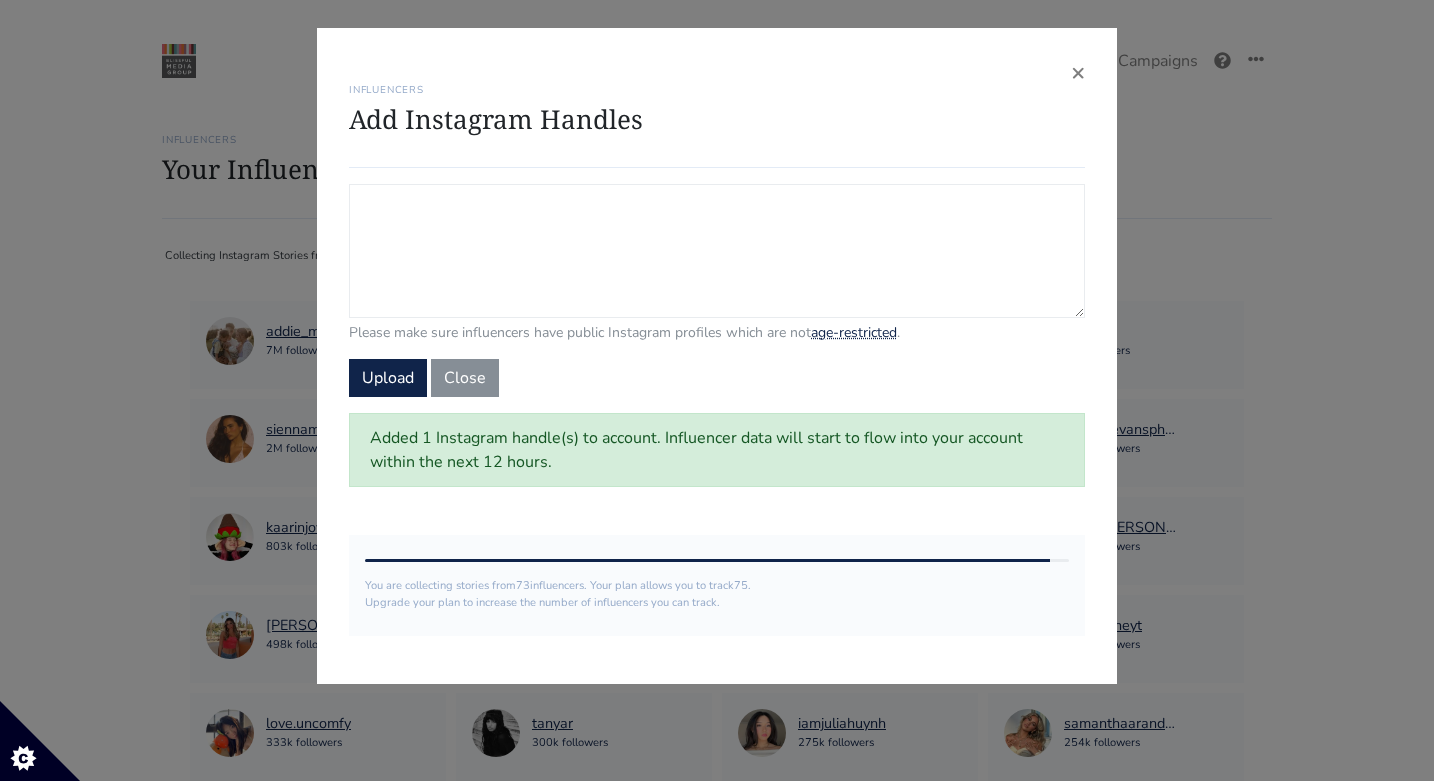 click on "Campaign Influencers
(optional) Only stories from these influencers will be included.
If blank, campaign will track stories from all influencers in your account." at bounding box center [717, 251] 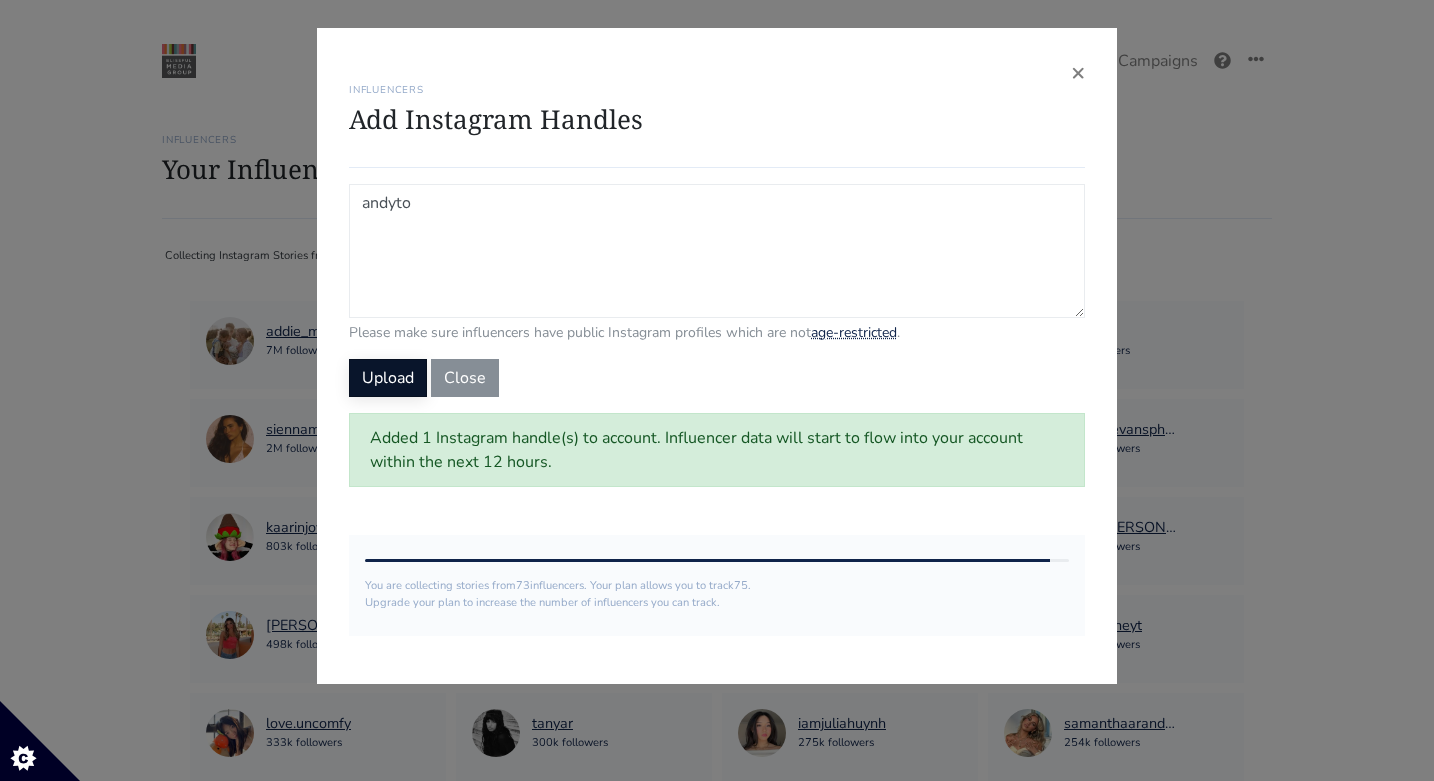 type on "andyto" 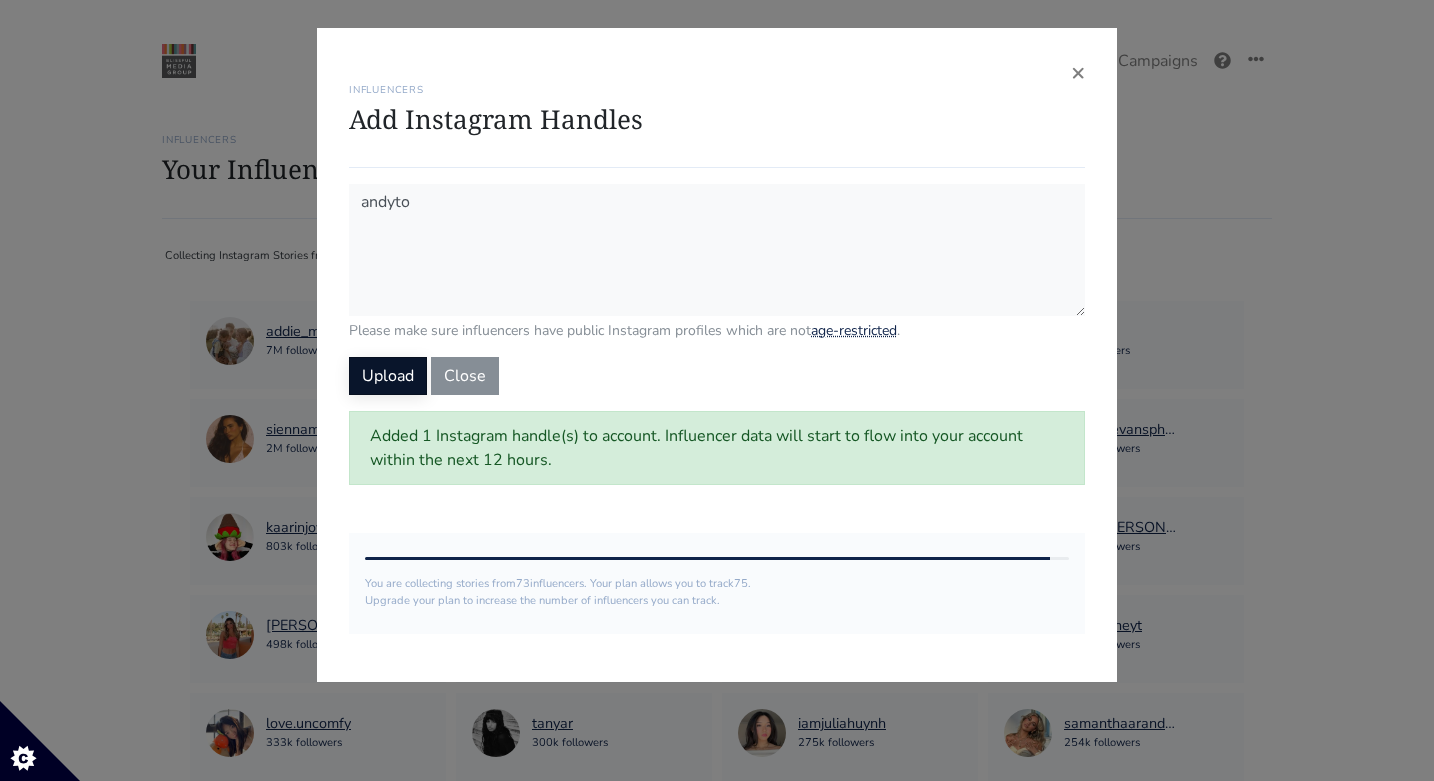 click on "Upload" at bounding box center (388, 376) 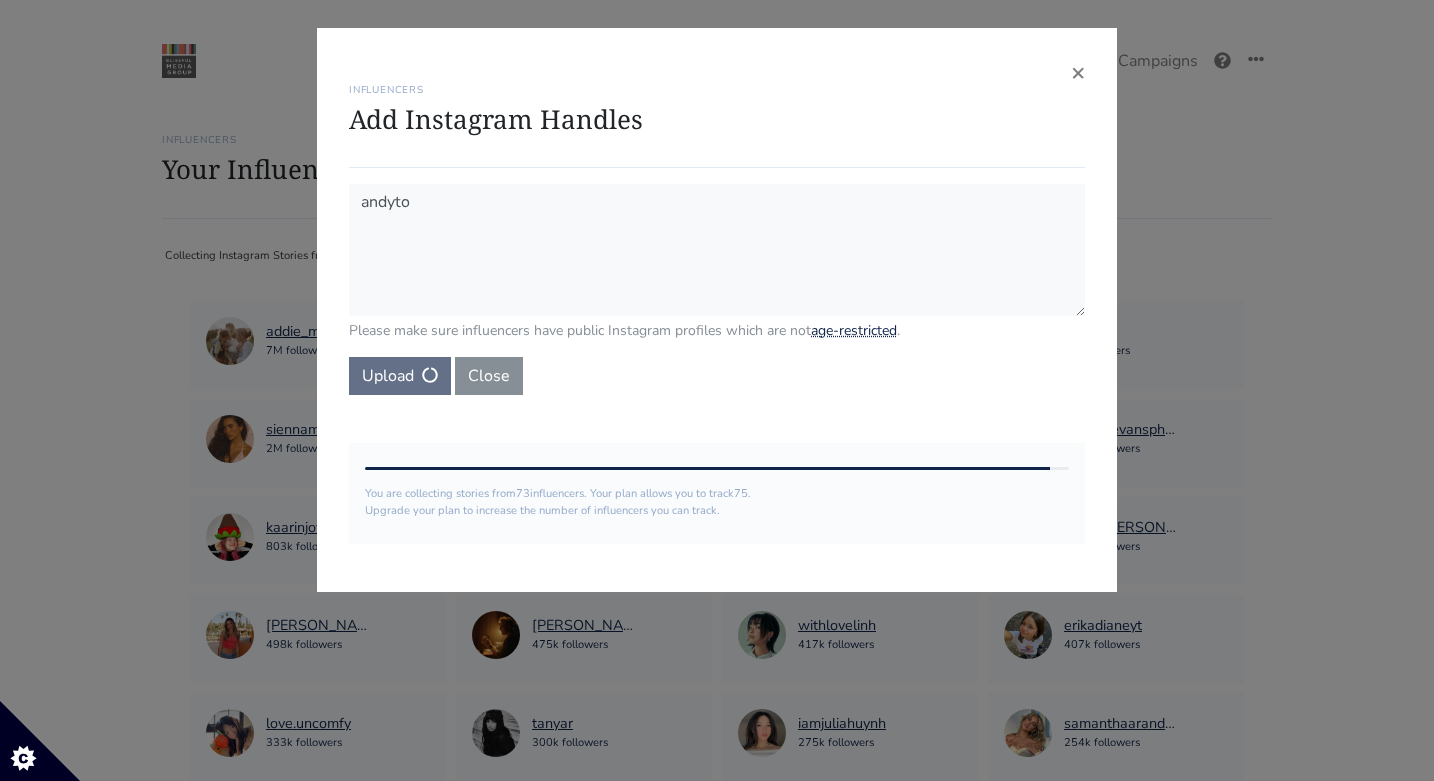 type 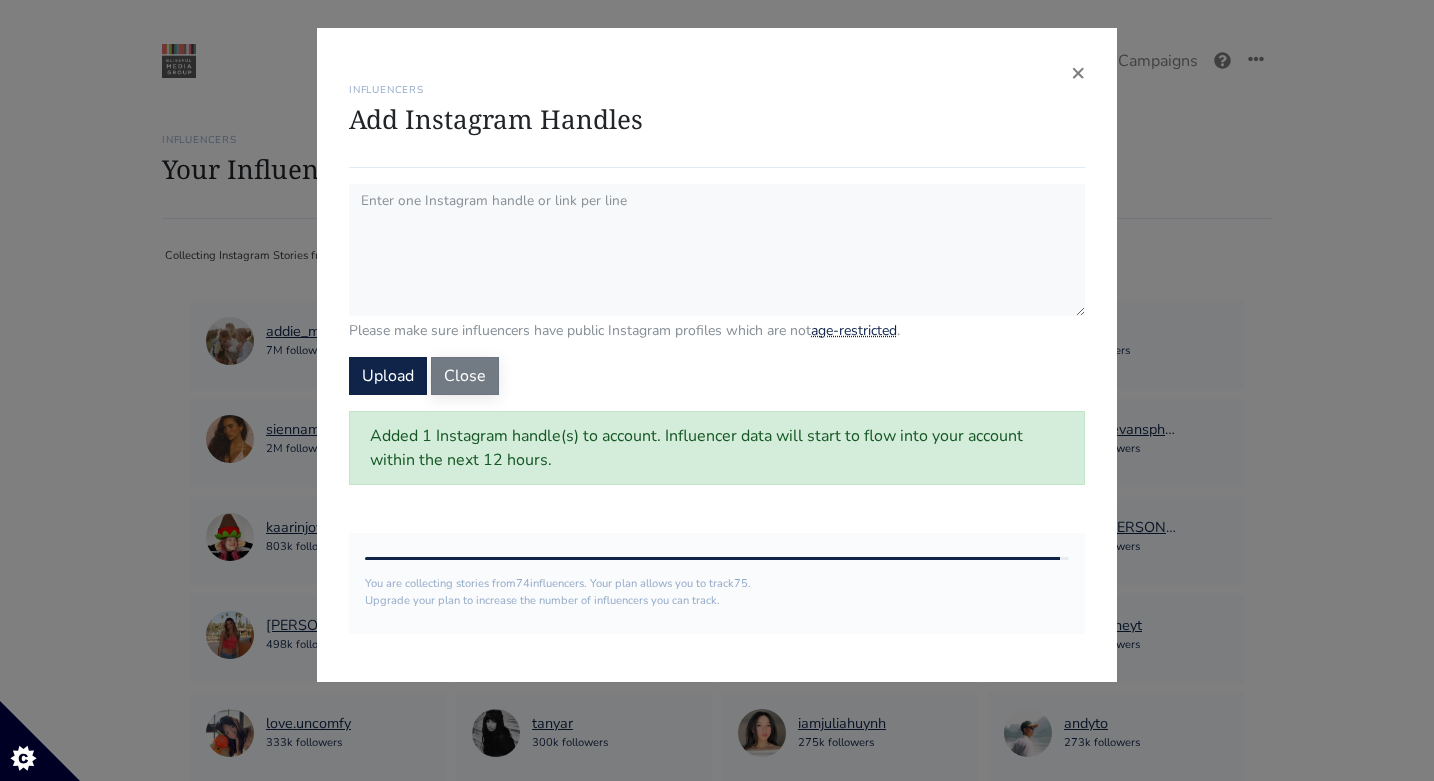 click on "Close" at bounding box center [465, 376] 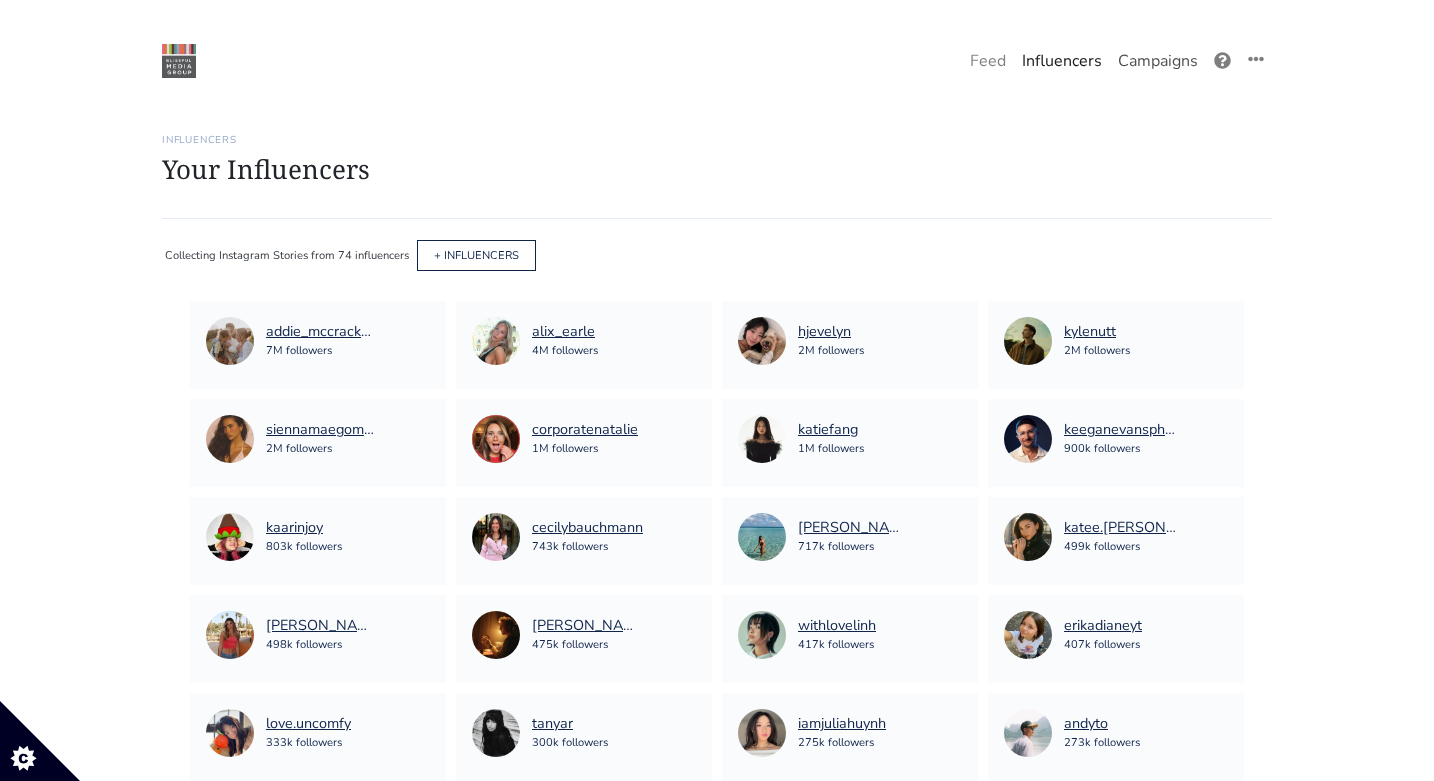 click on "Campaigns" at bounding box center (1158, 61) 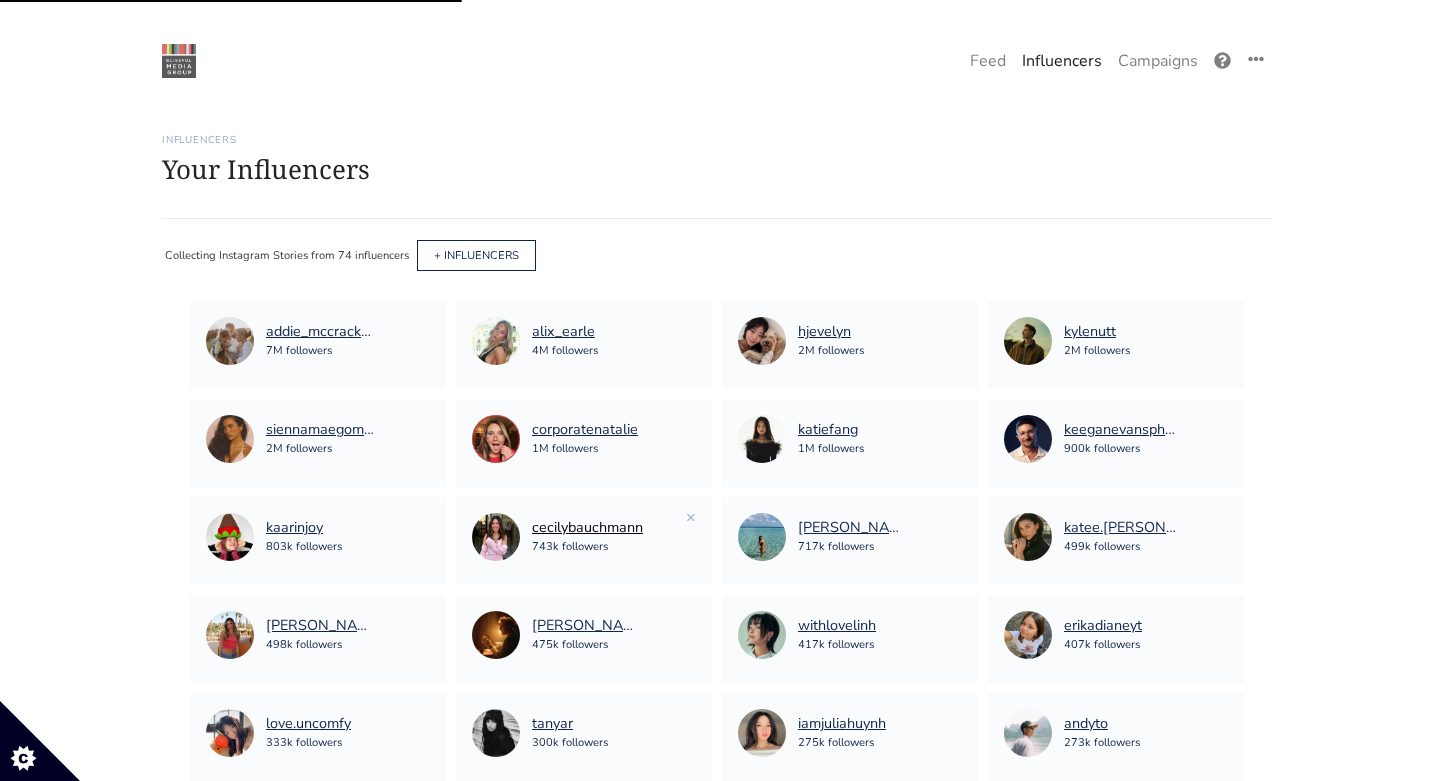 scroll, scrollTop: 0, scrollLeft: 0, axis: both 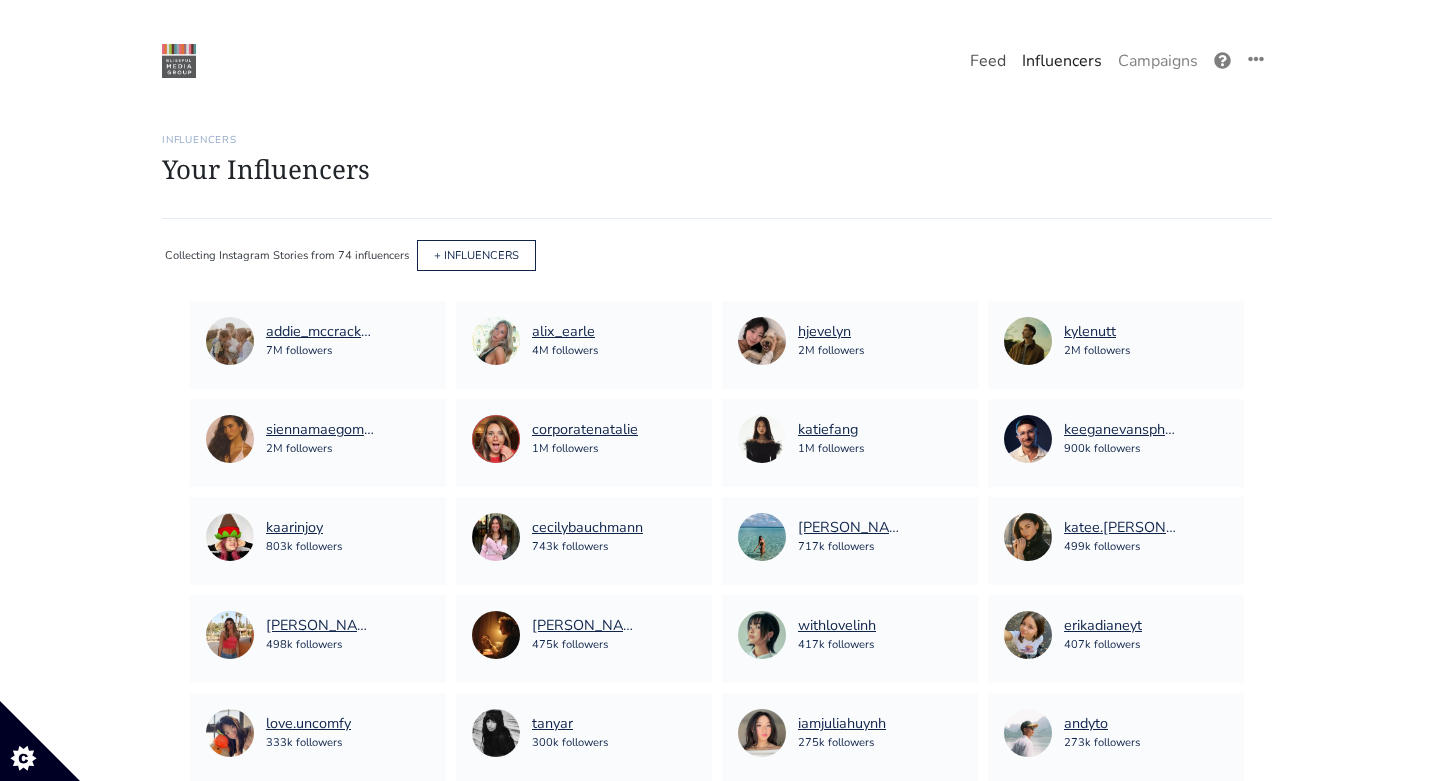 click on "Feed" at bounding box center [988, 61] 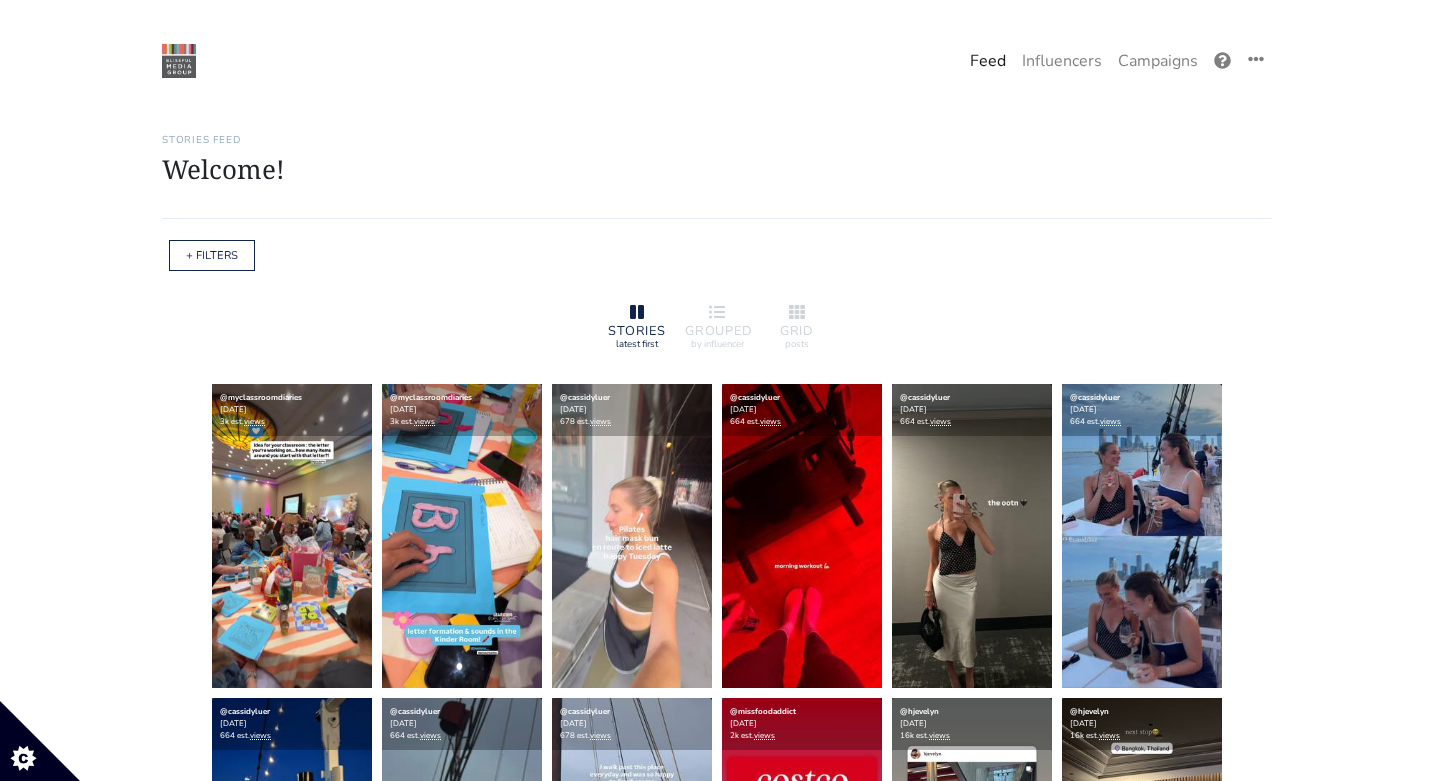 click on "Feed" at bounding box center [988, 61] 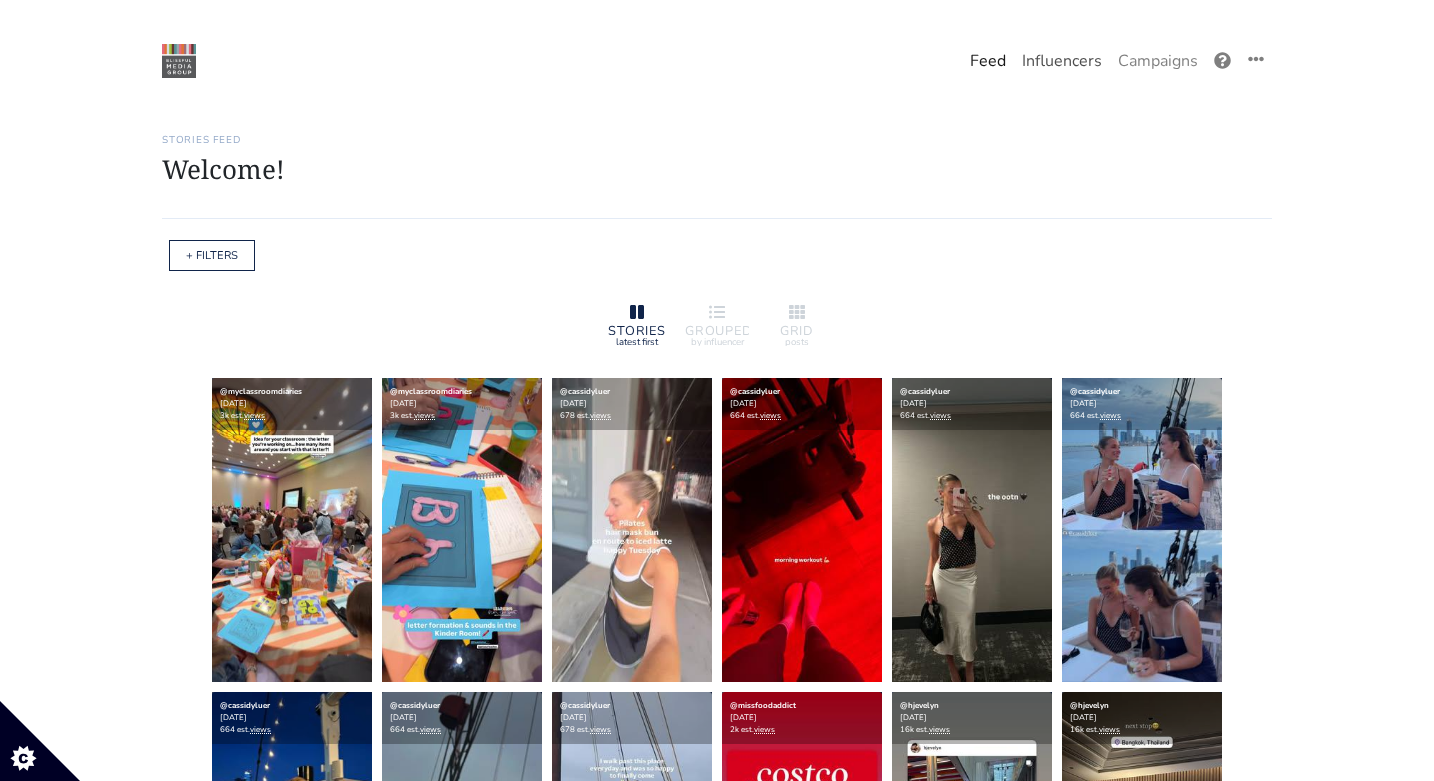 click on "Influencers" at bounding box center [1062, 61] 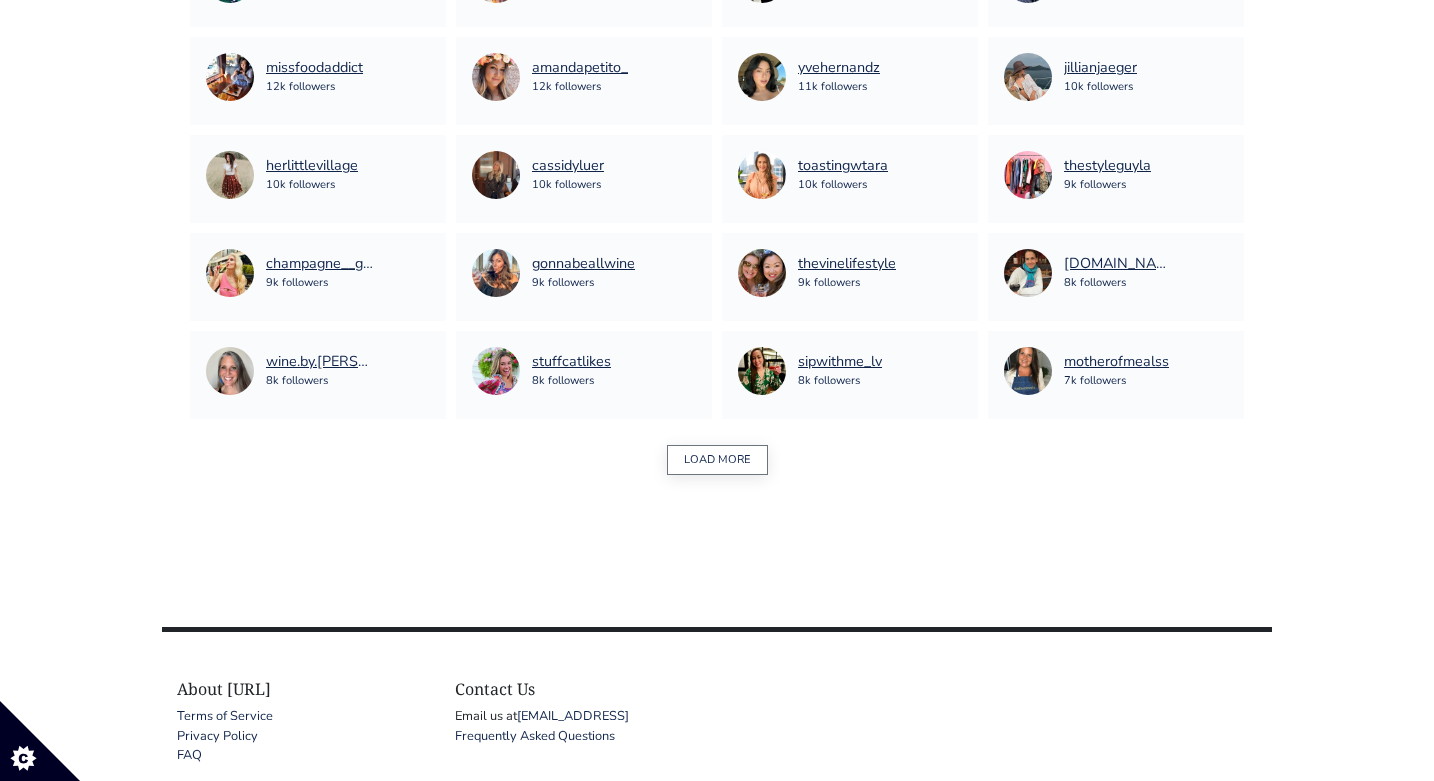 scroll, scrollTop: 1335, scrollLeft: 0, axis: vertical 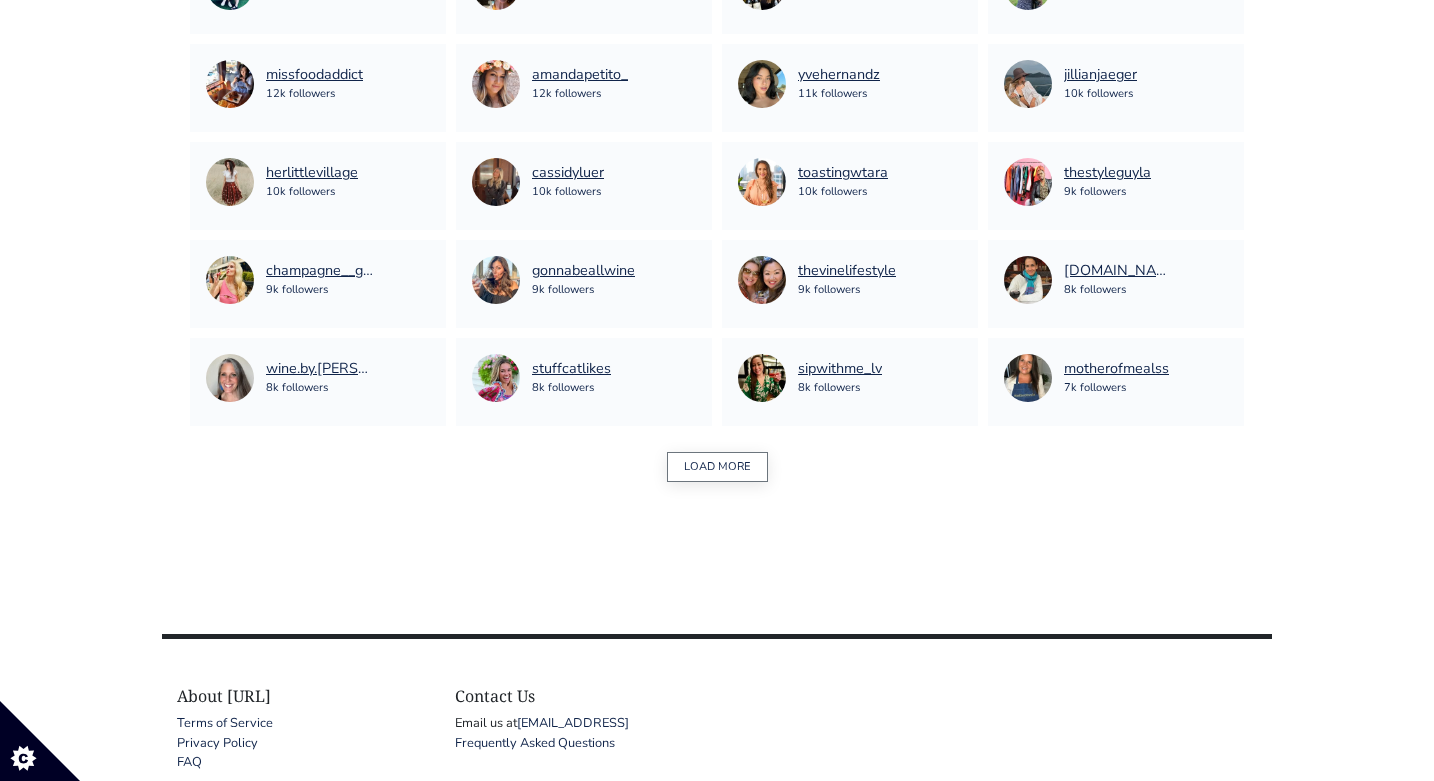 click on "LOAD MORE" at bounding box center [717, 467] 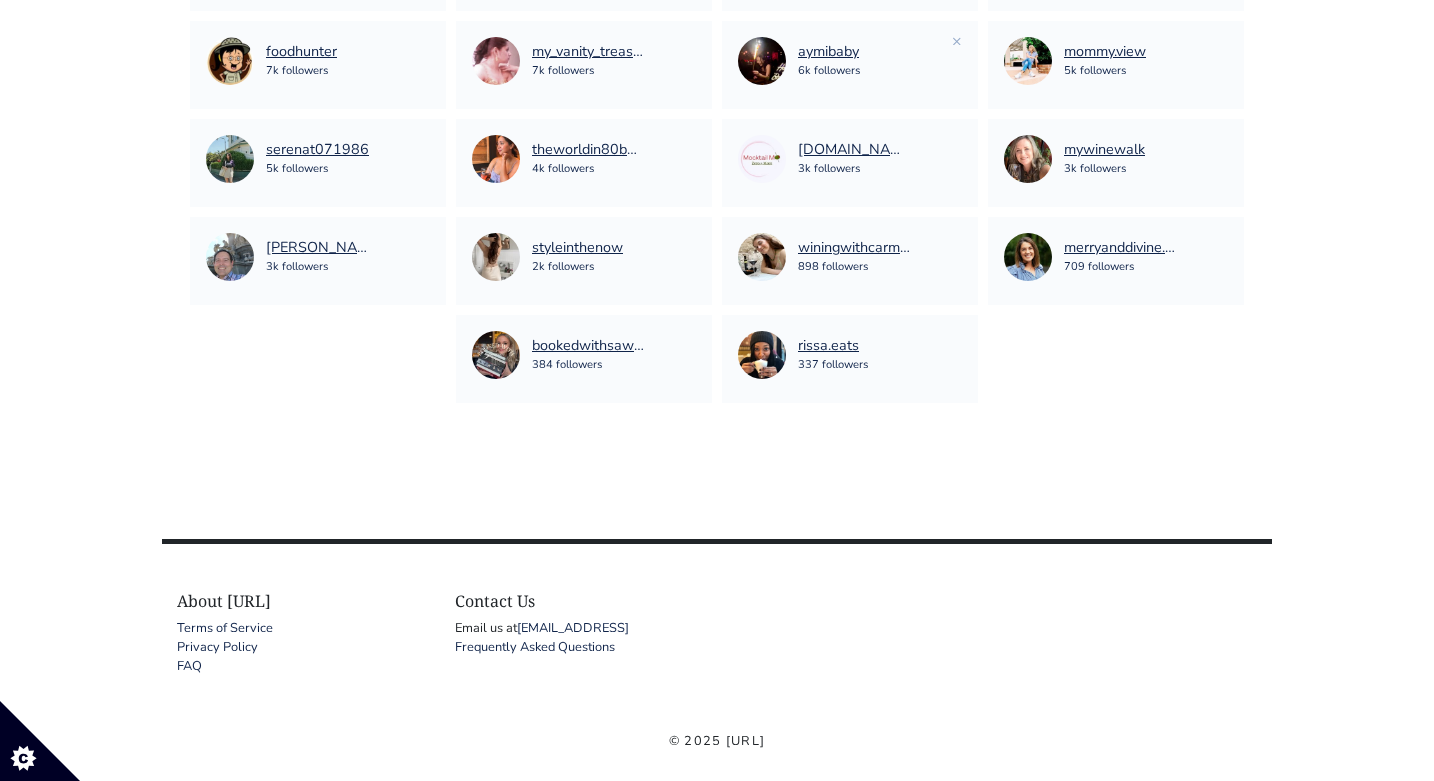 scroll, scrollTop: 1760, scrollLeft: 0, axis: vertical 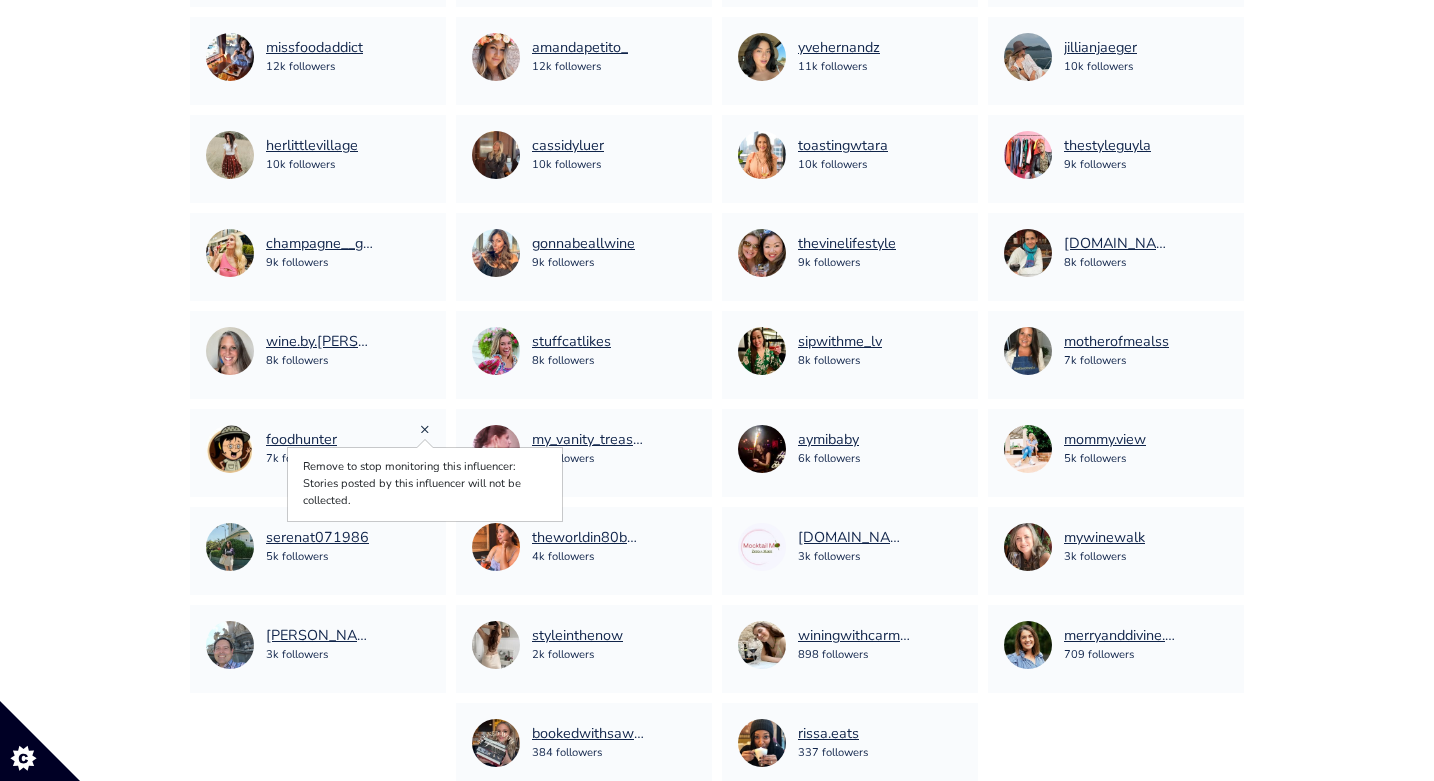 click on "×" at bounding box center [425, 429] 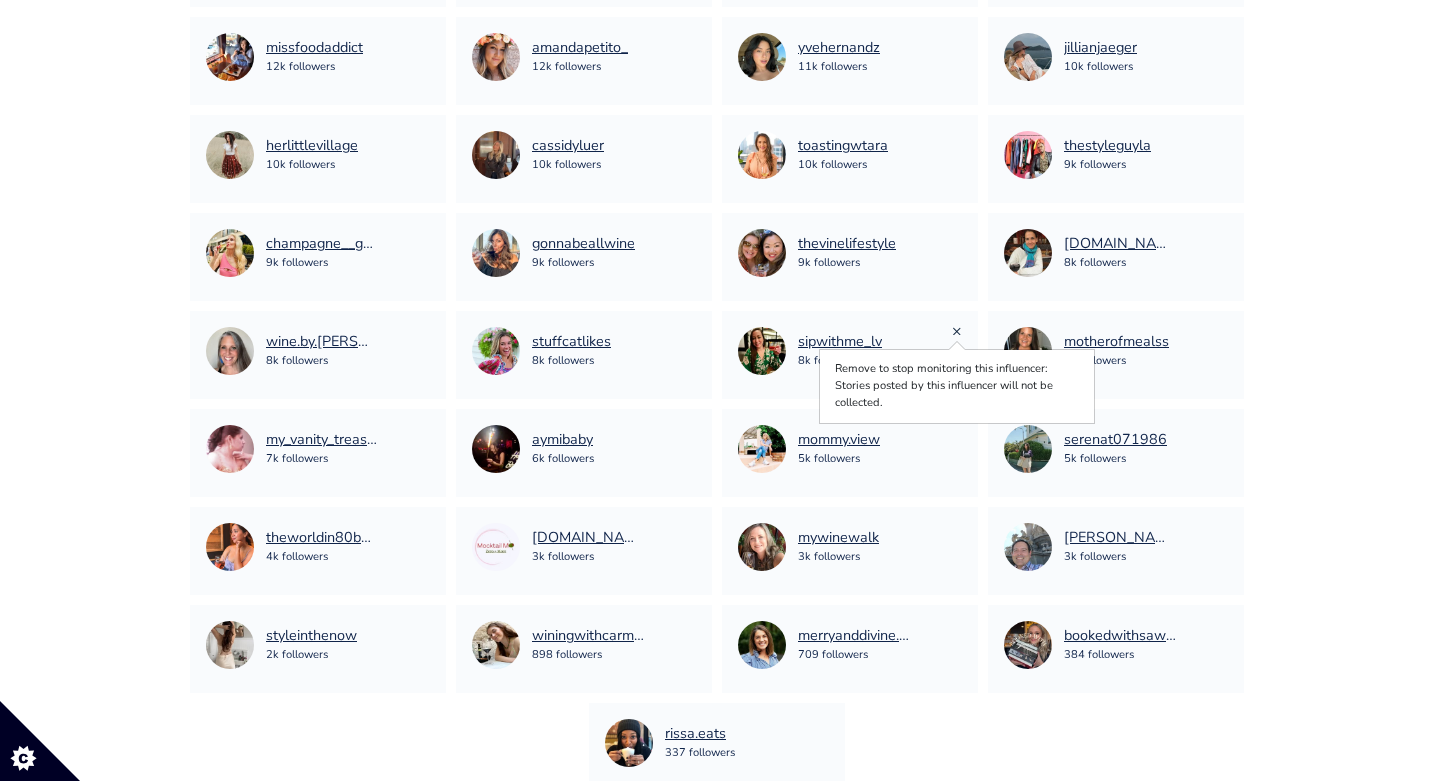 click on "×" at bounding box center (957, 331) 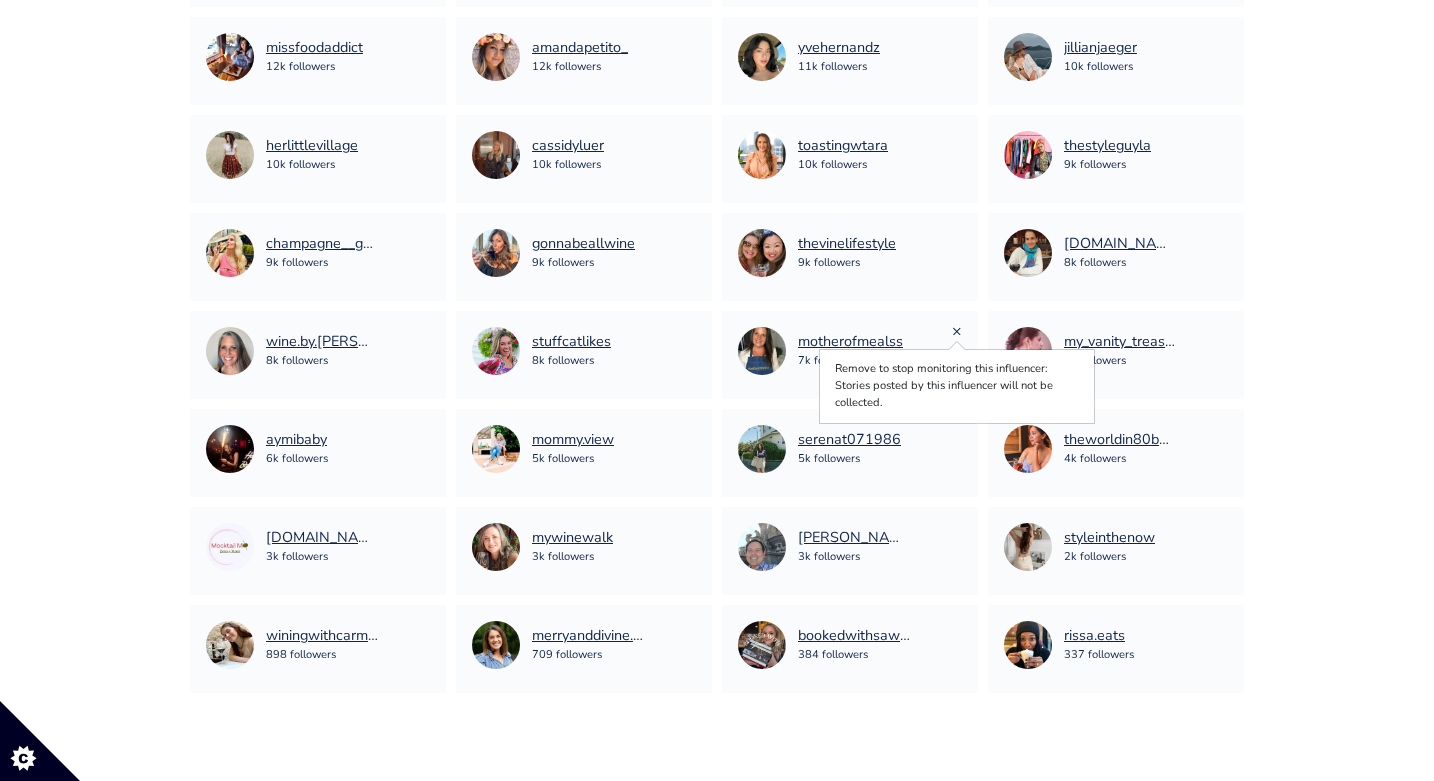click on "×" at bounding box center [957, 331] 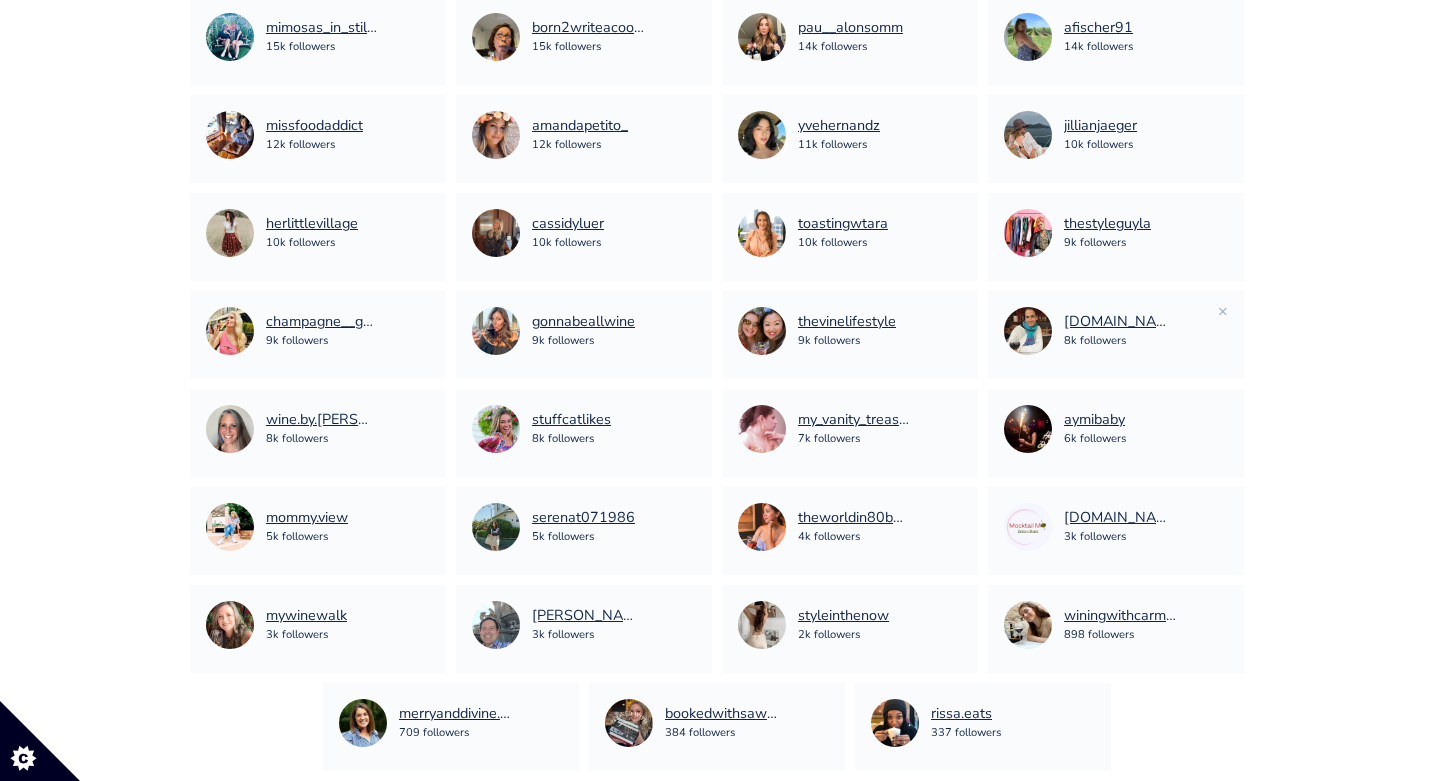 scroll, scrollTop: 1267, scrollLeft: 0, axis: vertical 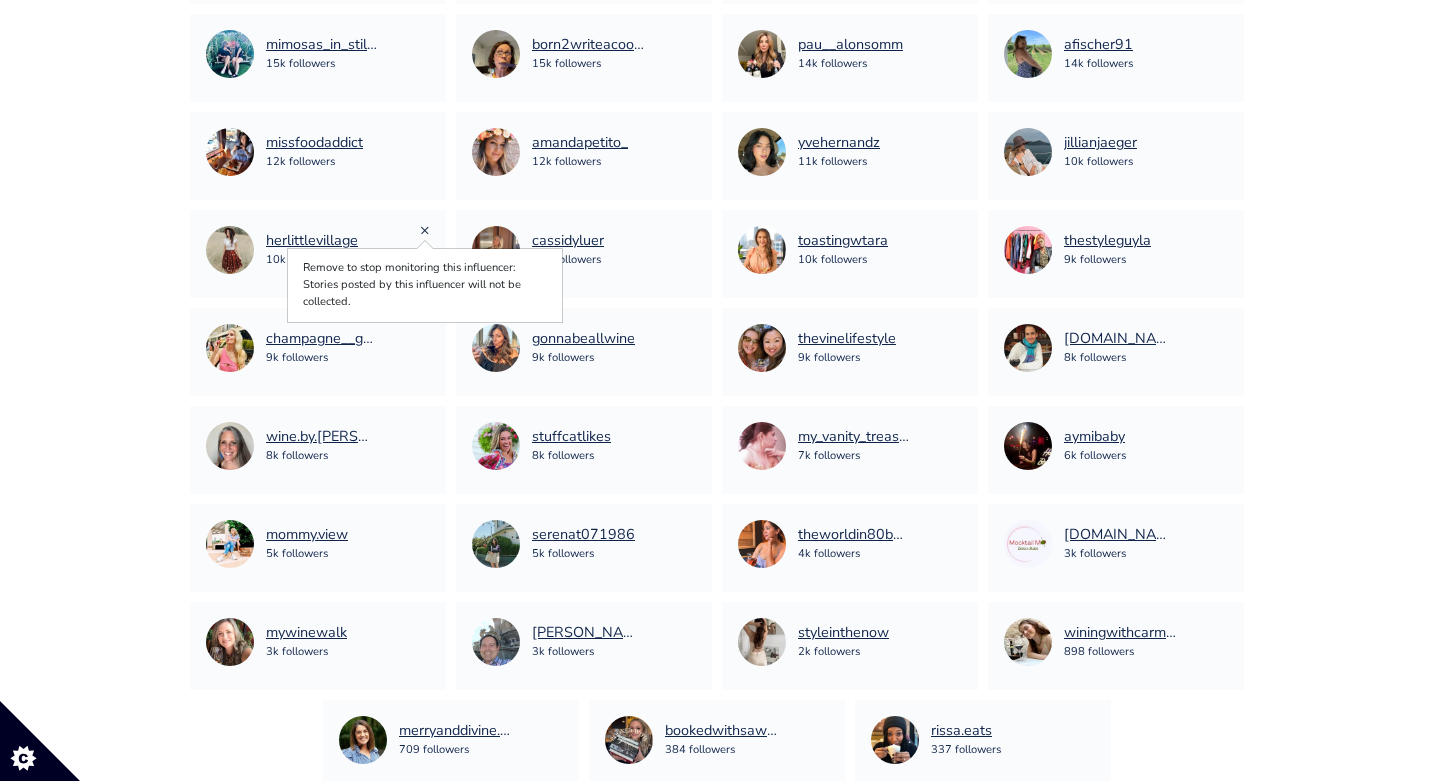 click on "×" at bounding box center (425, 230) 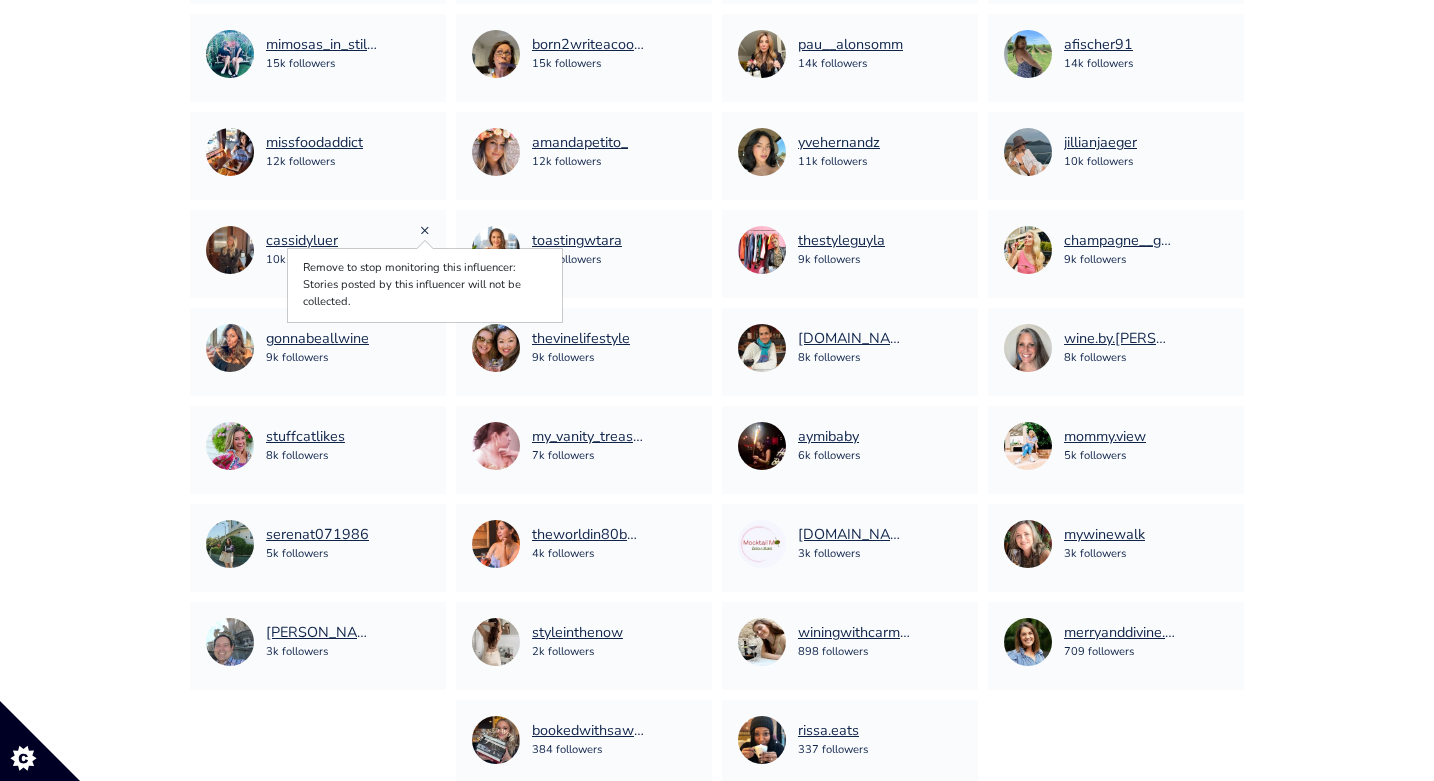 click on "×" at bounding box center (425, 230) 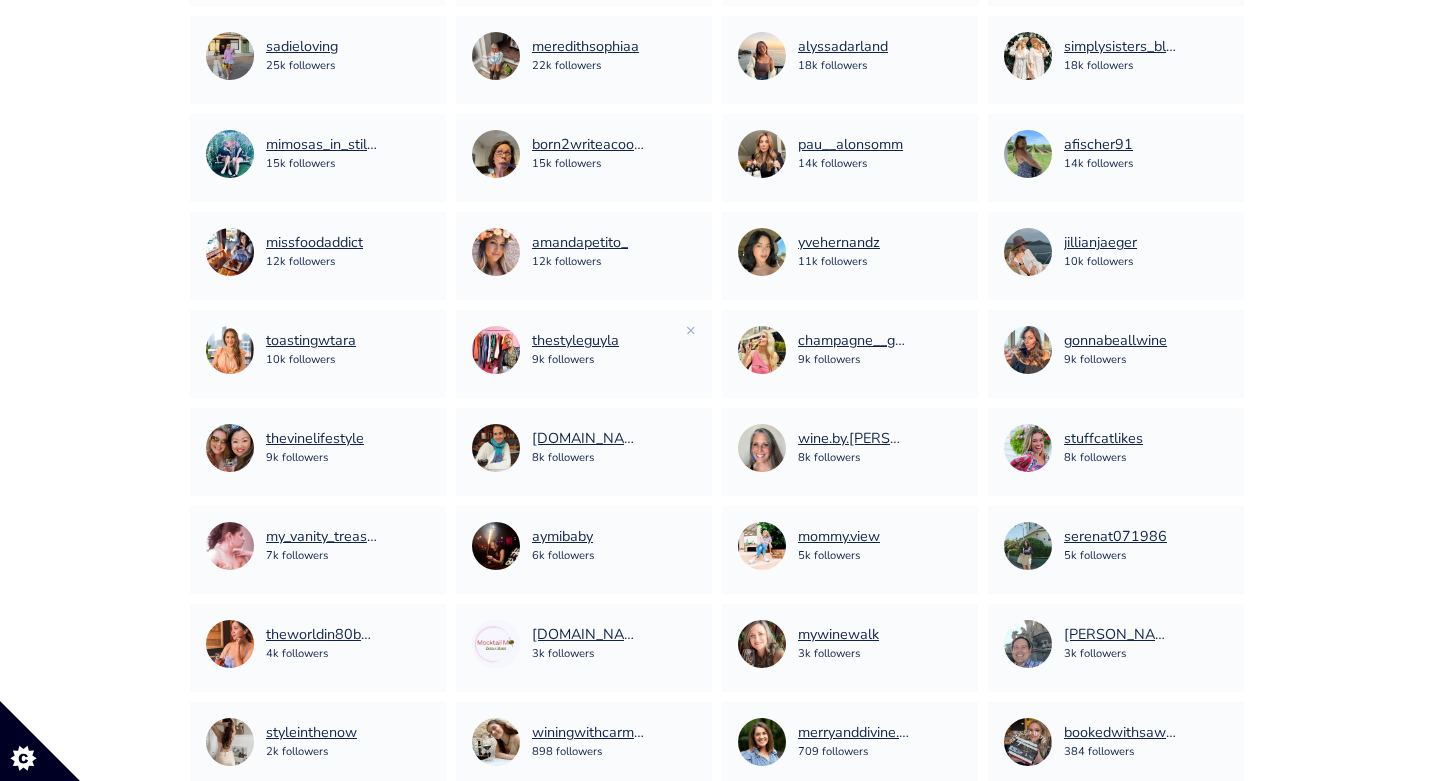 scroll, scrollTop: 1103, scrollLeft: 0, axis: vertical 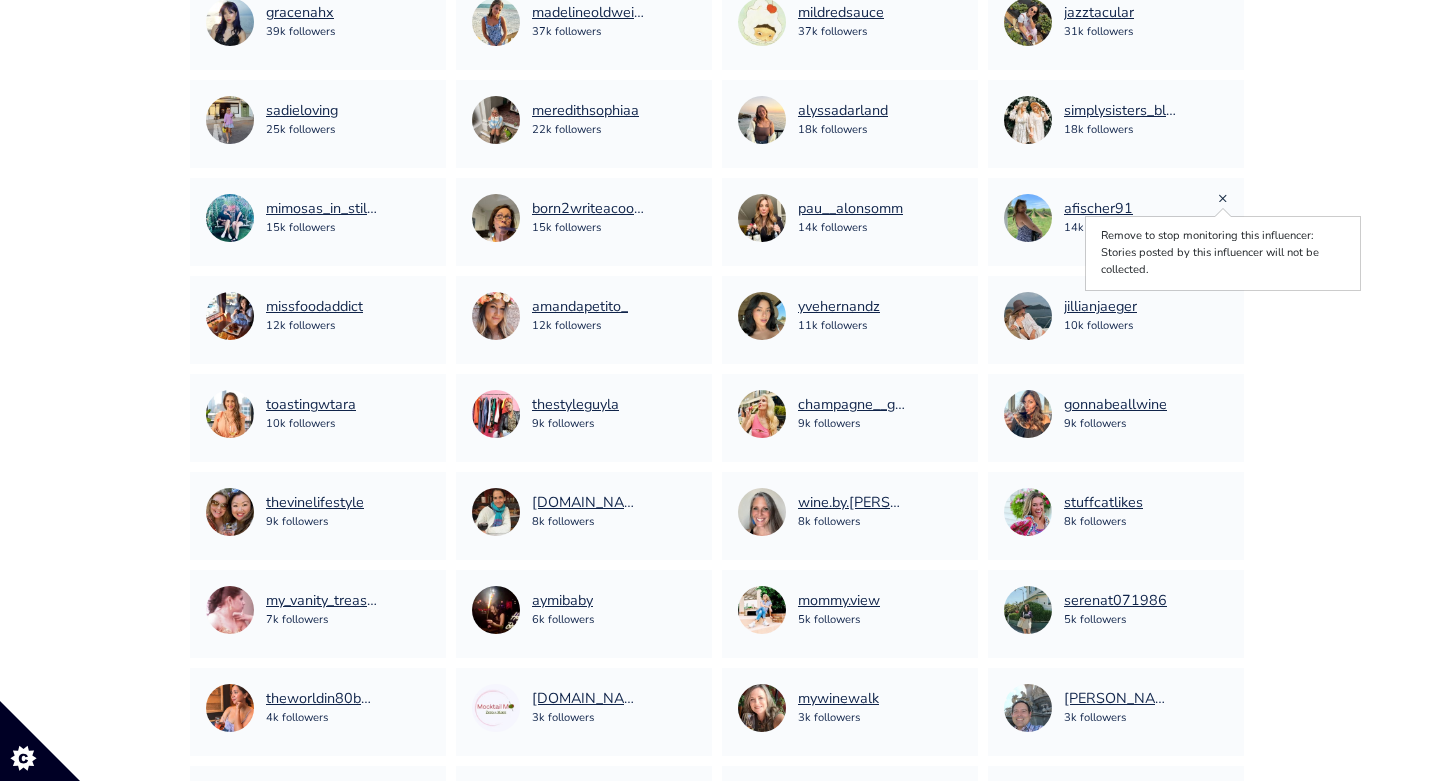 click on "×" at bounding box center [1223, 198] 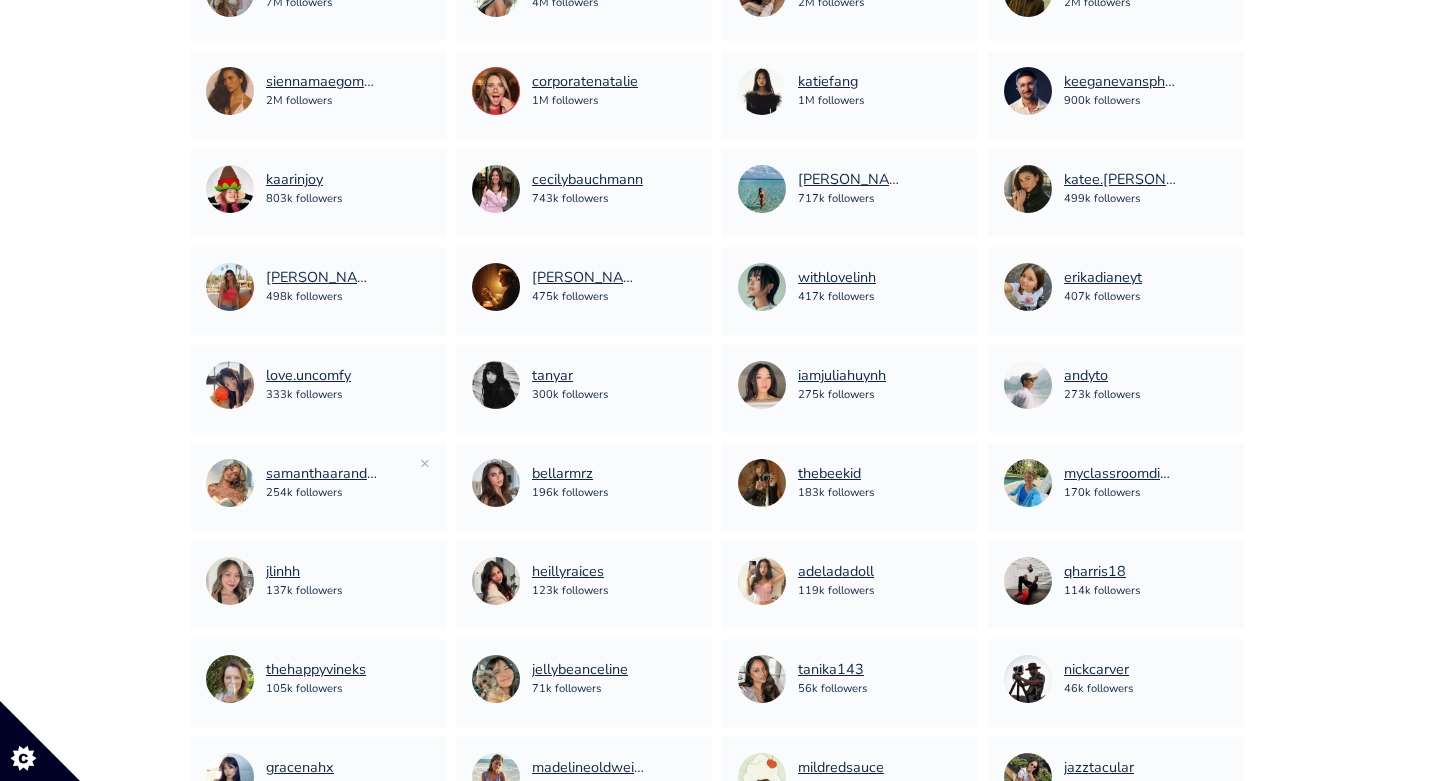 scroll, scrollTop: 345, scrollLeft: 0, axis: vertical 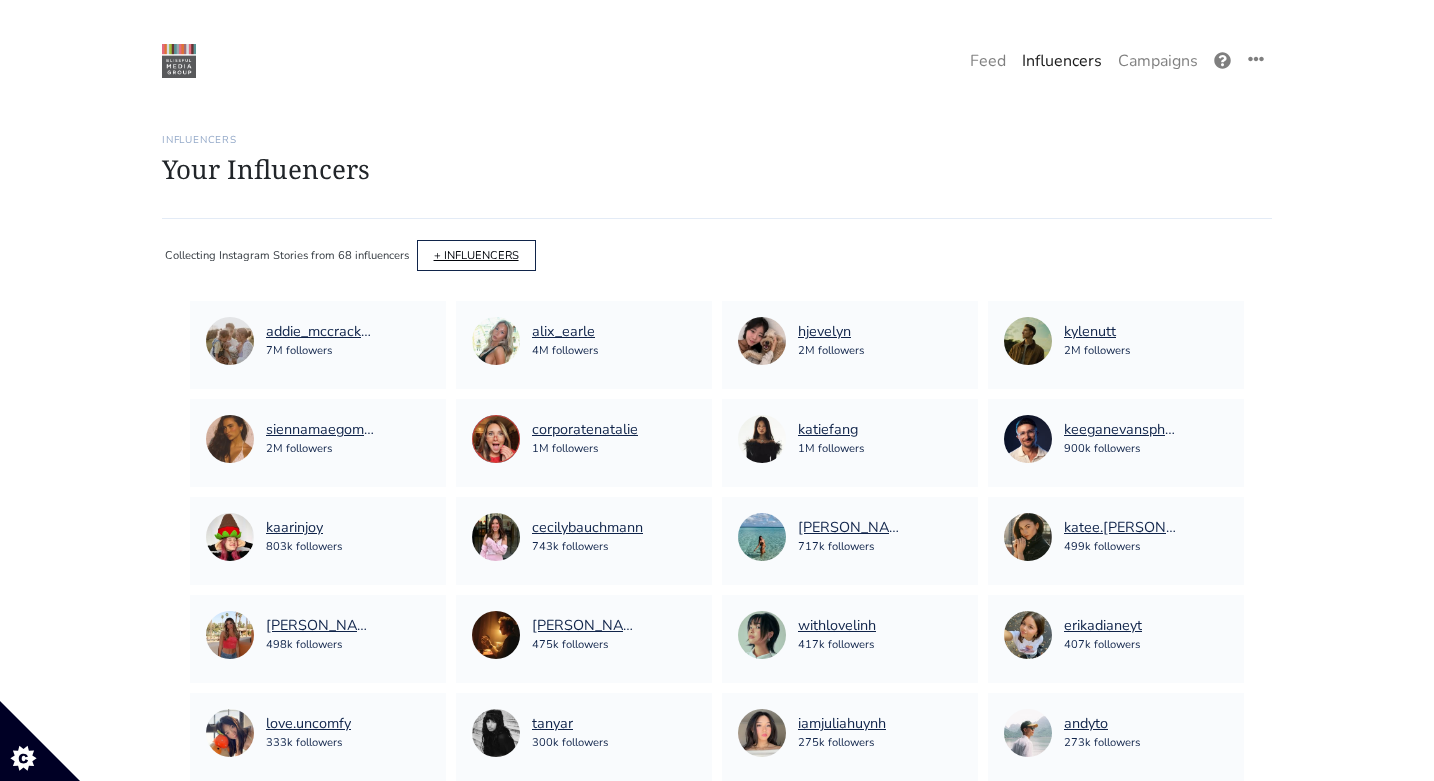 click on "+ INFLUENCERS" at bounding box center (476, 255) 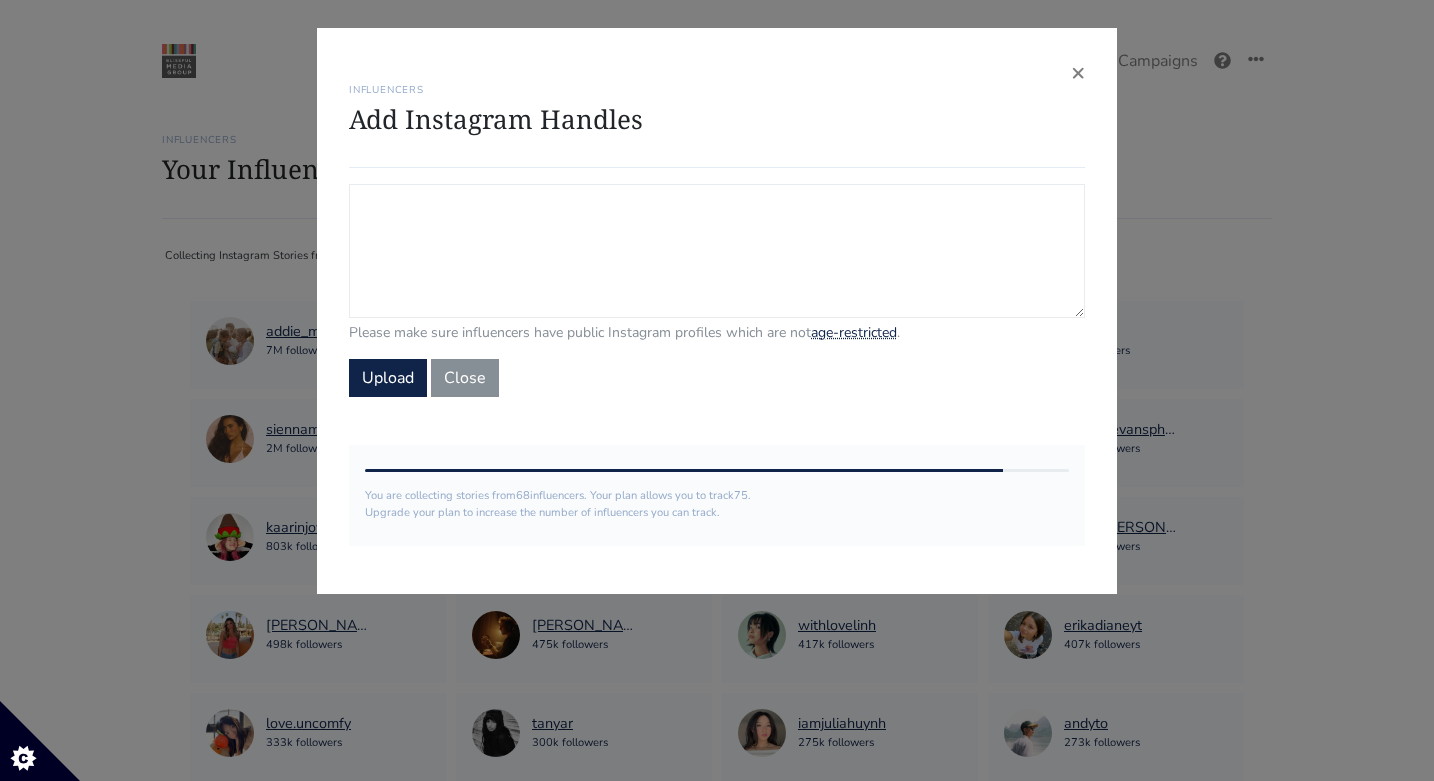 click on "Campaign Influencers
(optional) Only stories from these influencers will be included.
If blank, campaign will track stories from all influencers in your account." at bounding box center [717, 251] 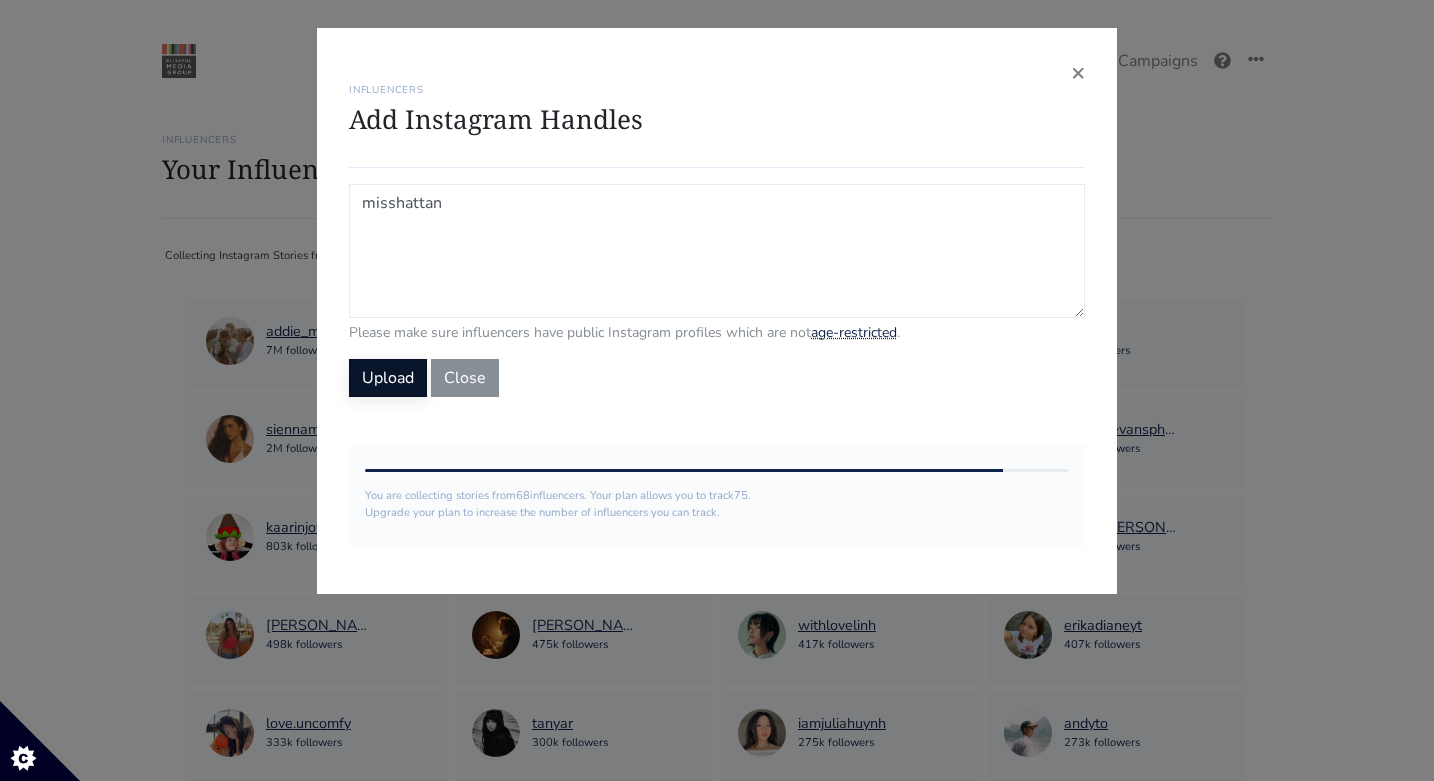 type on "misshattan" 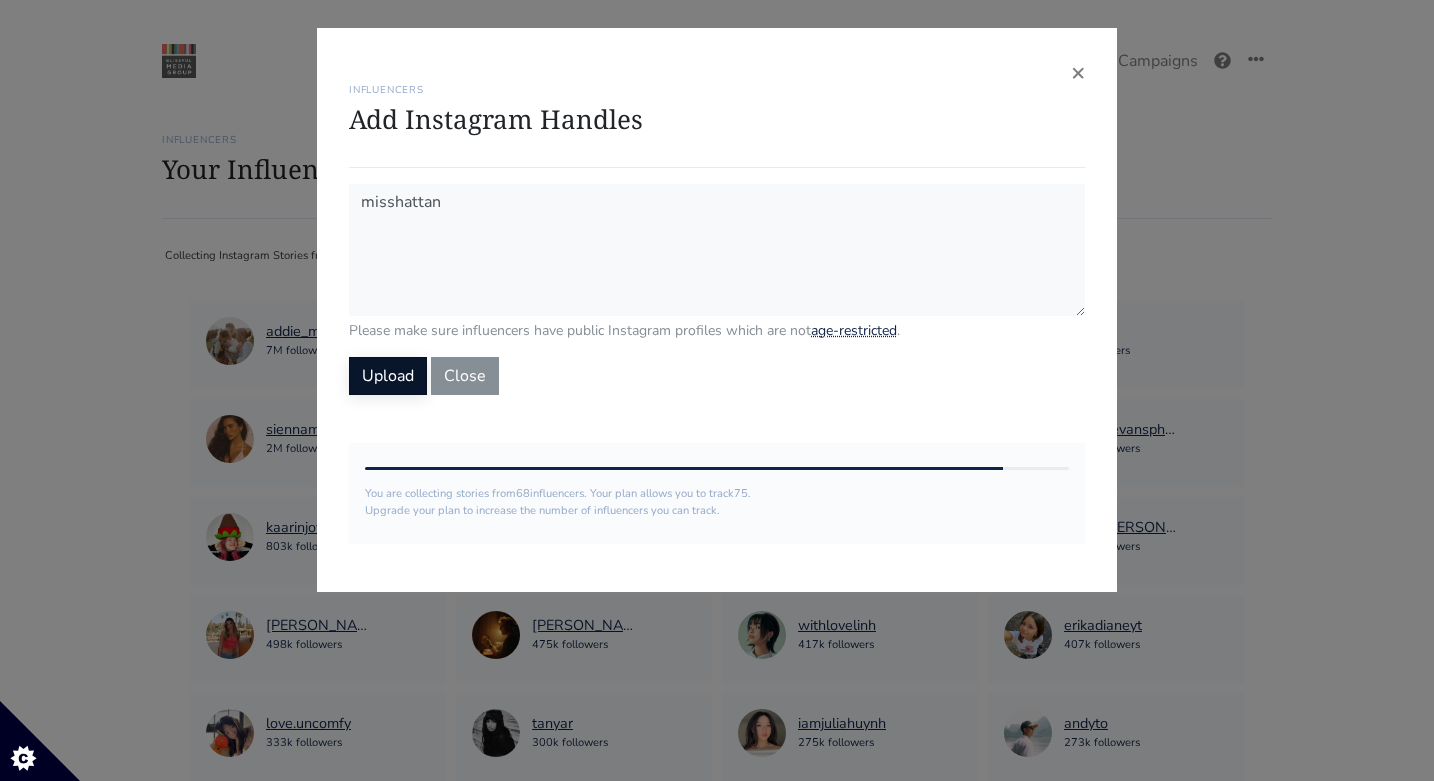 click on "Upload" at bounding box center (388, 376) 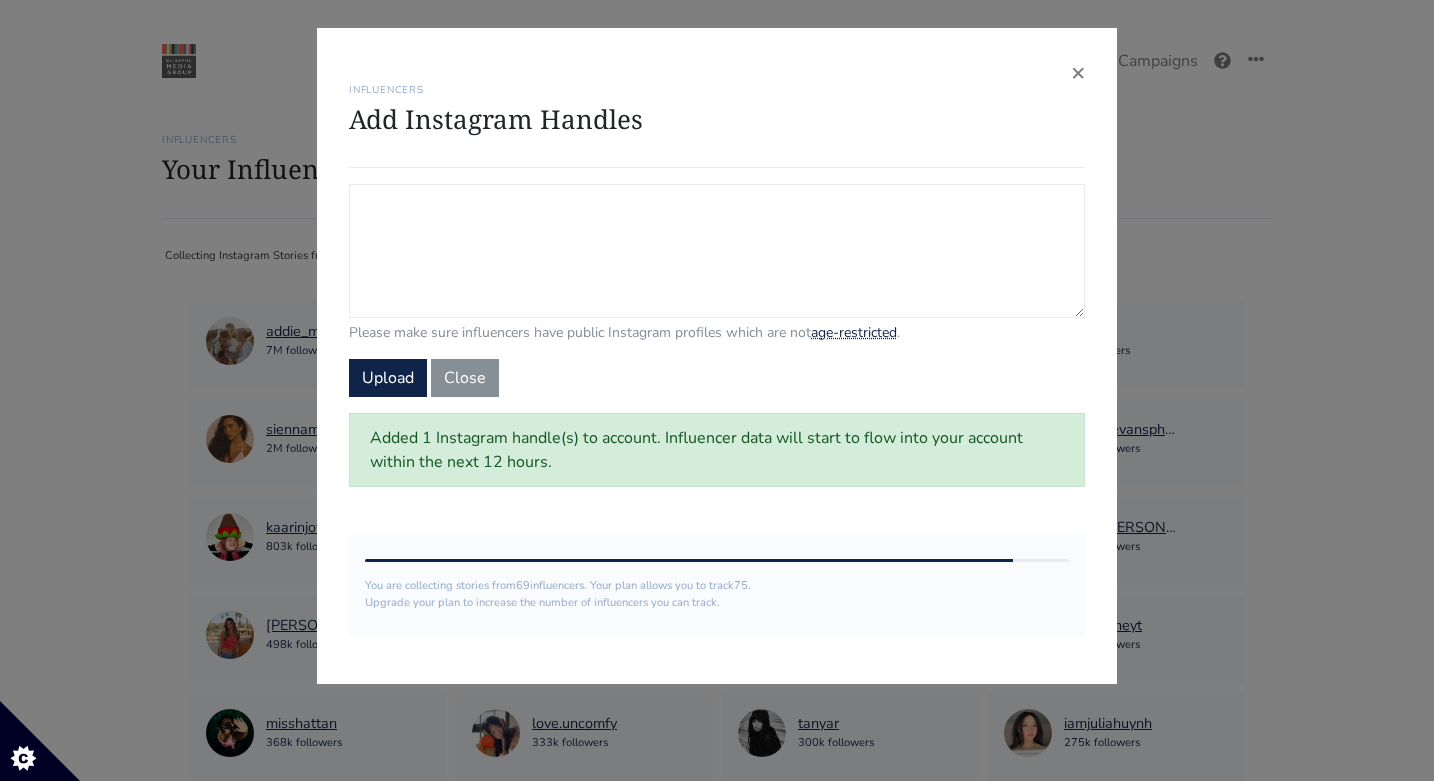 click on "Campaign Influencers
(optional) Only stories from these influencers will be included.
If blank, campaign will track stories from all influencers in your account." at bounding box center (717, 251) 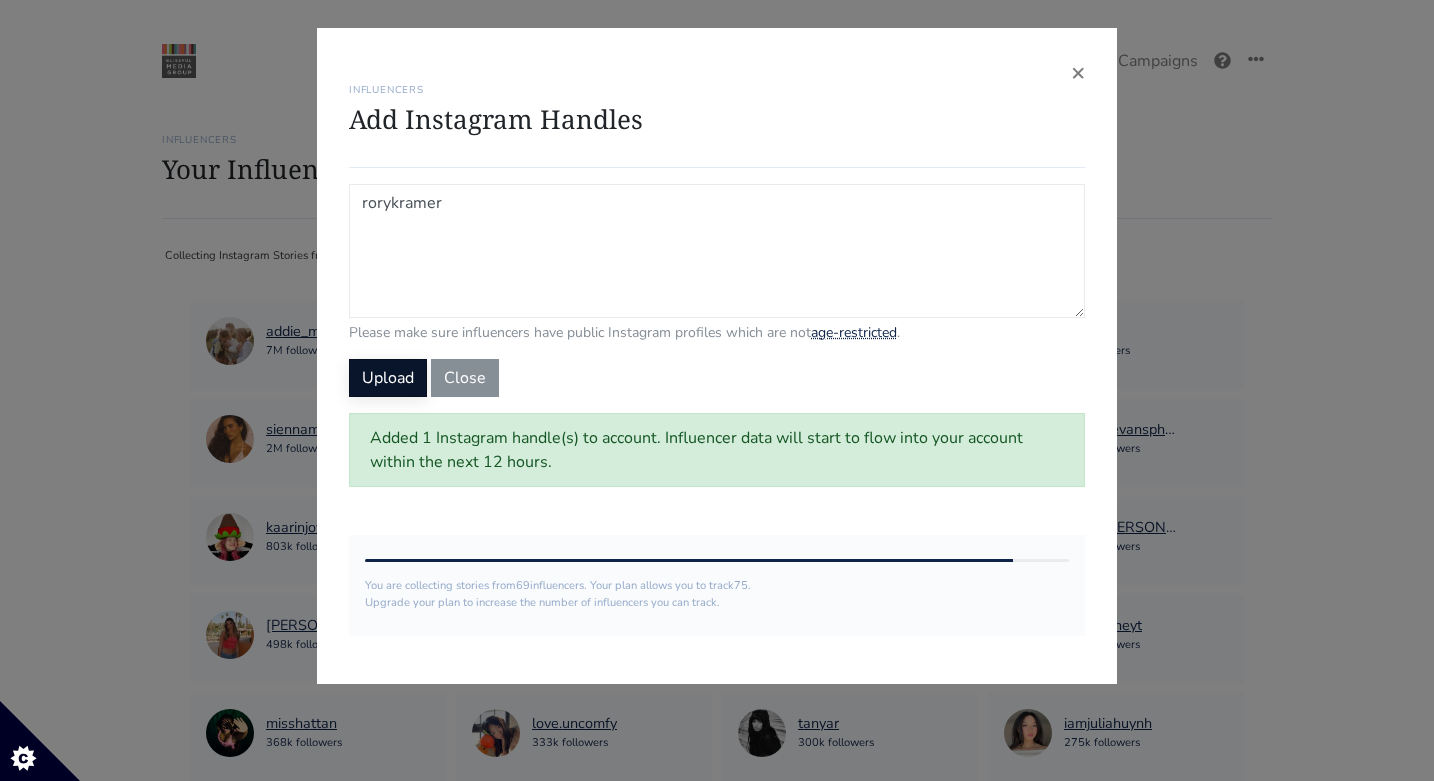 type on "rorykramer" 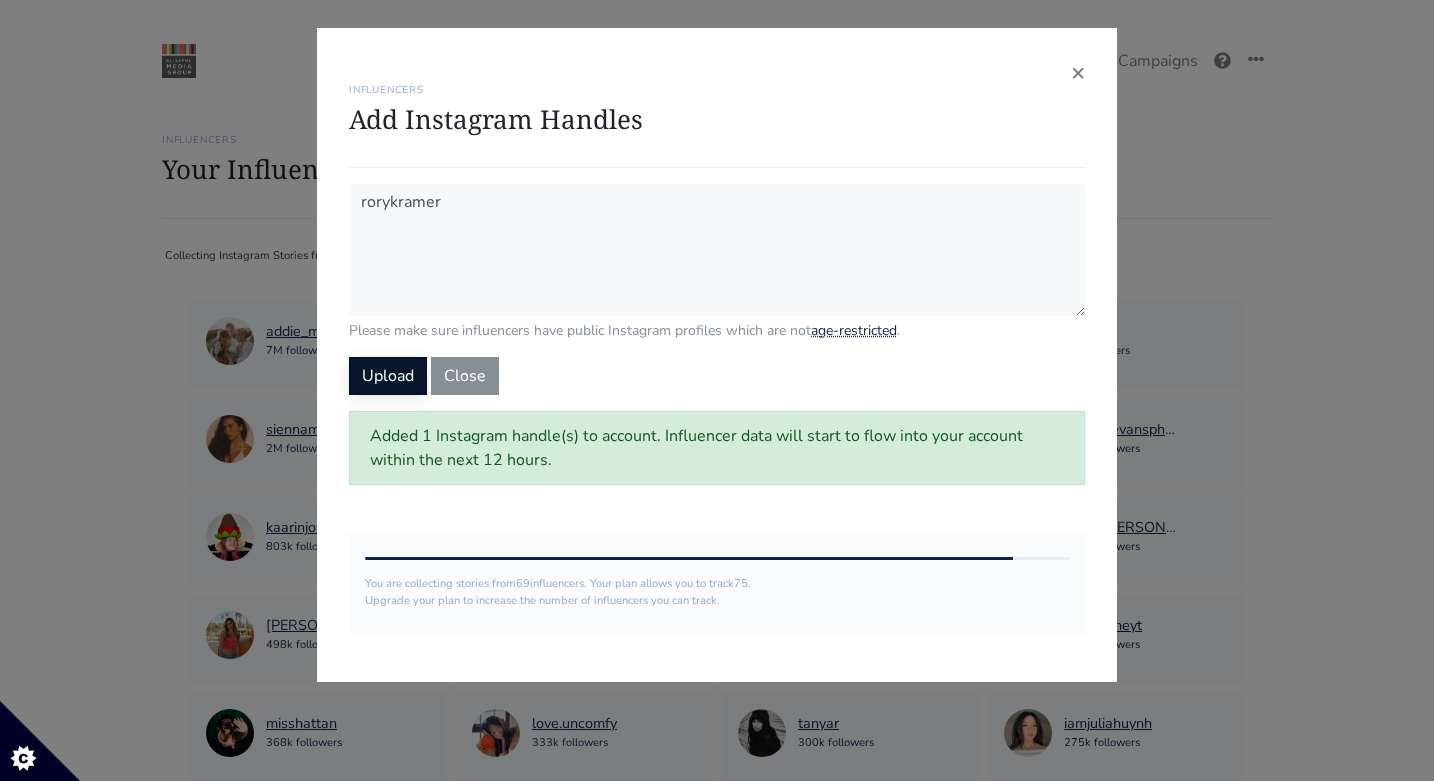 click on "Upload" at bounding box center (388, 376) 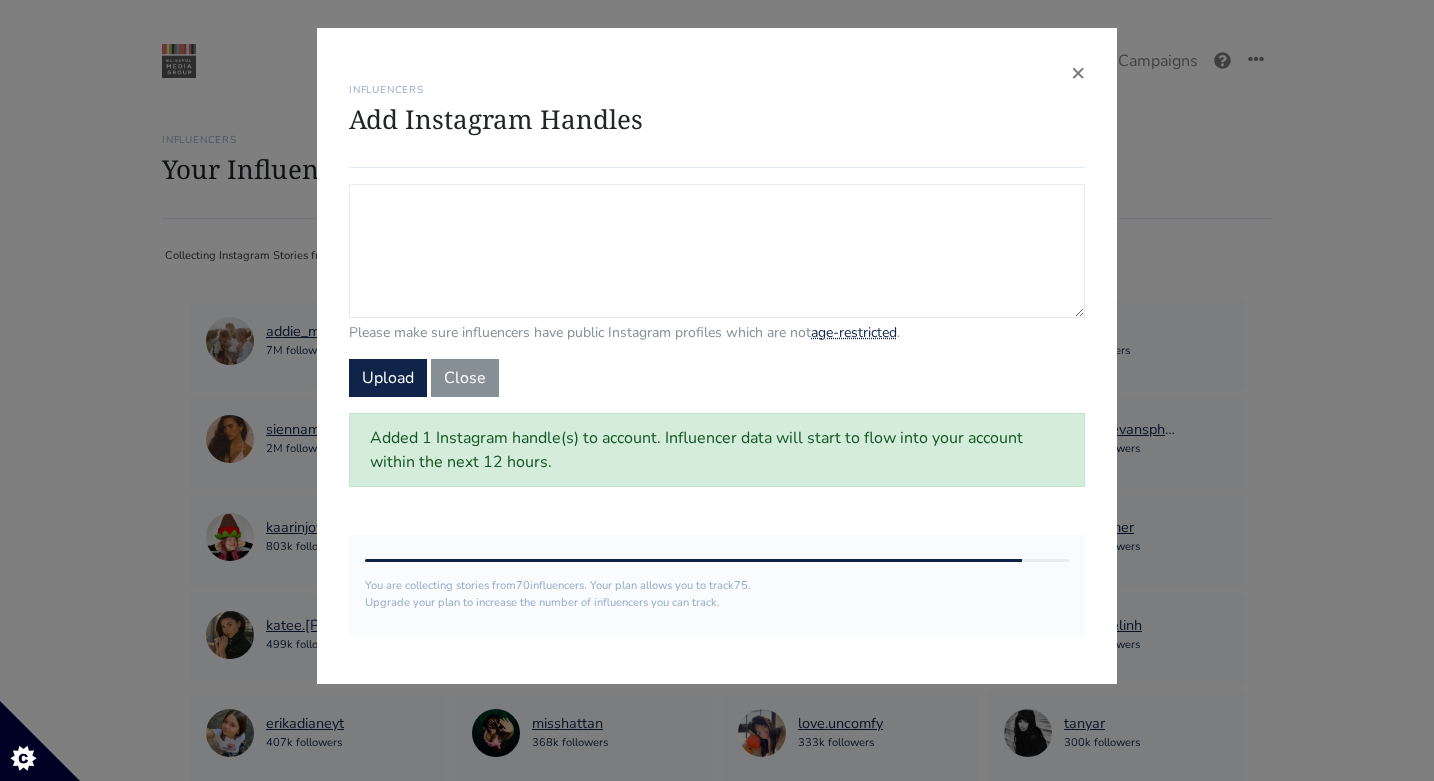 click on "Campaign Influencers
(optional) Only stories from these influencers will be included.
If blank, campaign will track stories from all influencers in your account." at bounding box center (717, 251) 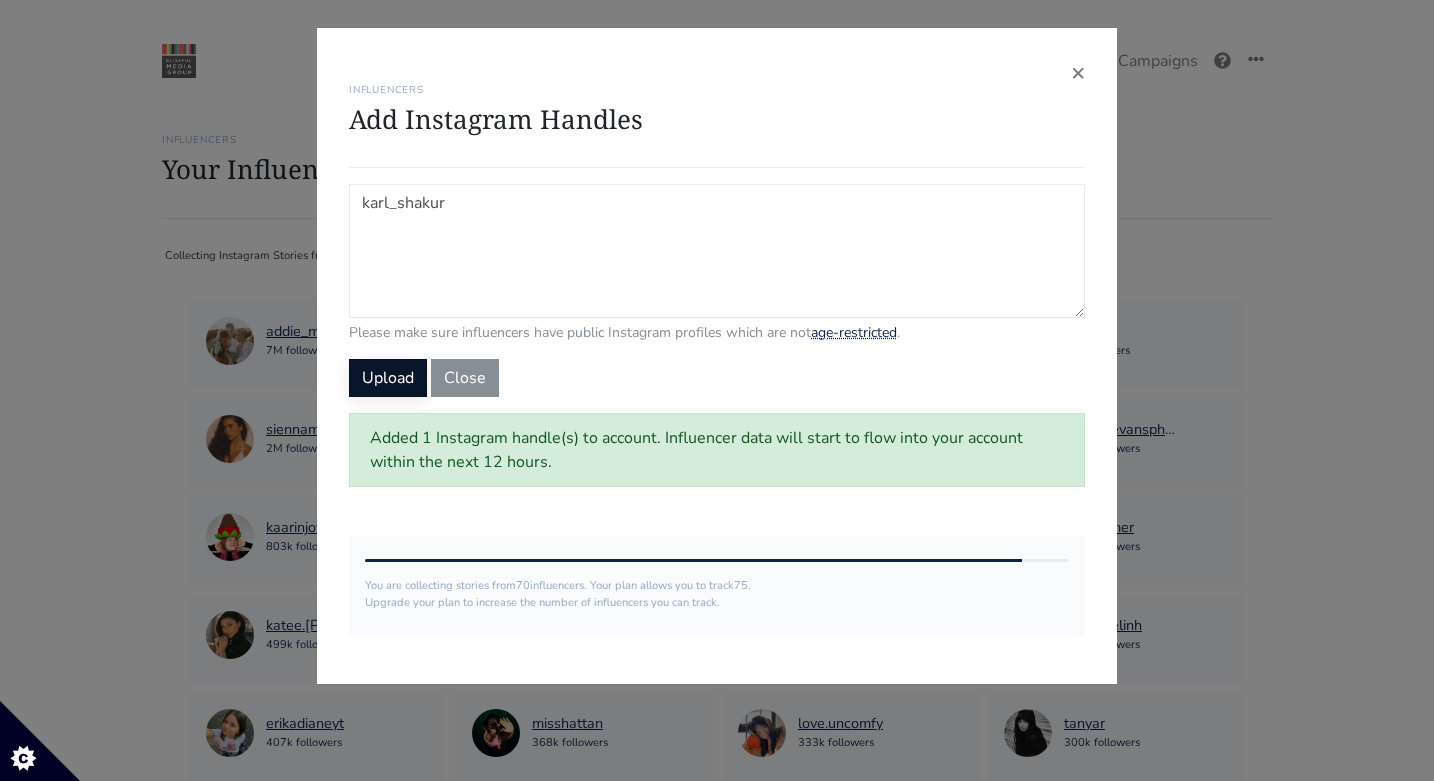 type on "karl_shakur" 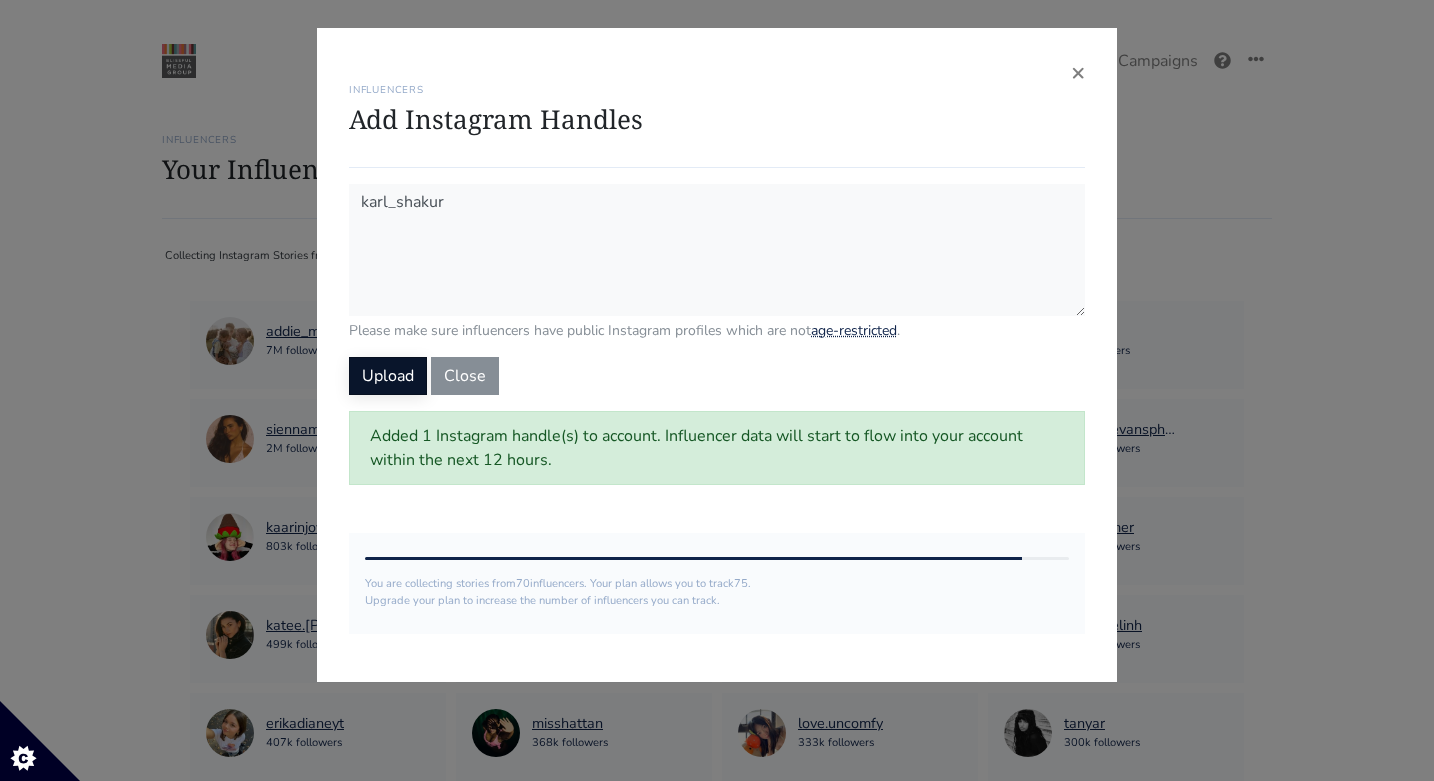 click on "Upload" at bounding box center [388, 376] 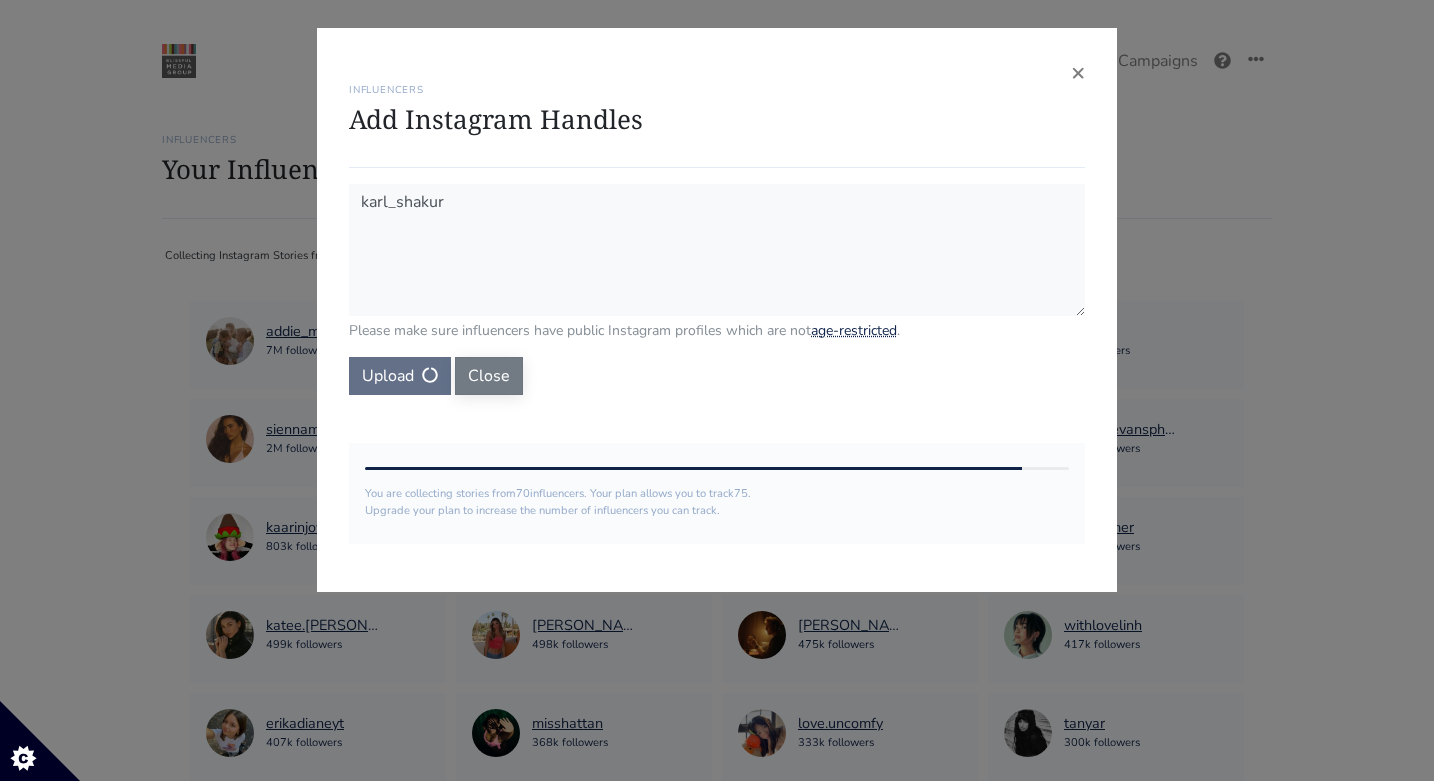 type 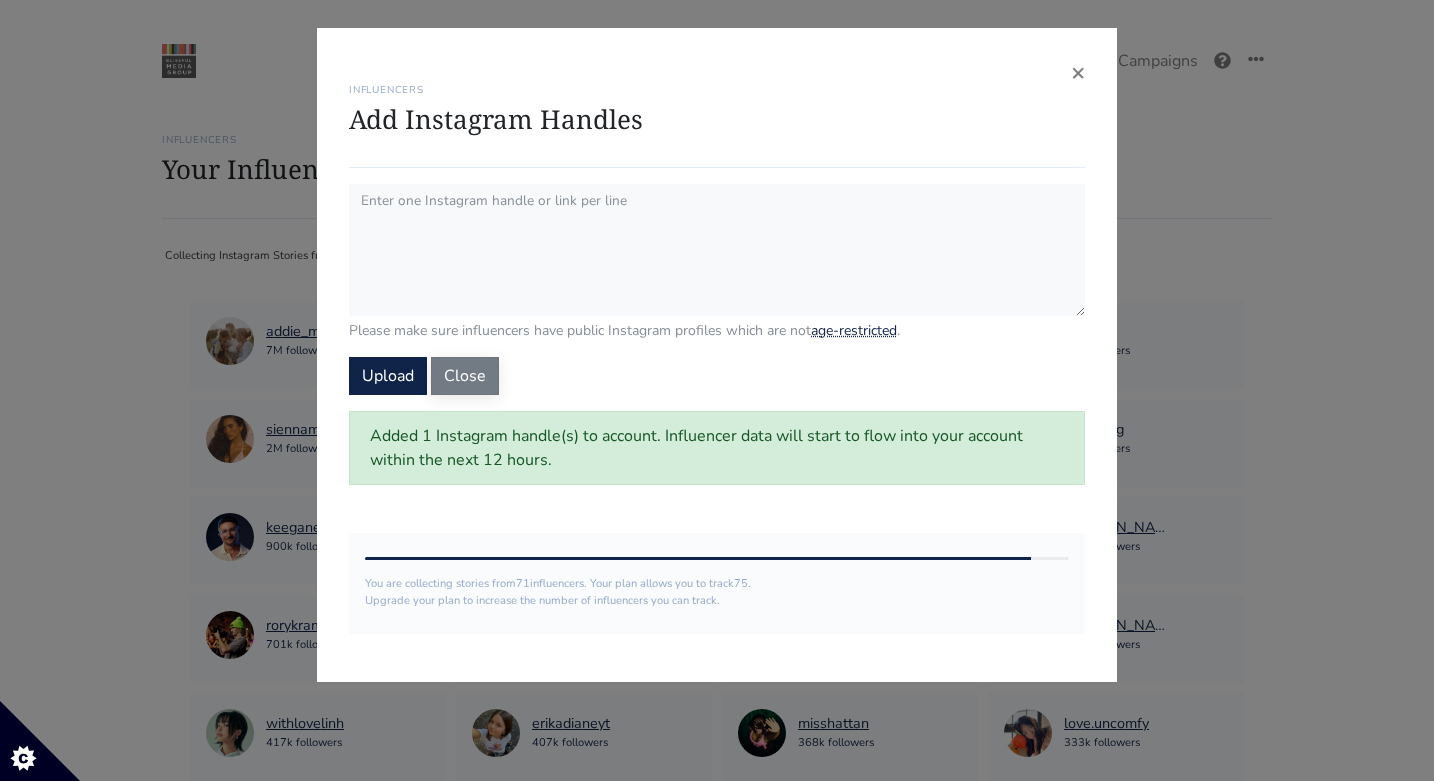 click on "Close" at bounding box center (465, 376) 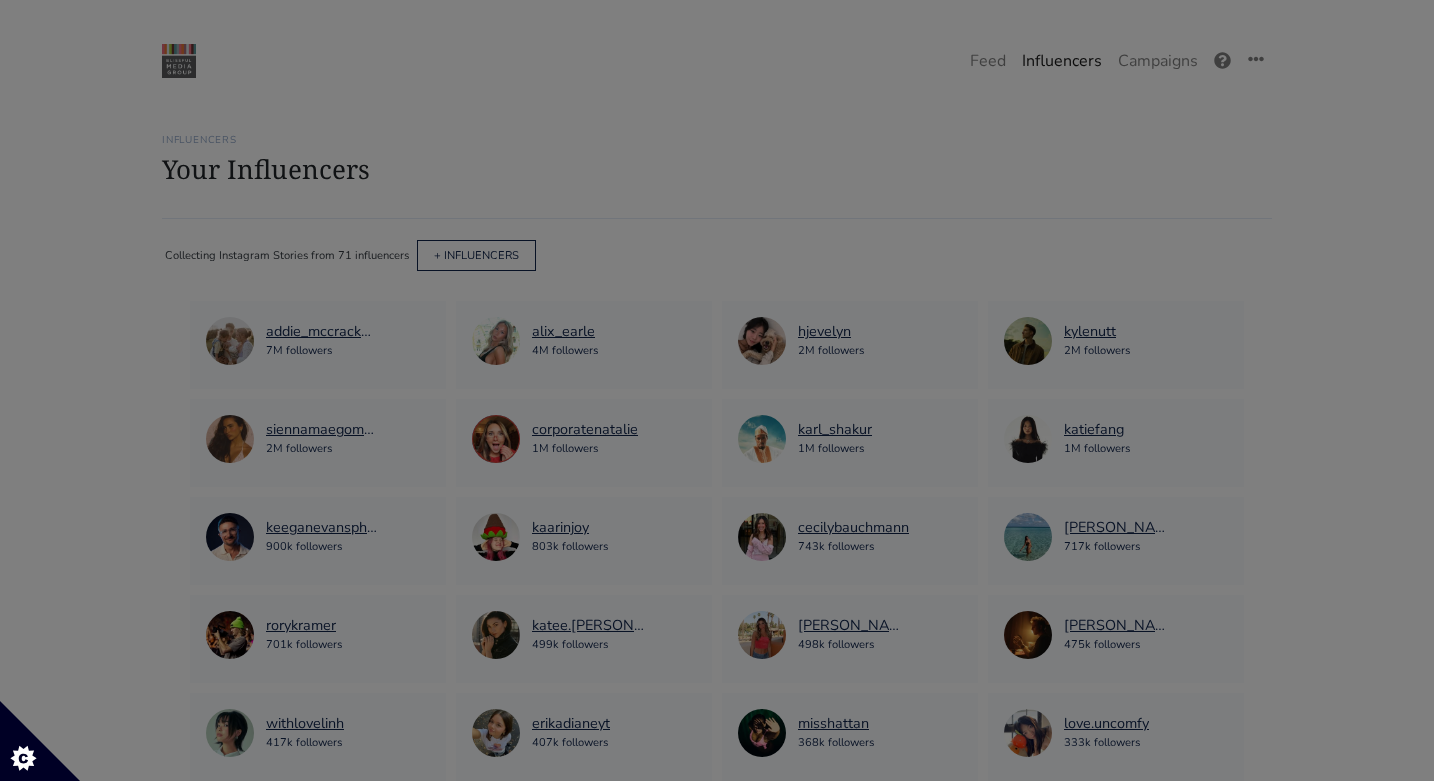 type 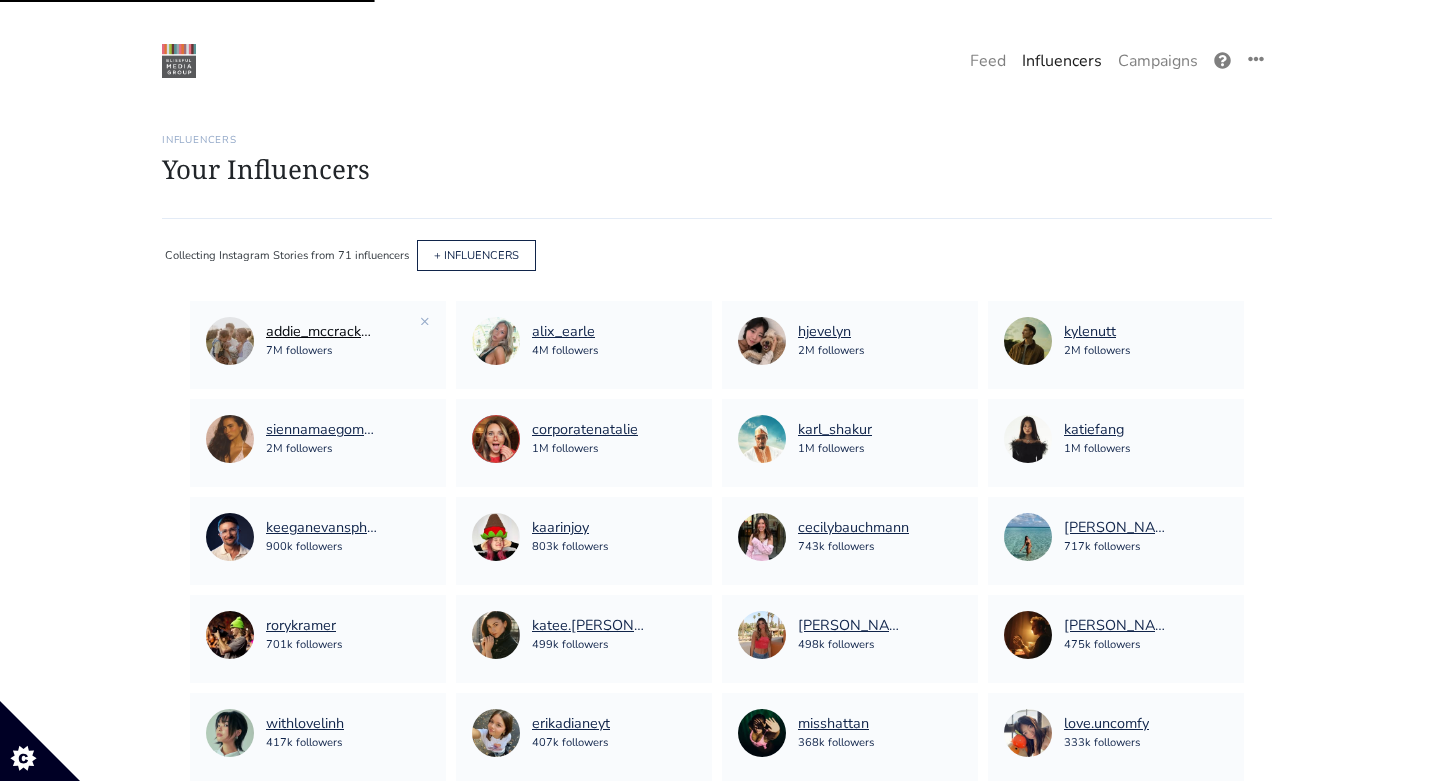 scroll, scrollTop: 0, scrollLeft: 0, axis: both 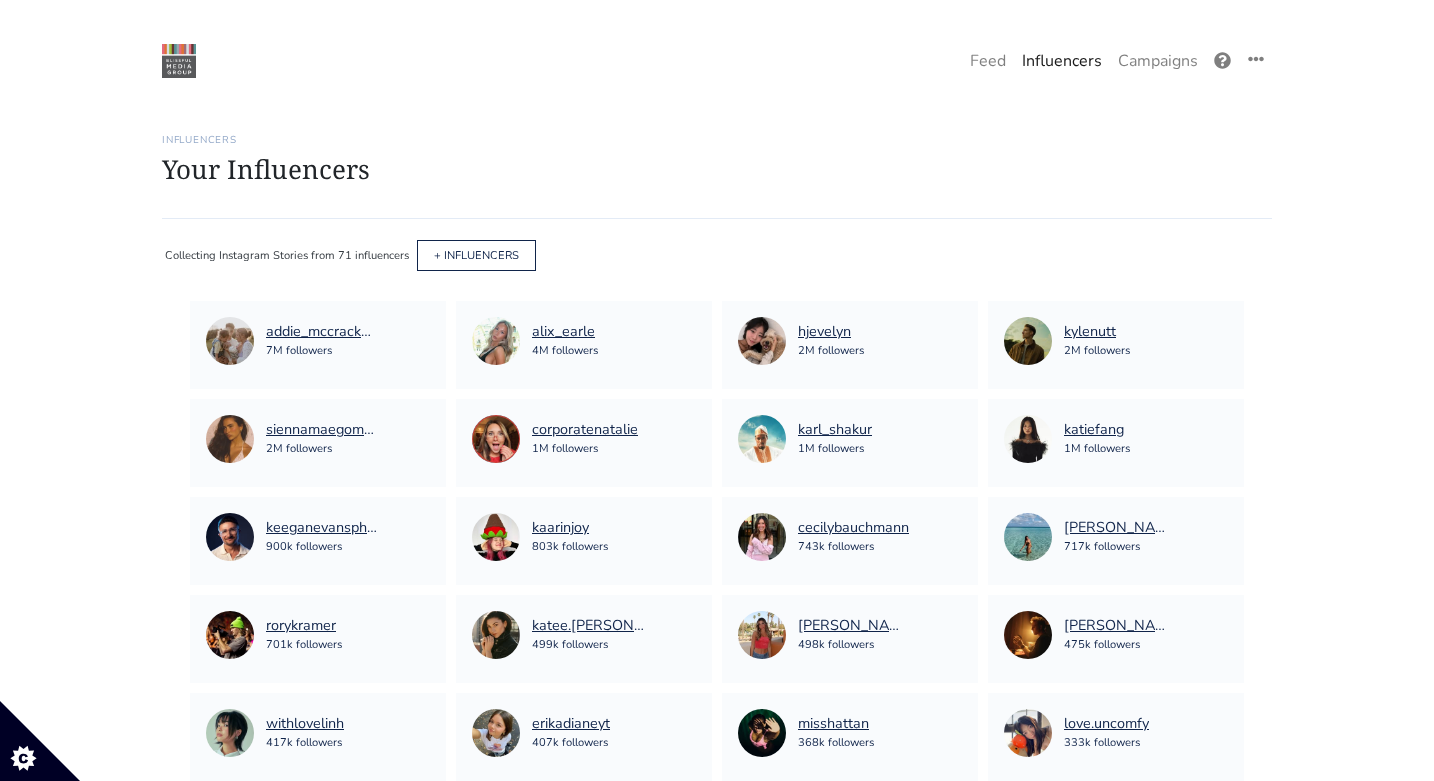 click on "Influencers
Your Influencers" at bounding box center (717, 164) 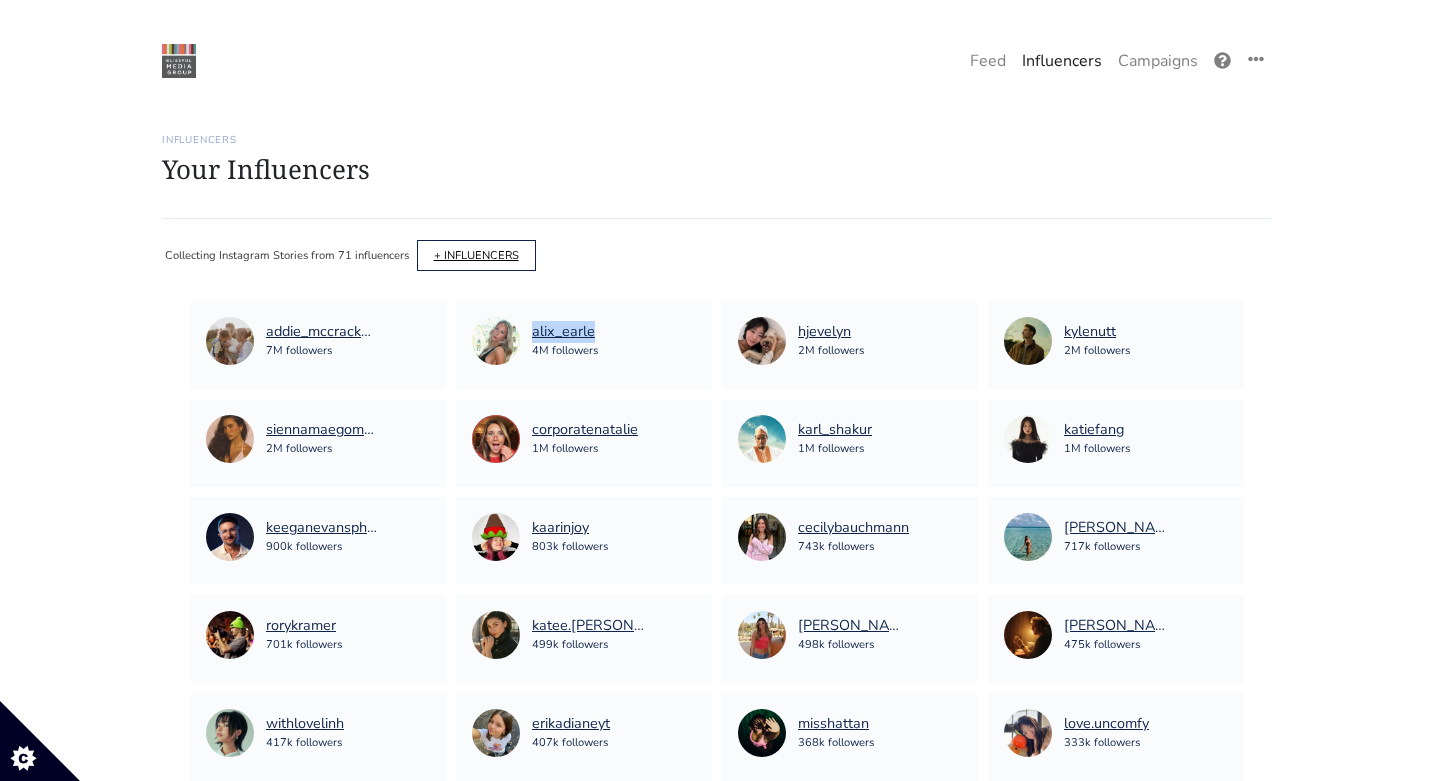 click on "+ INFLUENCERS" at bounding box center (476, 255) 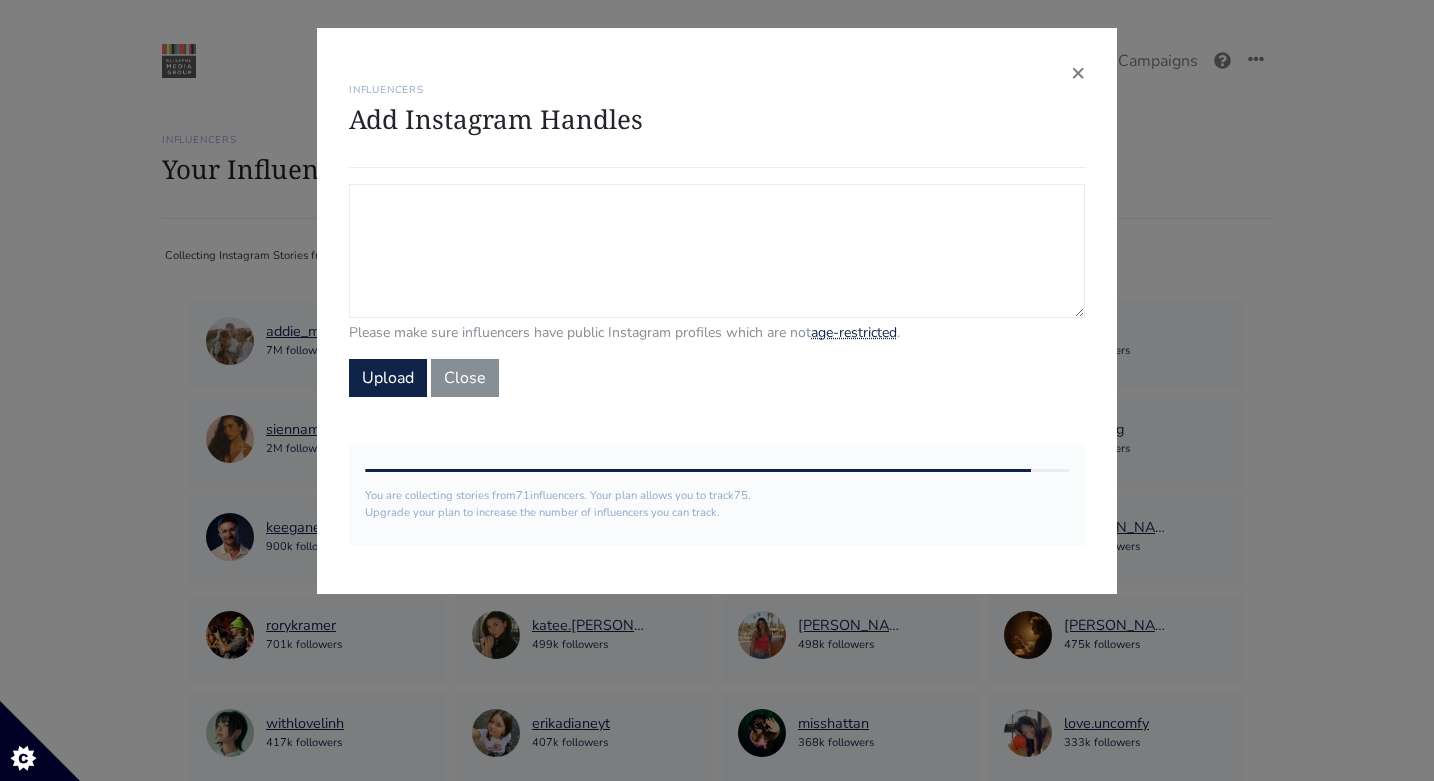 click on "Campaign Influencers
(optional) Only stories from these influencers will be included.
If blank, campaign will track stories from all influencers in your account." at bounding box center (717, 251) 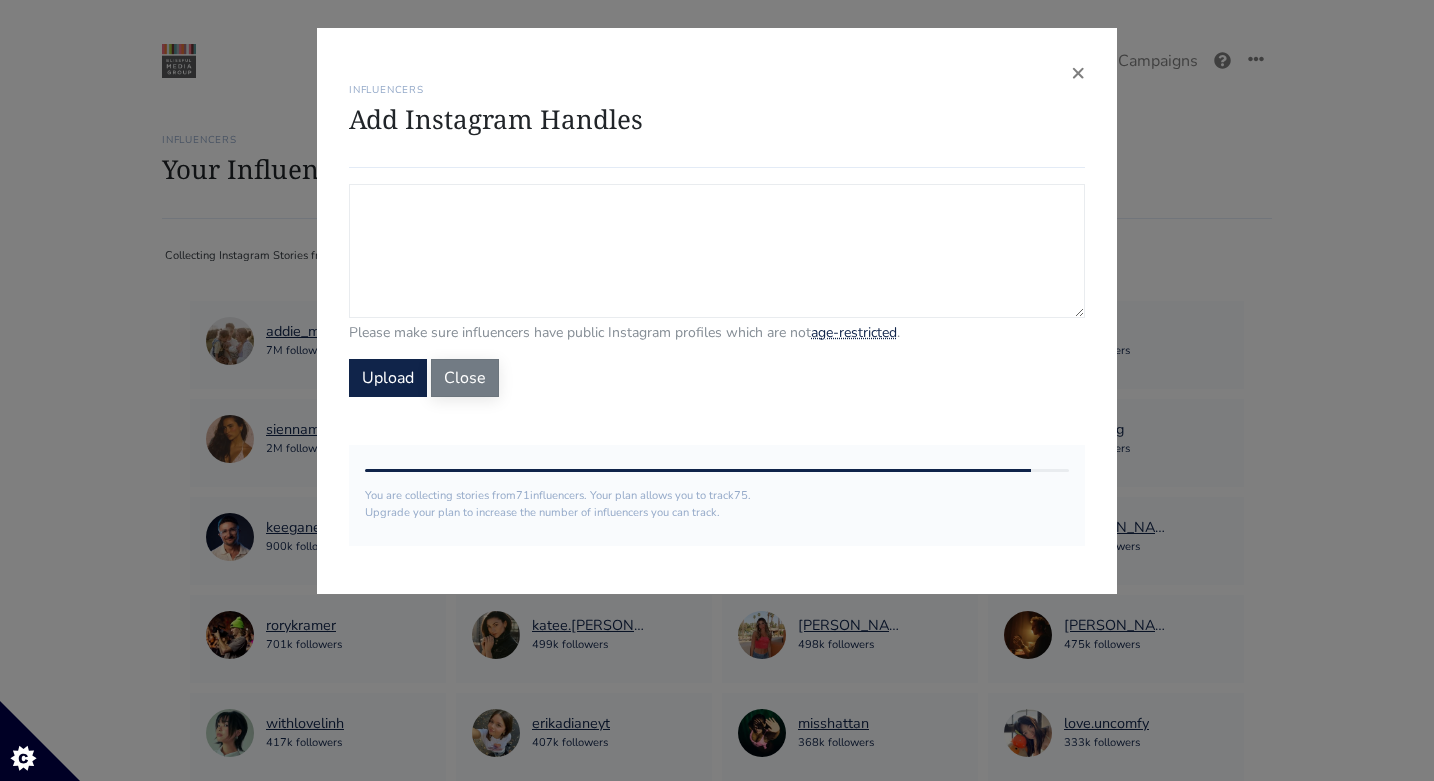paste on "kirstentitus" 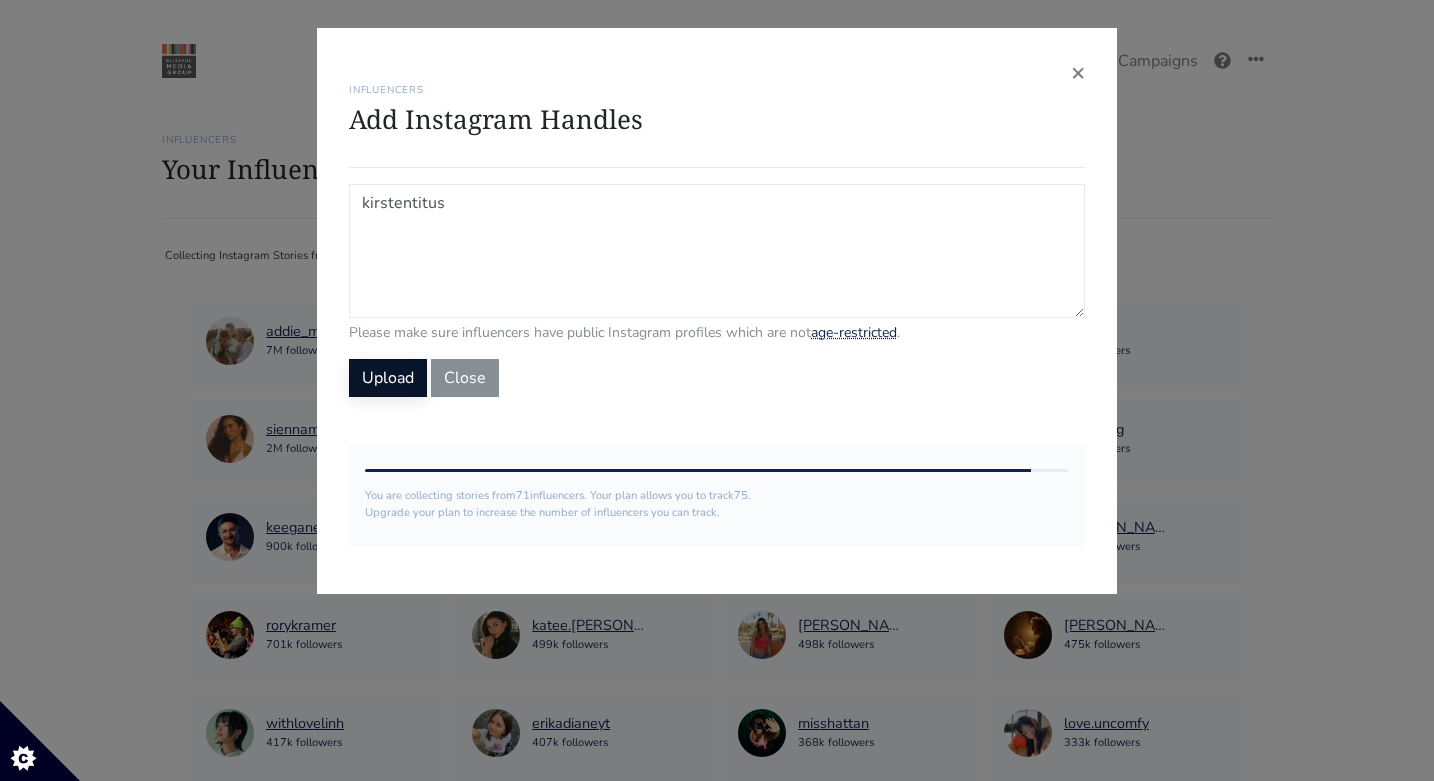 type on "kirstentitus" 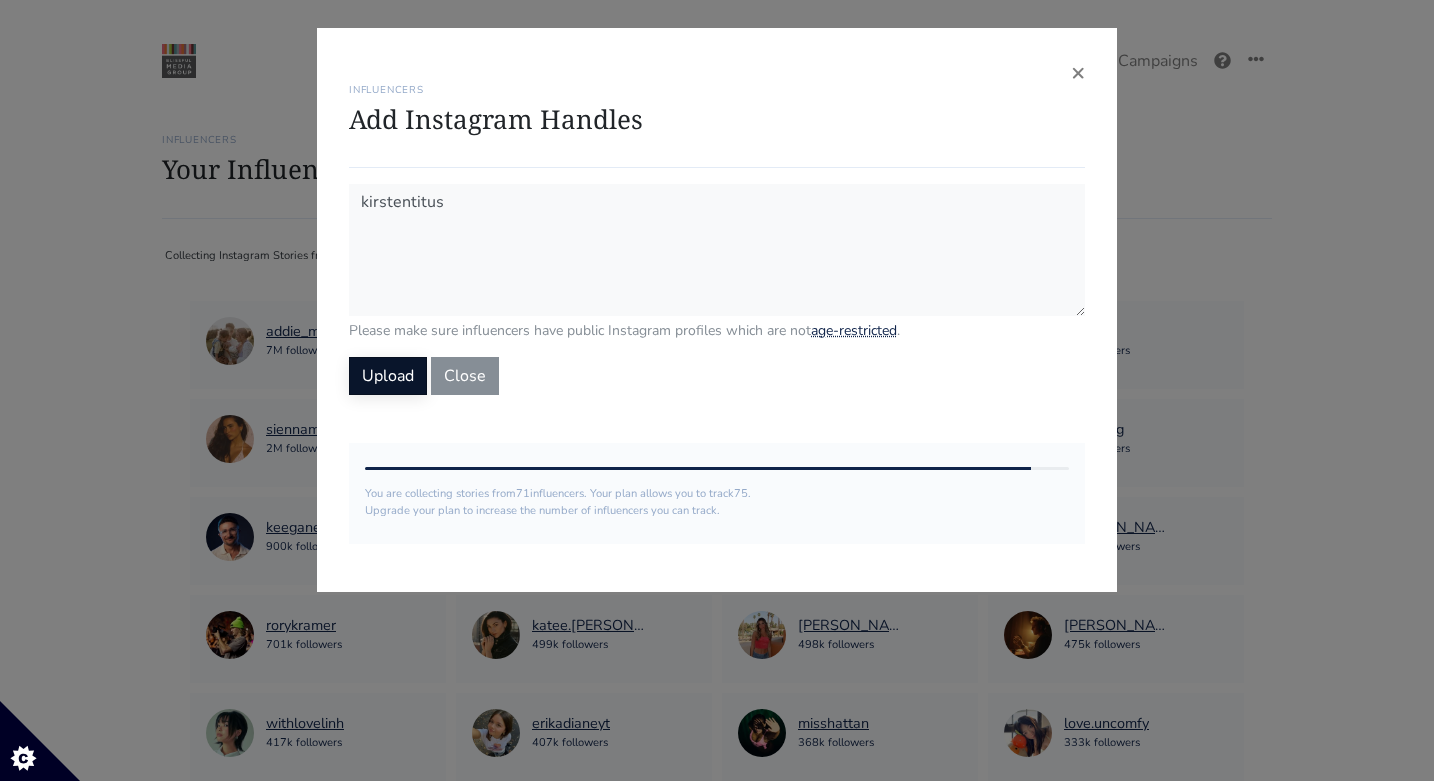 click on "Upload" at bounding box center [388, 376] 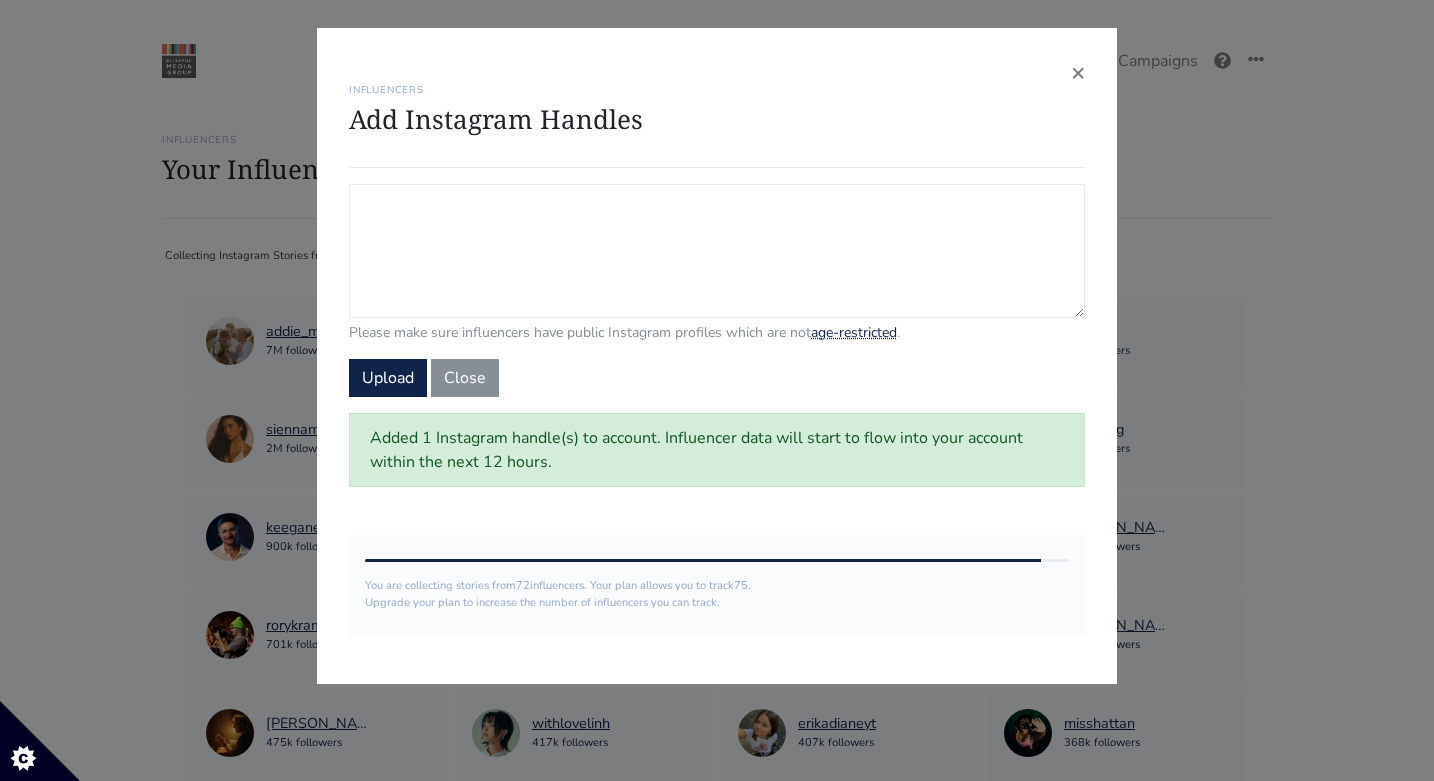 click on "Campaign Influencers
(optional) Only stories from these influencers will be included.
If blank, campaign will track stories from all influencers in your account." at bounding box center [717, 251] 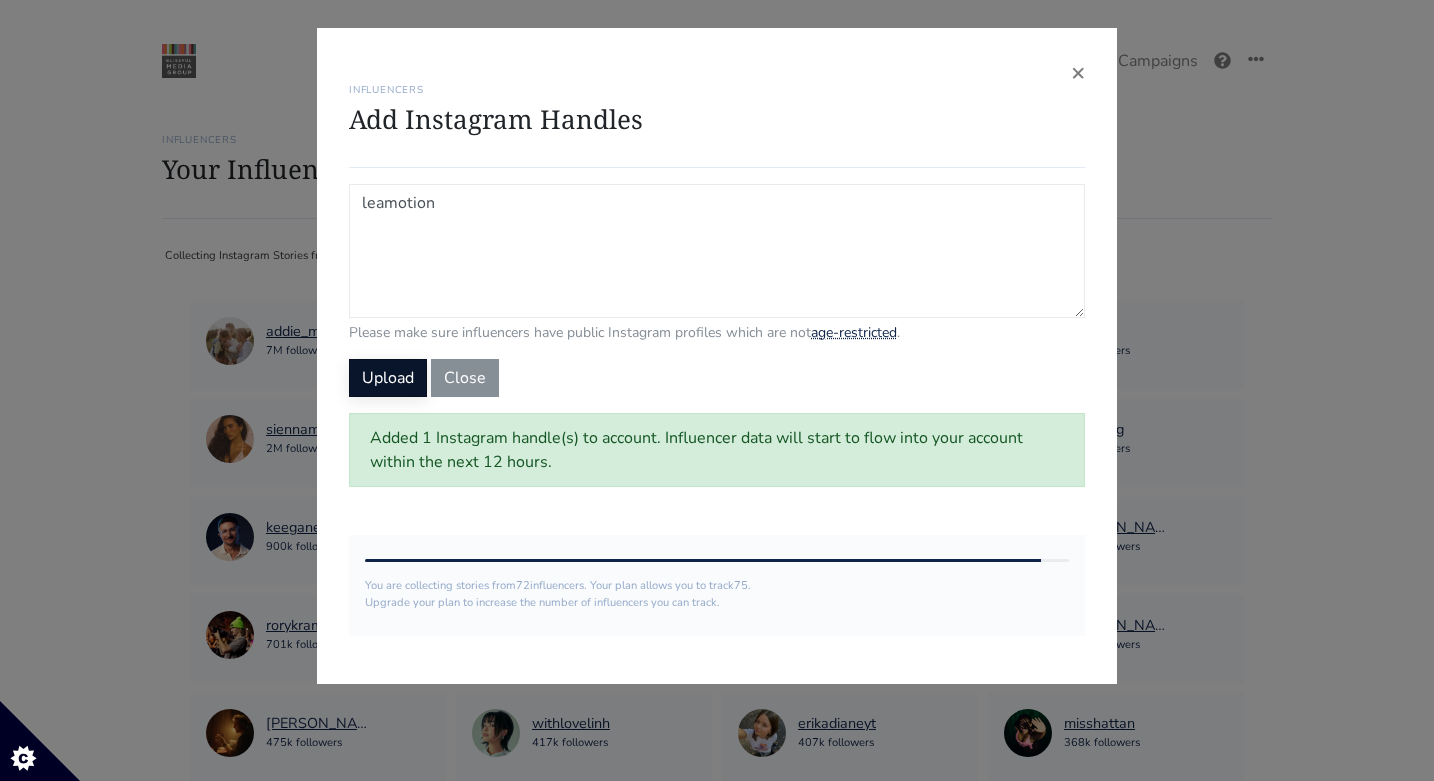 type on "leamotion" 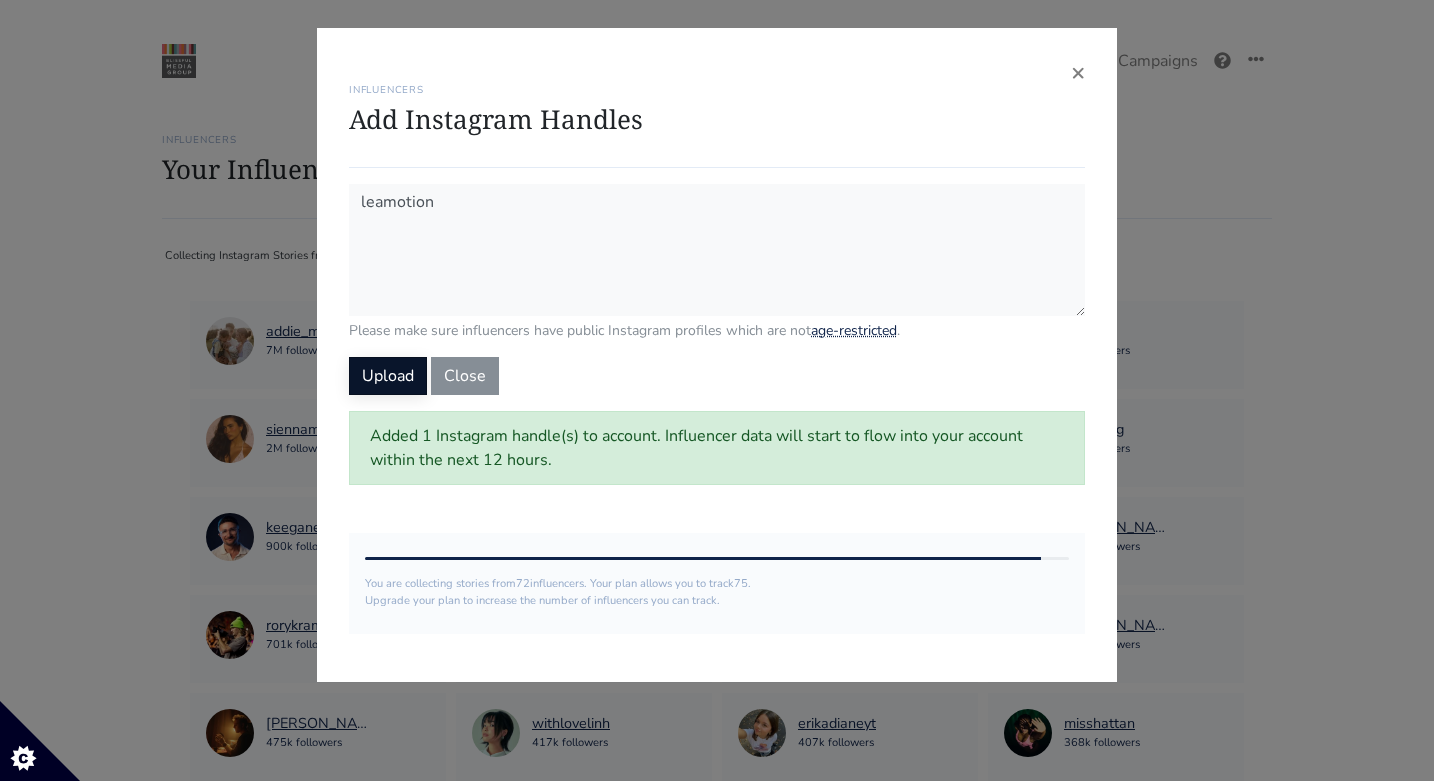 click on "Upload" at bounding box center (388, 376) 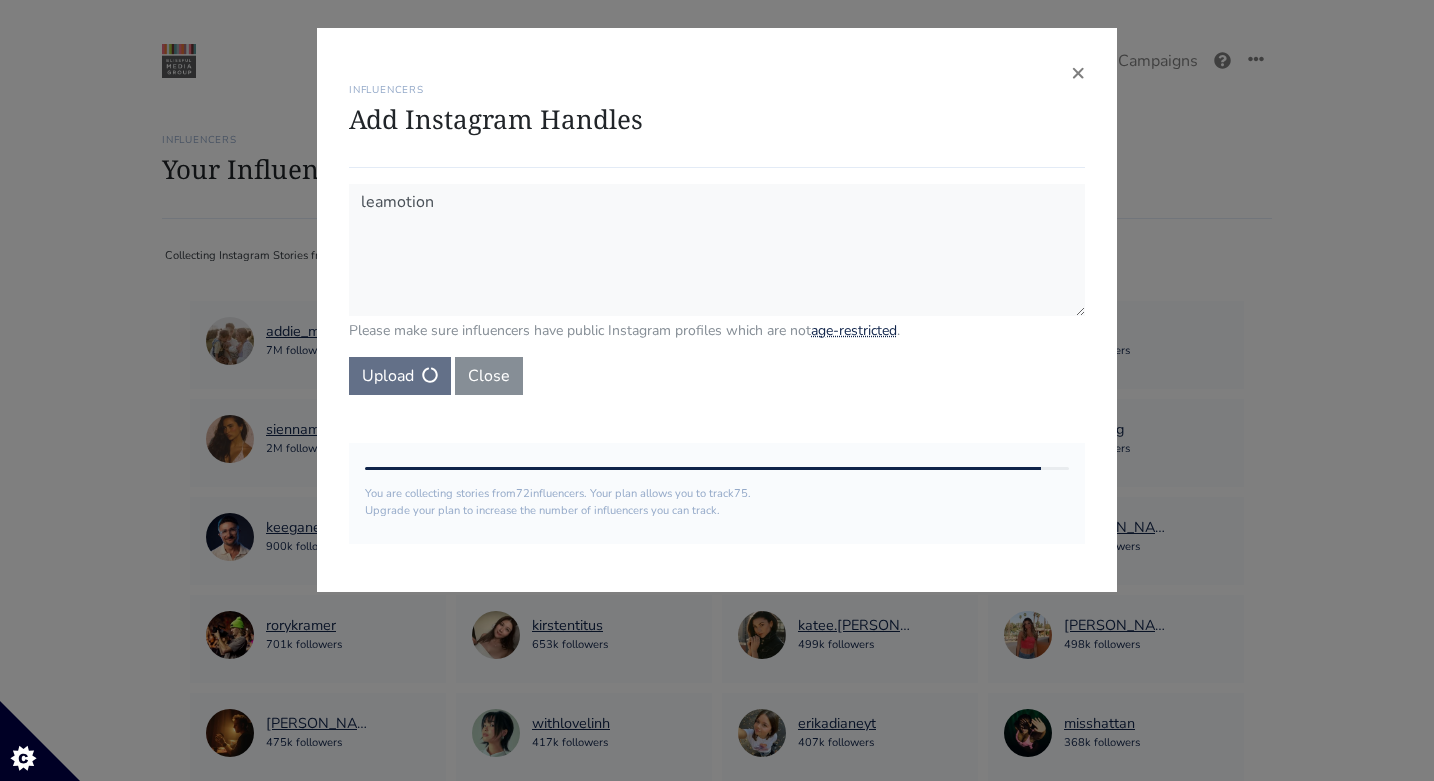 type 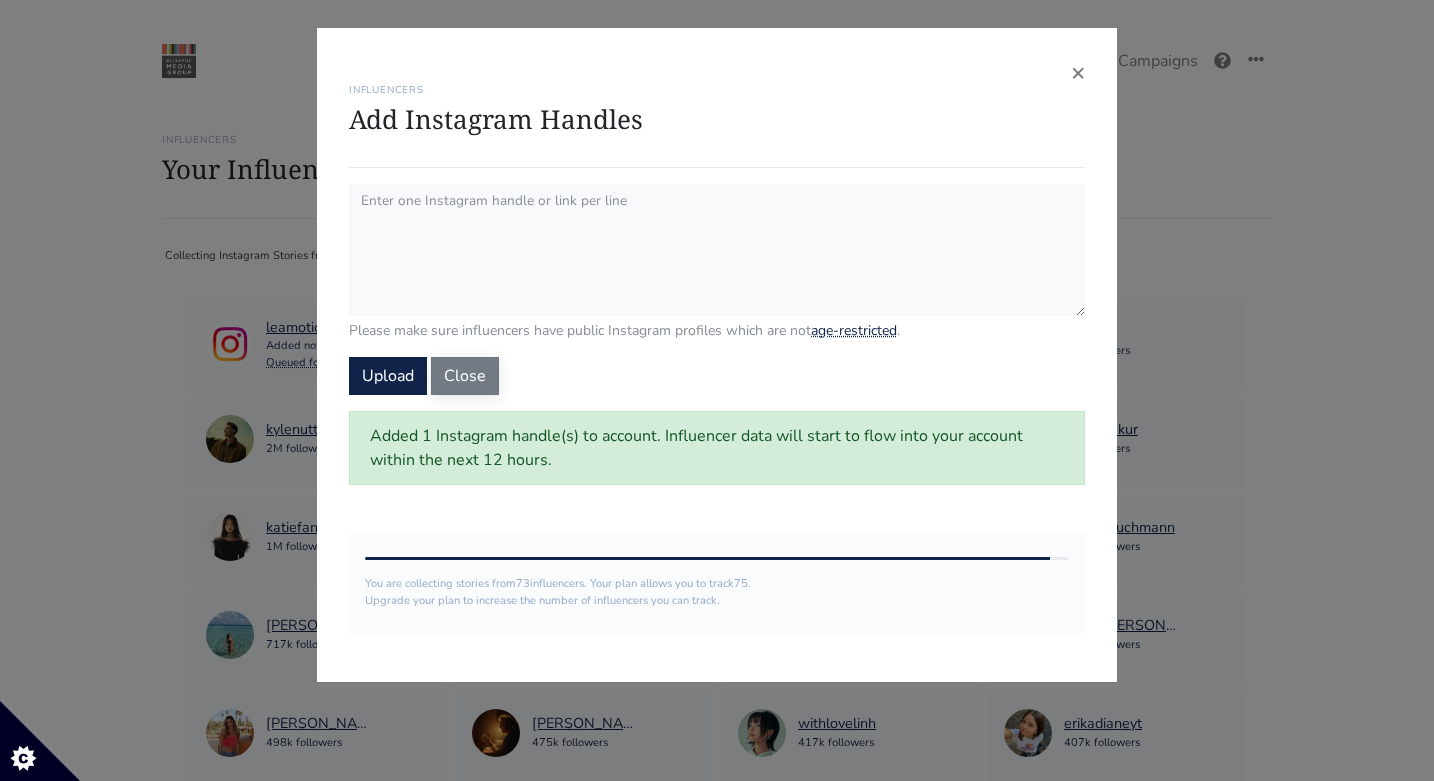 click on "Close" at bounding box center (465, 376) 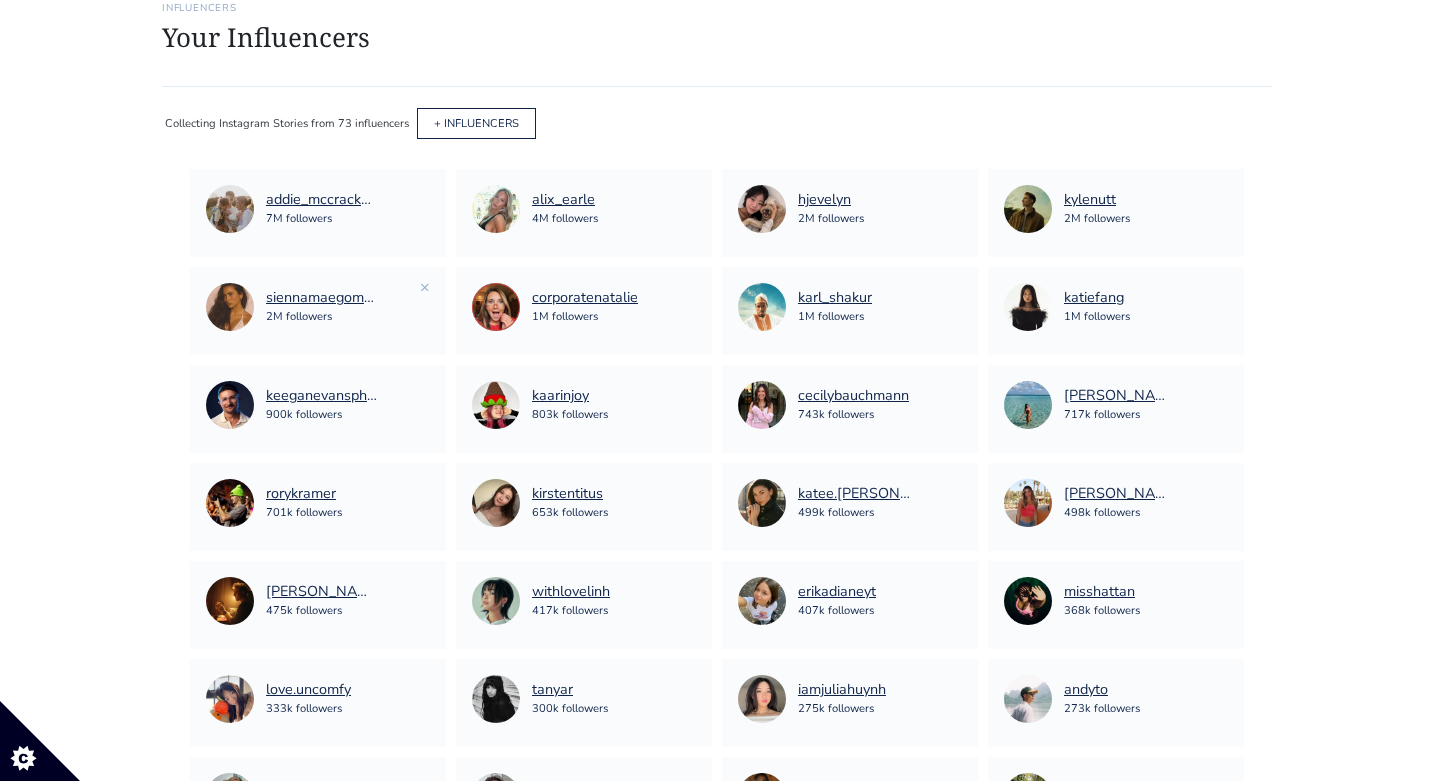 scroll, scrollTop: 128, scrollLeft: 0, axis: vertical 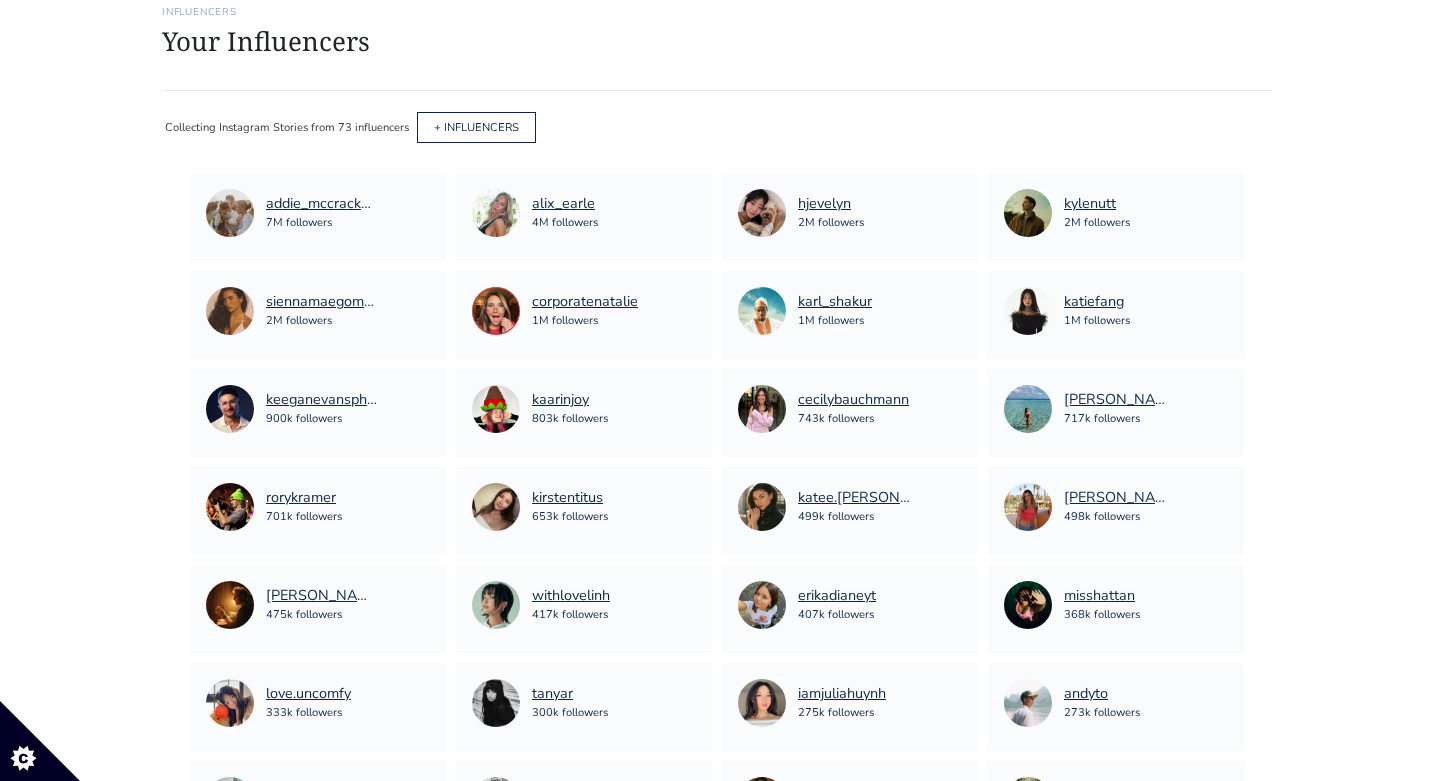 click on "Stories Feed
Welcome!
Get the most out of your [URL] account
Continue setting up your account »
0  of 4 steps complete
1
Upload influencers you're working with
Copy and paste a list of influencer handles or profile links into your account
Never miss a story
Stories in your account within 12 hours" at bounding box center [717, 855] 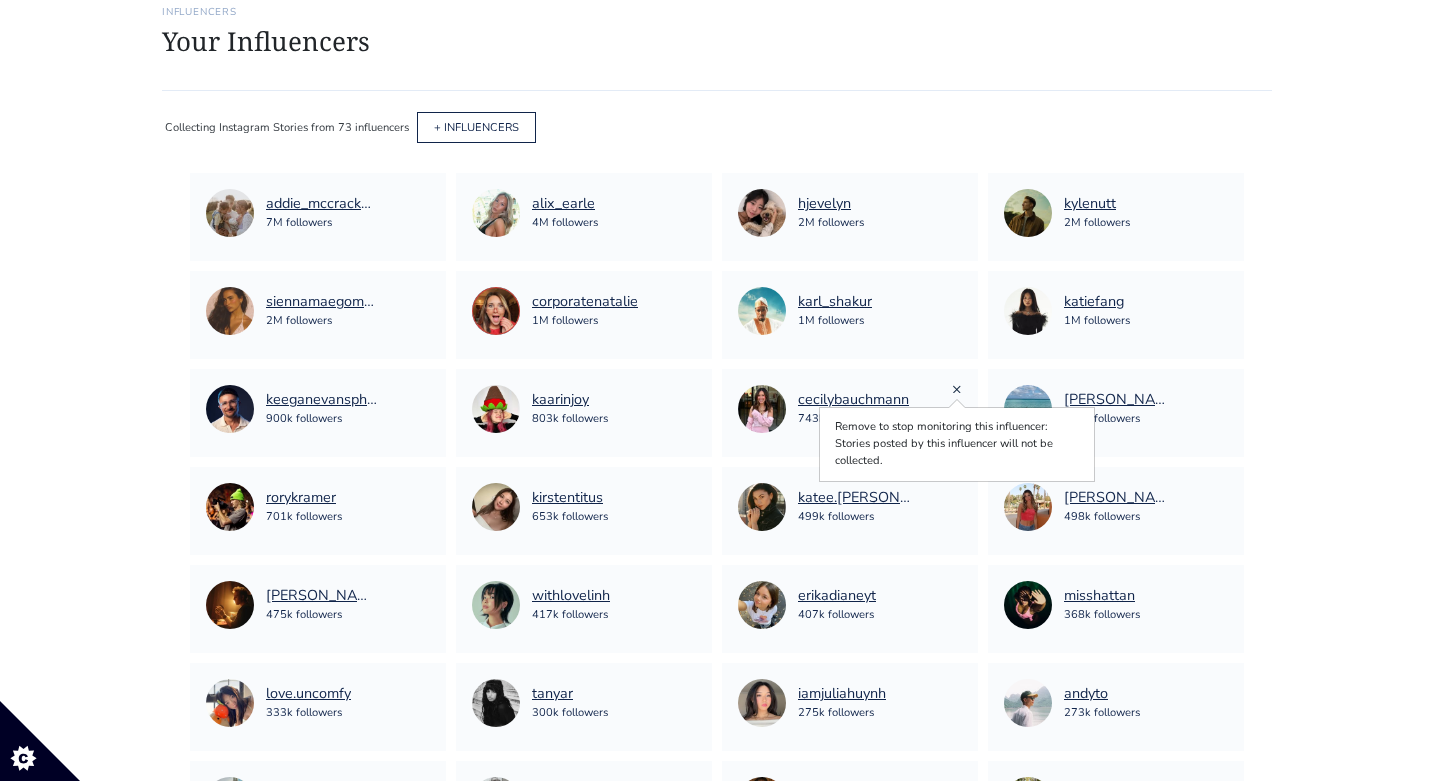 click on "×" at bounding box center [957, 389] 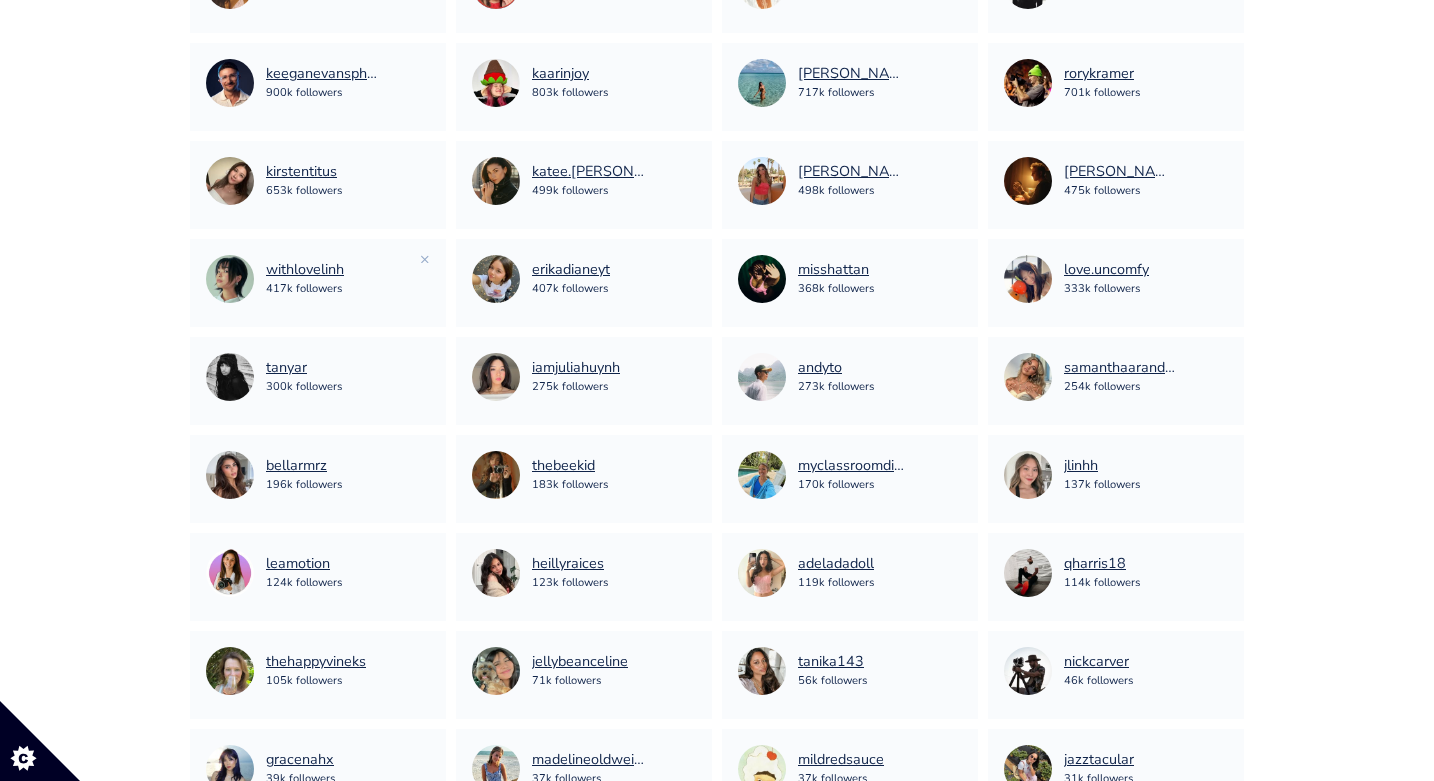 scroll, scrollTop: 450, scrollLeft: 0, axis: vertical 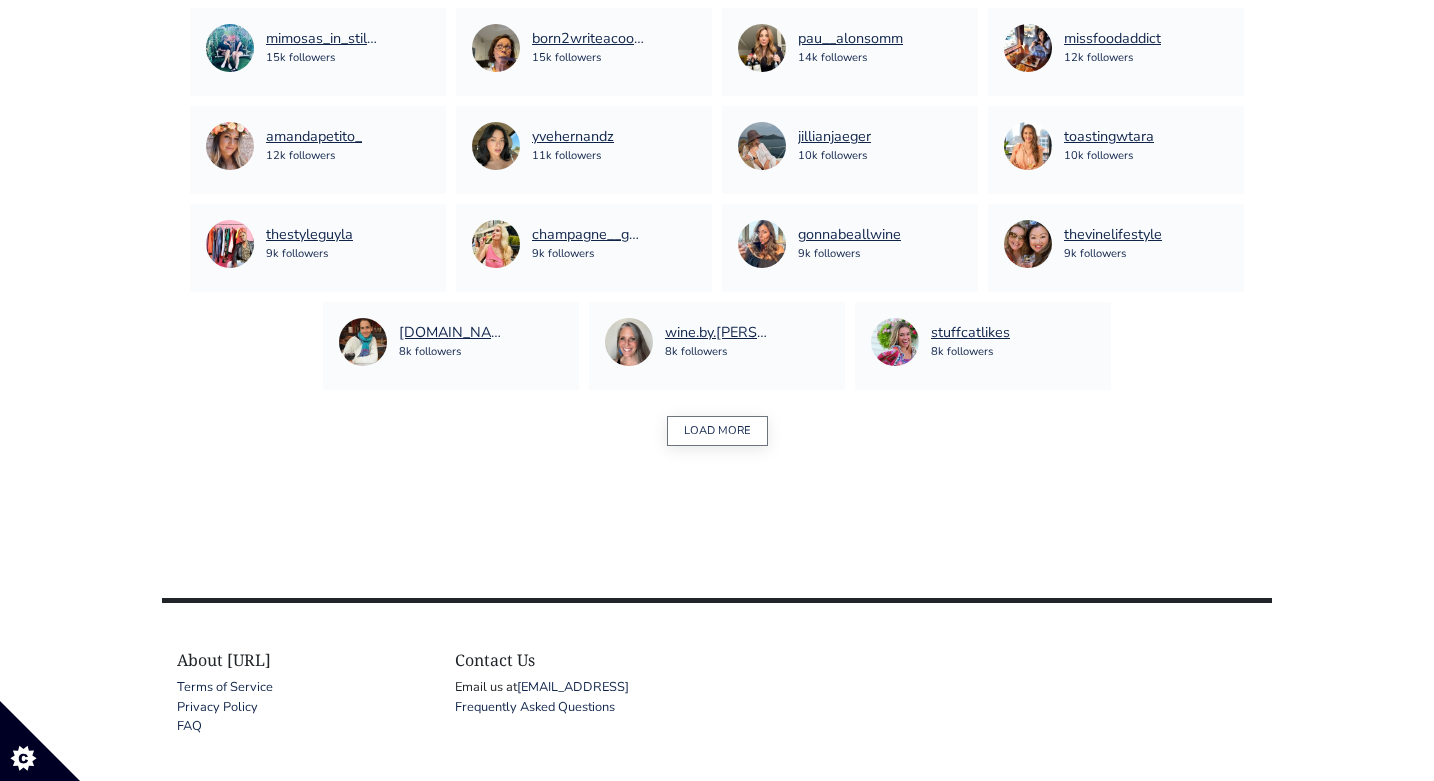 click on "LOAD MORE" at bounding box center [717, 431] 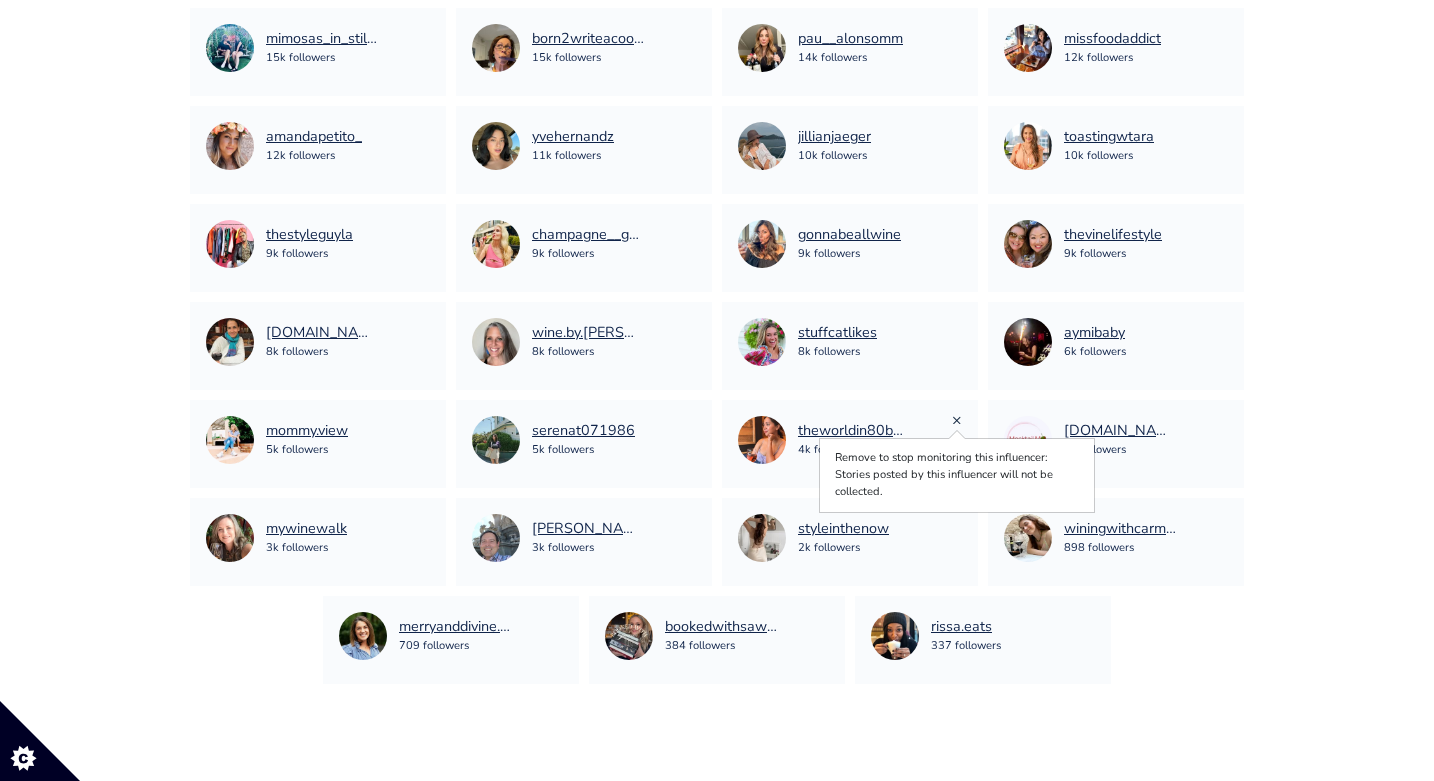 click on "×" at bounding box center (957, 420) 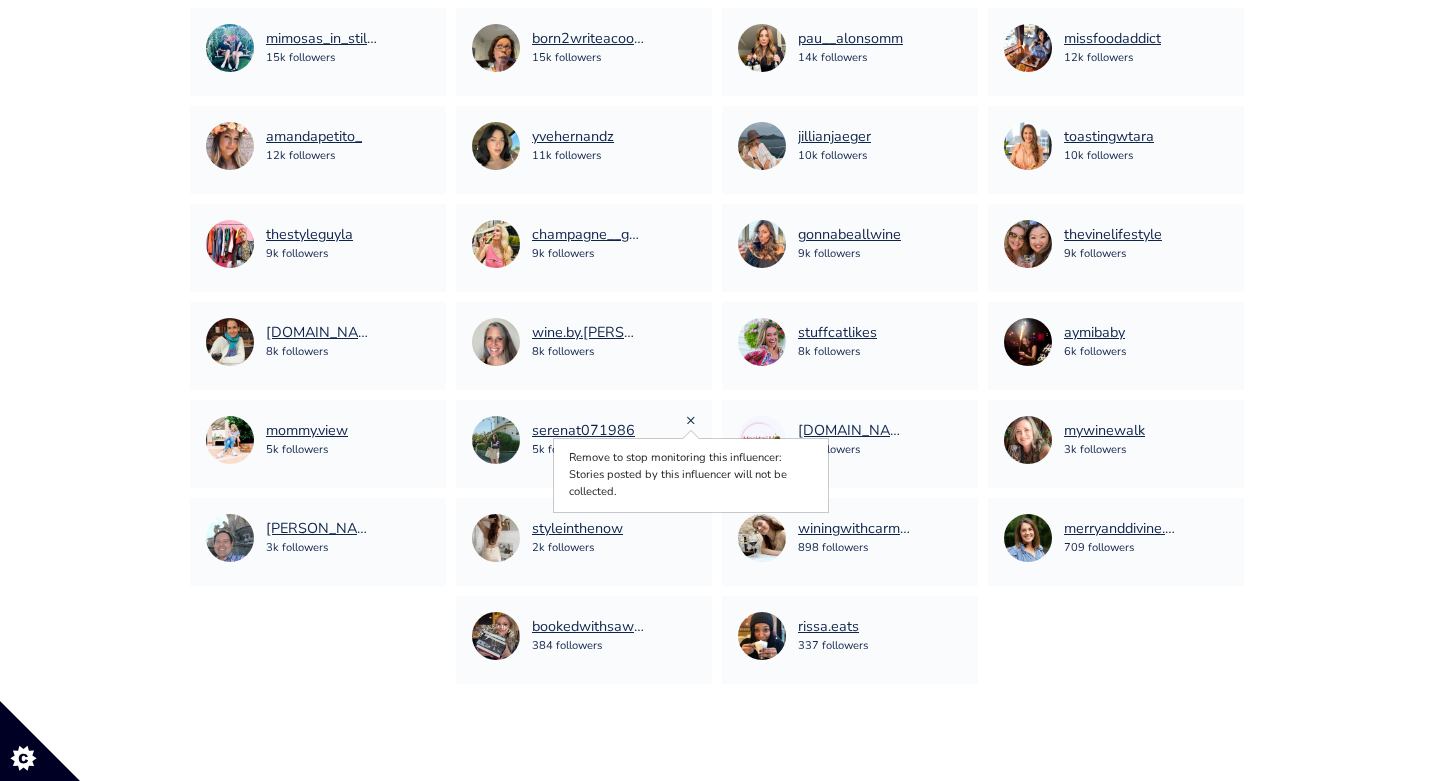 click on "×" at bounding box center [691, 420] 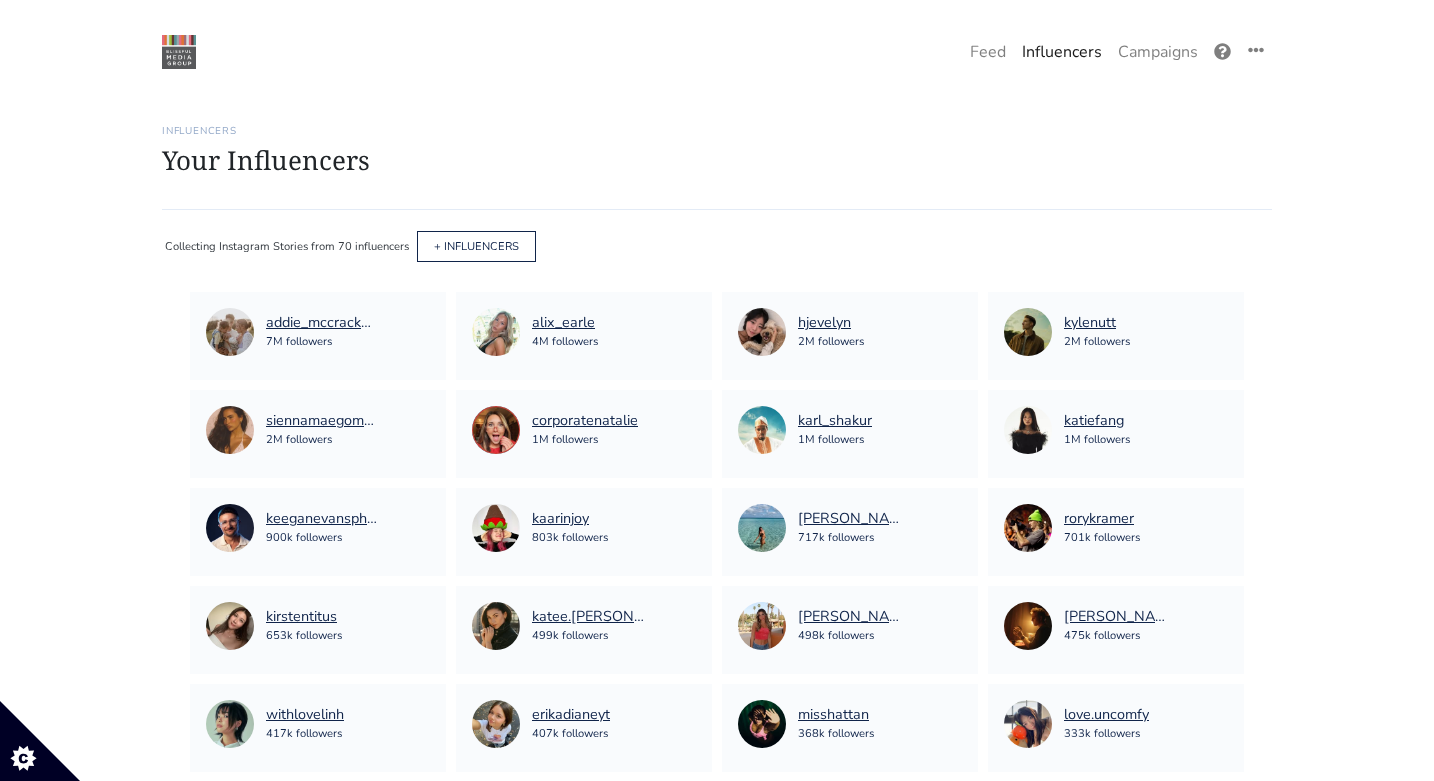 scroll, scrollTop: 0, scrollLeft: 0, axis: both 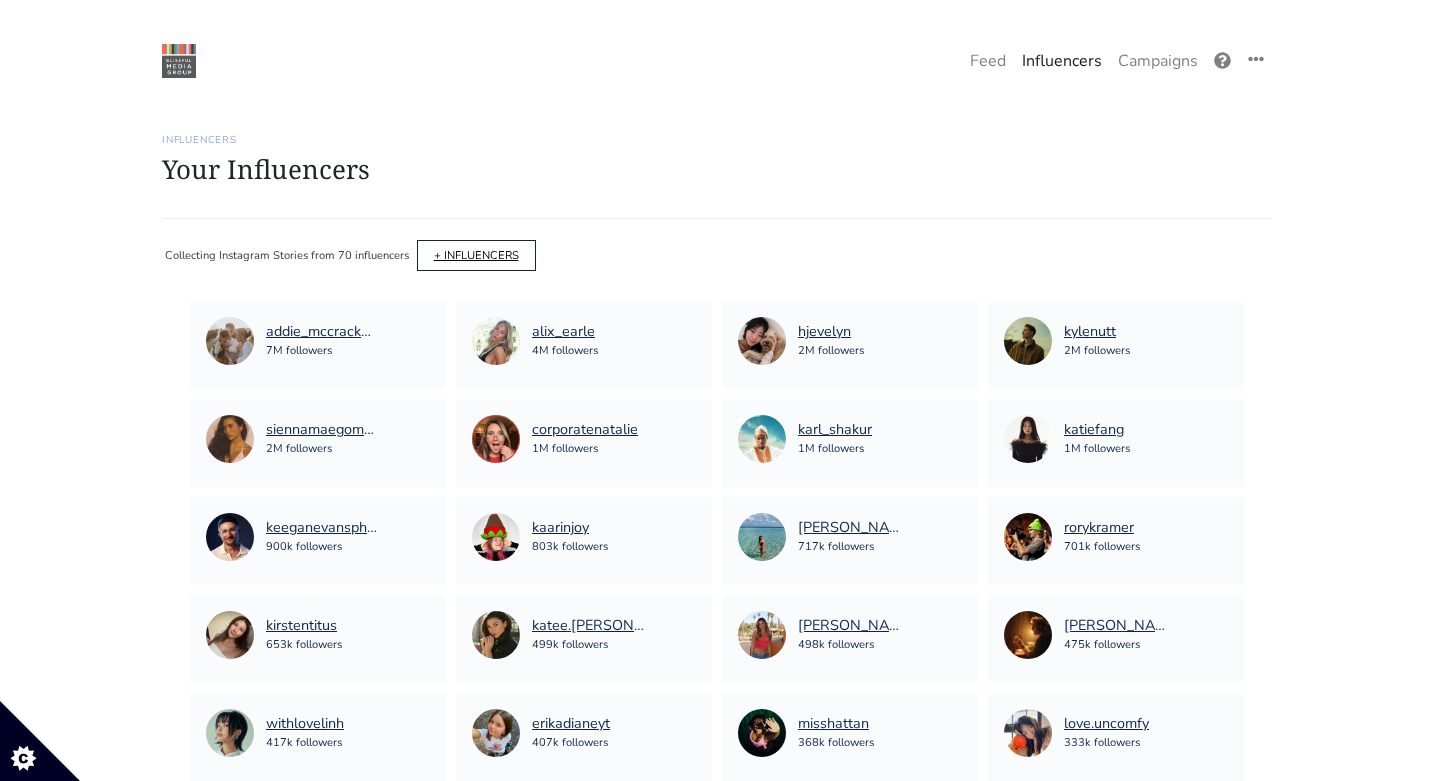 click on "+ INFLUENCERS" at bounding box center [476, 255] 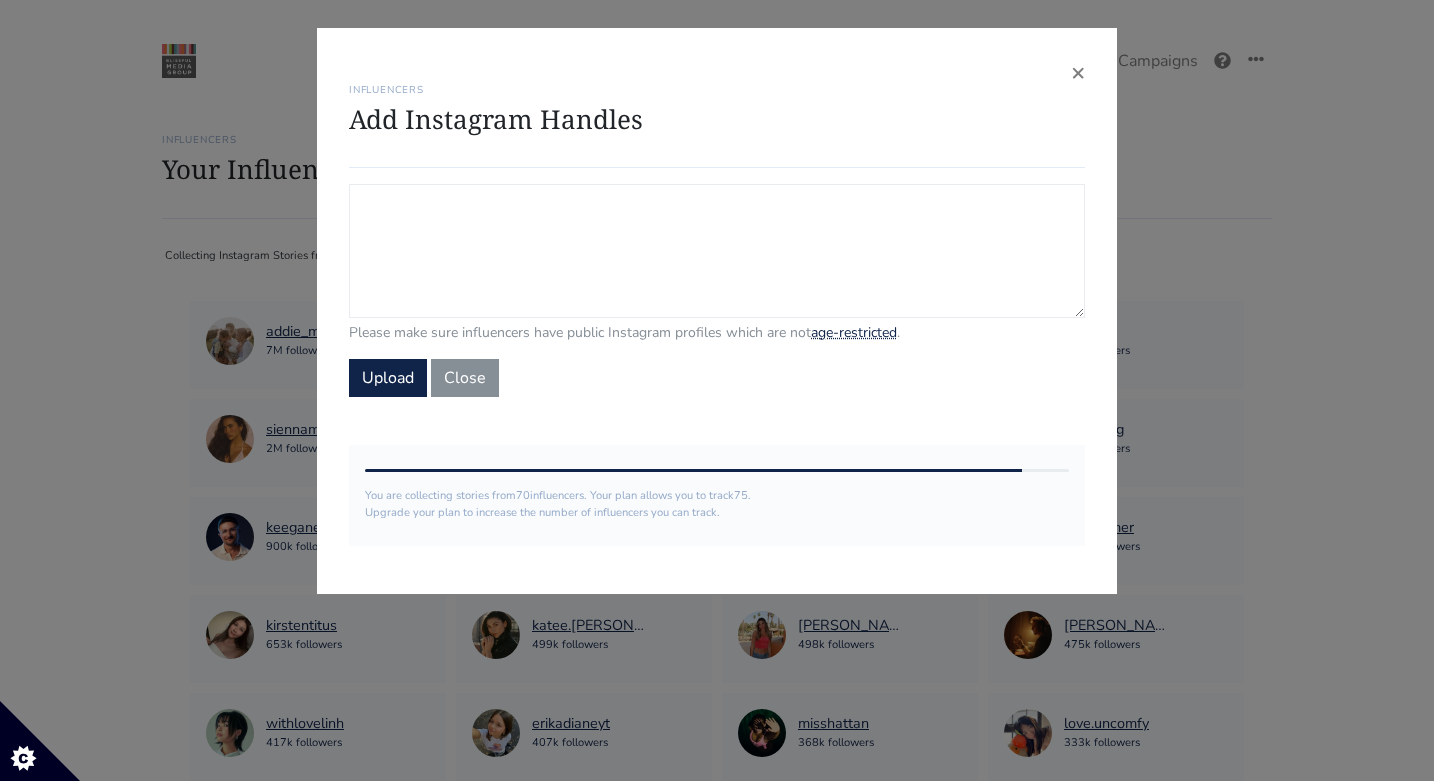 click on "Campaign Influencers
(optional) Only stories from these influencers will be included.
If blank, campaign will track stories from all influencers in your account." at bounding box center [717, 251] 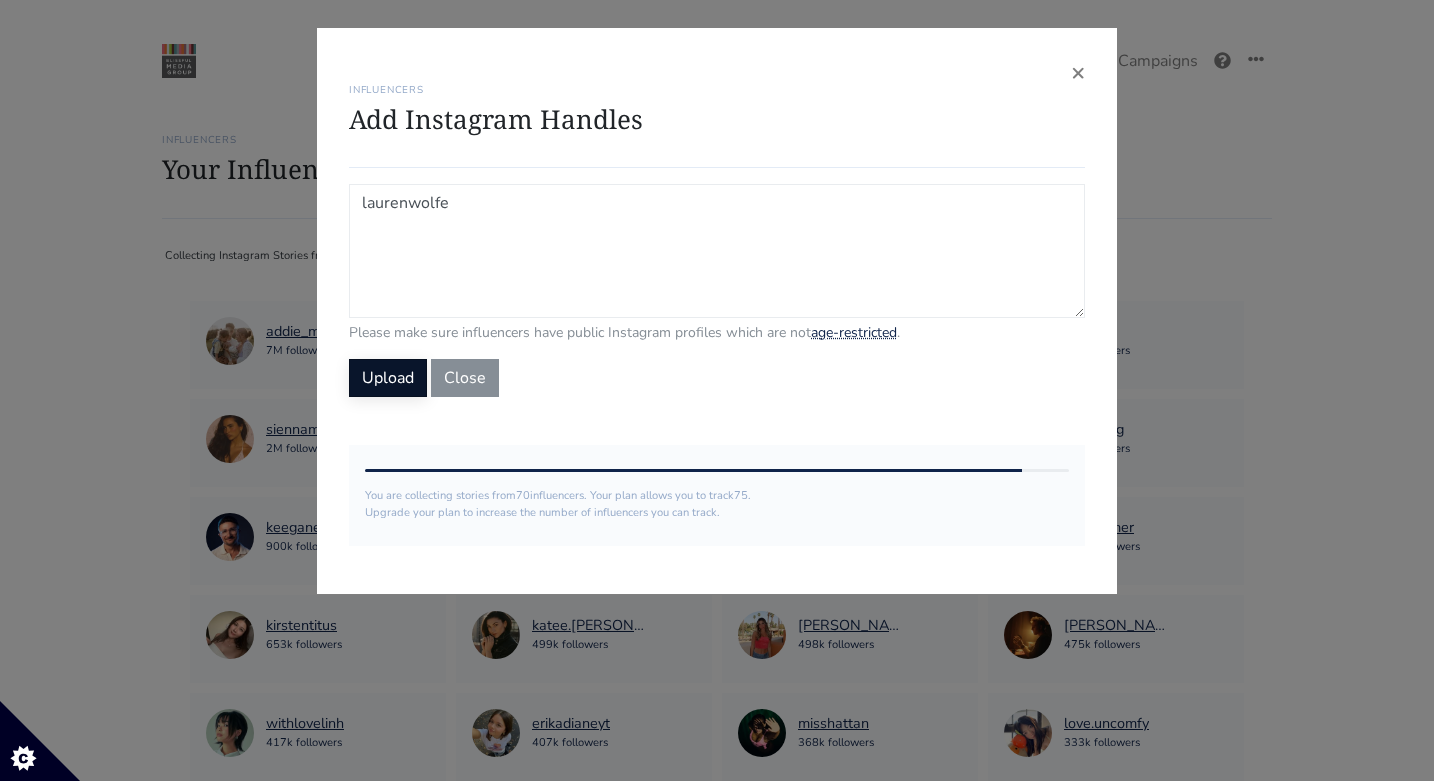 type on "laurenwolfe" 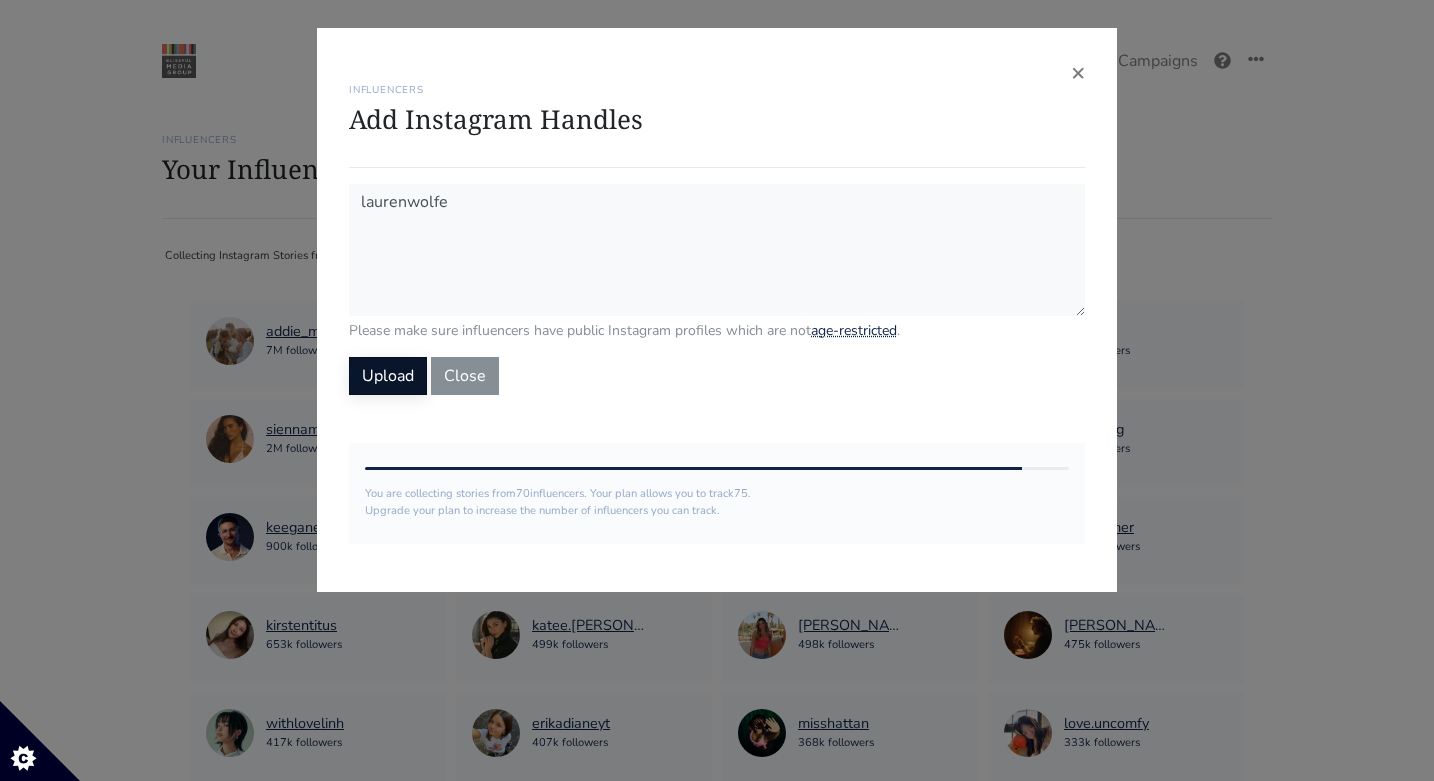 click on "Upload" at bounding box center [388, 376] 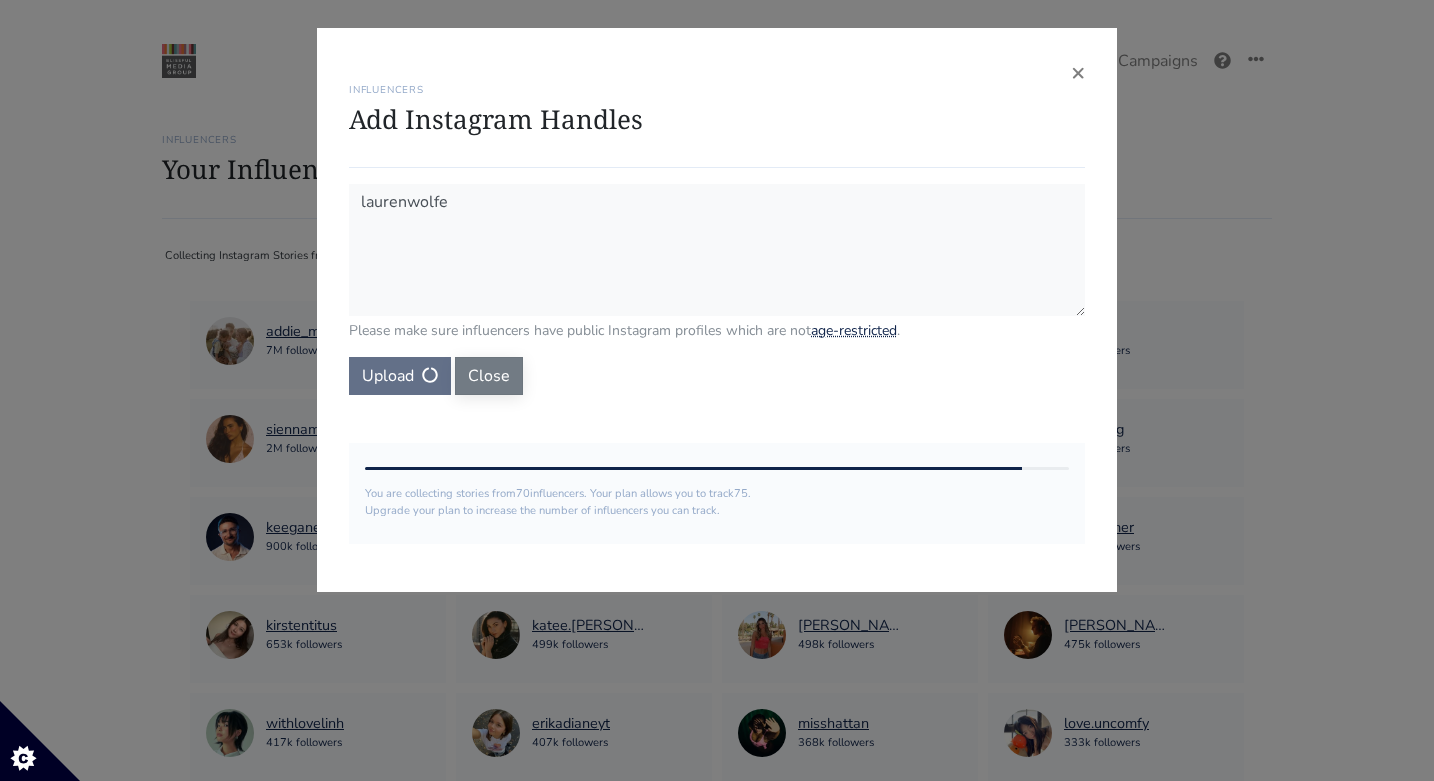 type 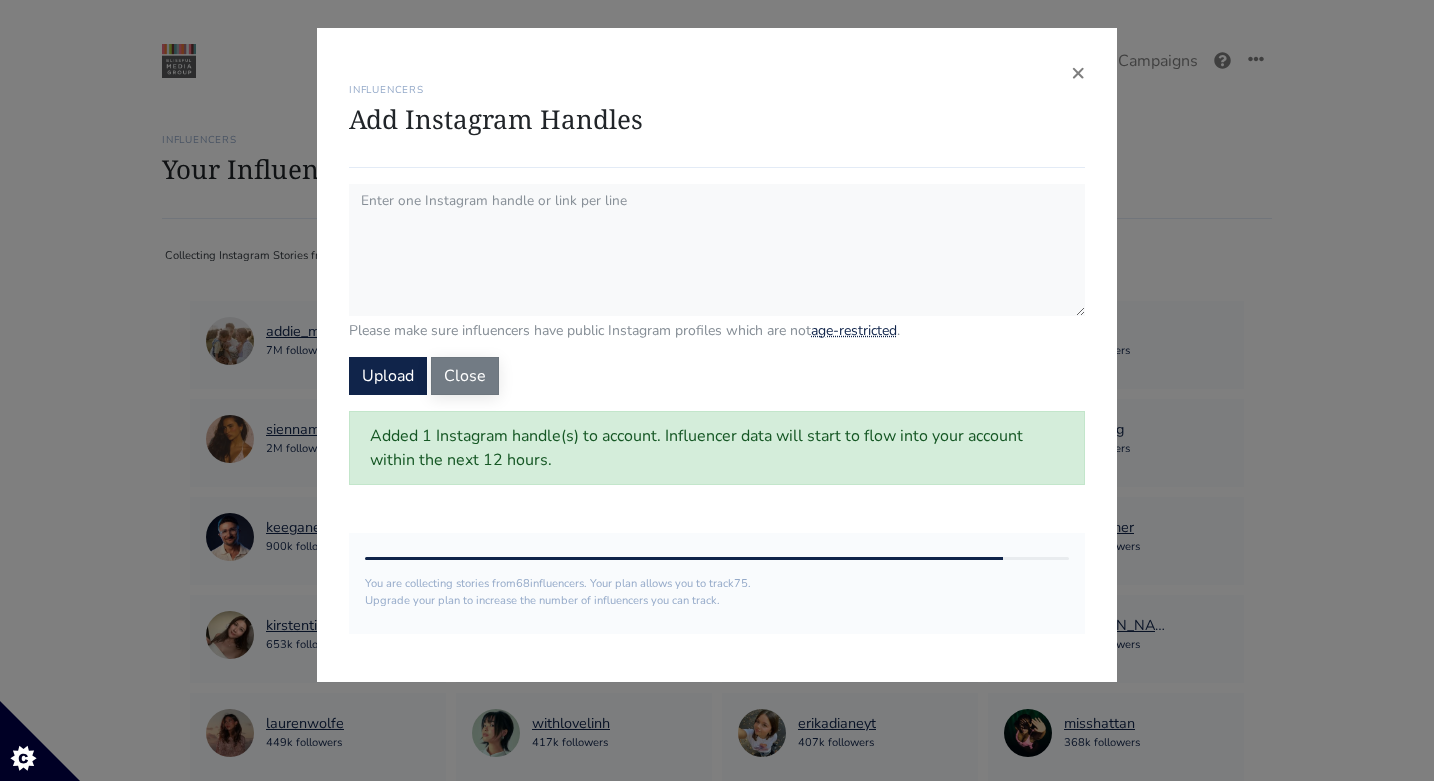 click on "Close" at bounding box center [465, 376] 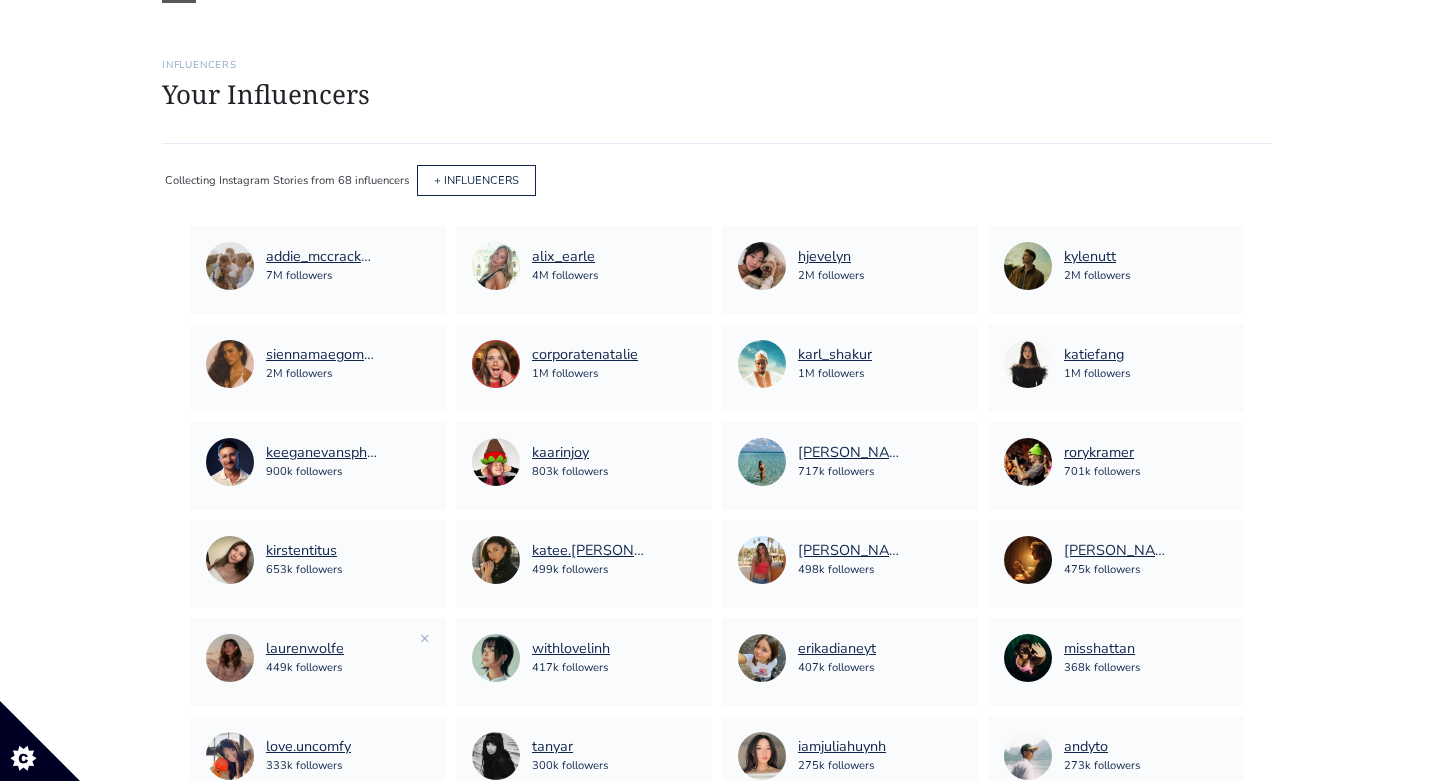 scroll, scrollTop: 78, scrollLeft: 0, axis: vertical 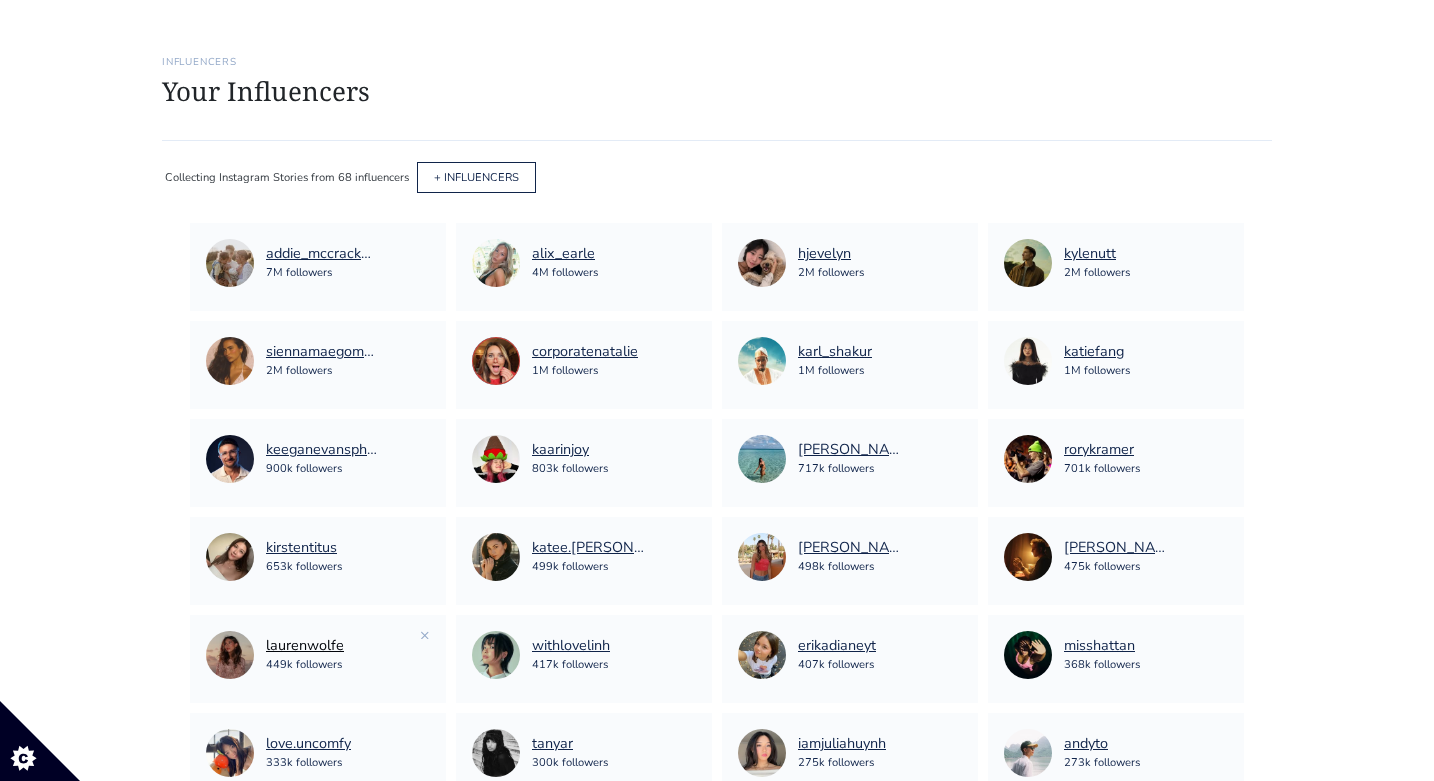 click on "laurenwolfe" at bounding box center [305, 646] 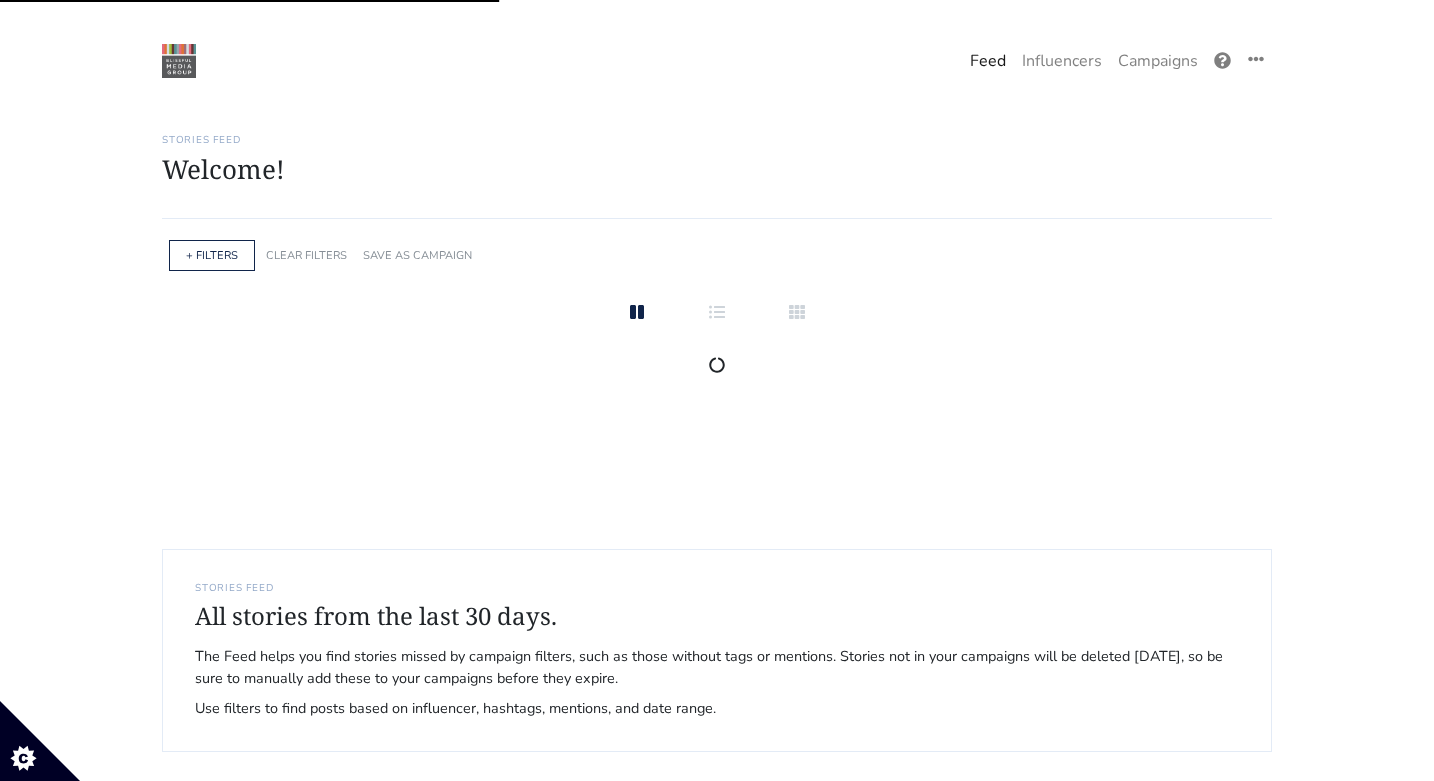 scroll, scrollTop: 0, scrollLeft: 0, axis: both 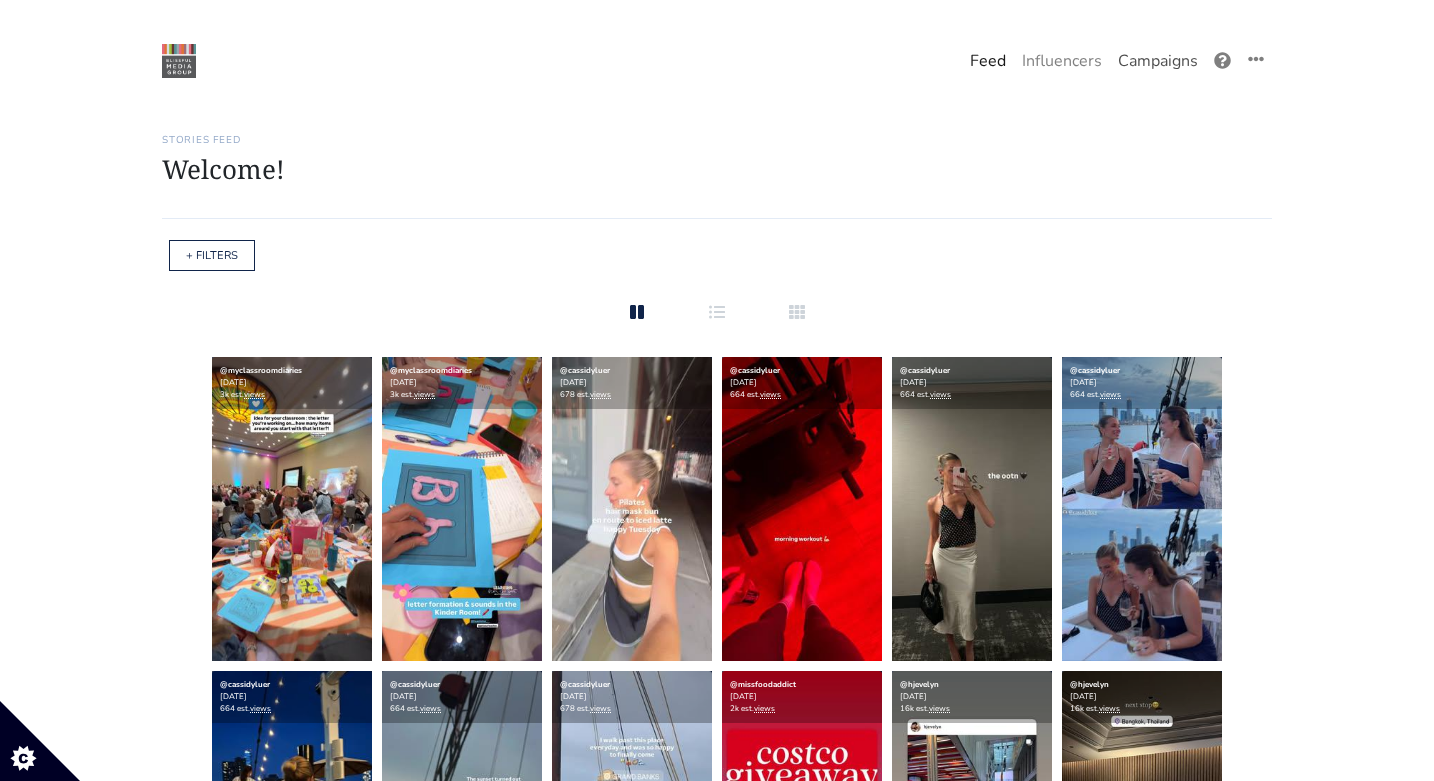 click on "Campaigns" at bounding box center [1158, 61] 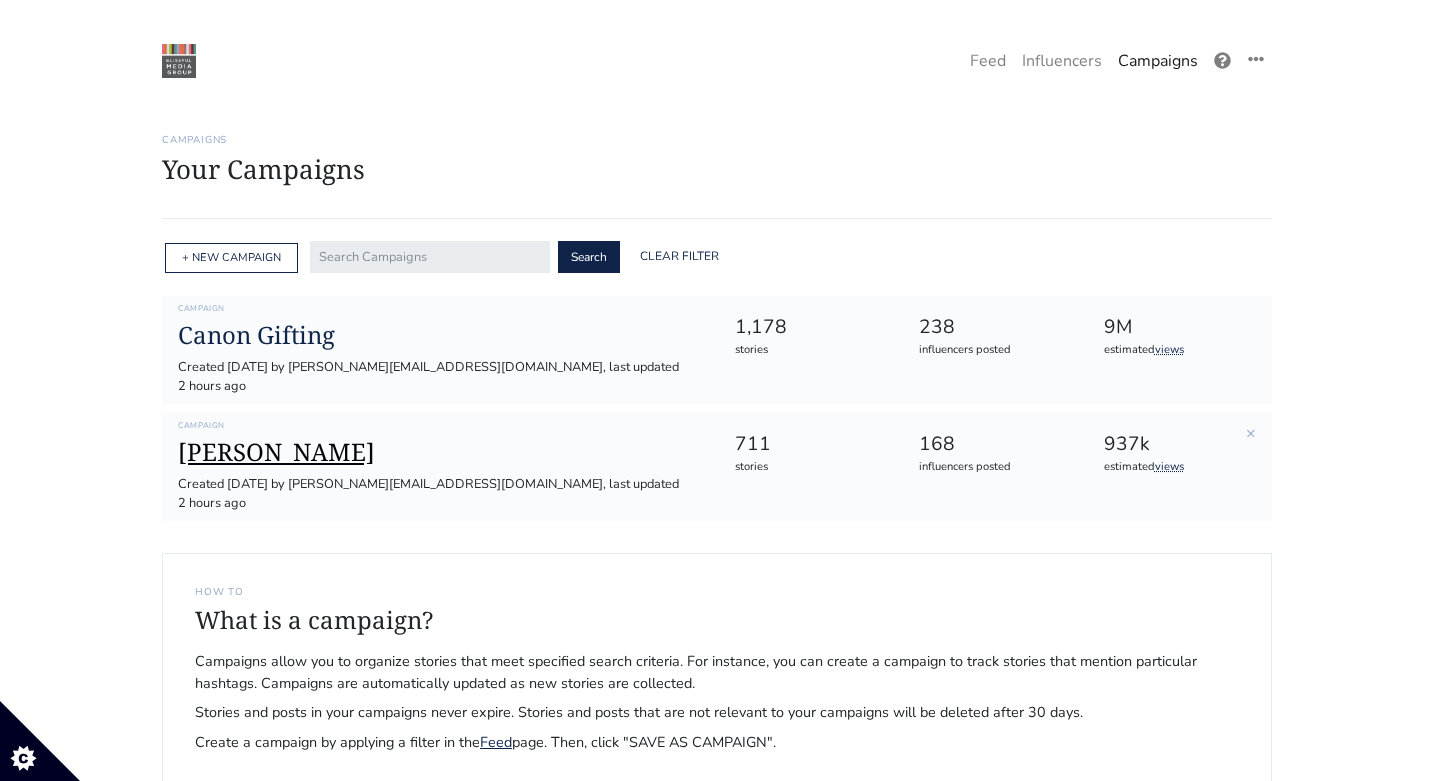 click on "[PERSON_NAME]" at bounding box center [440, 452] 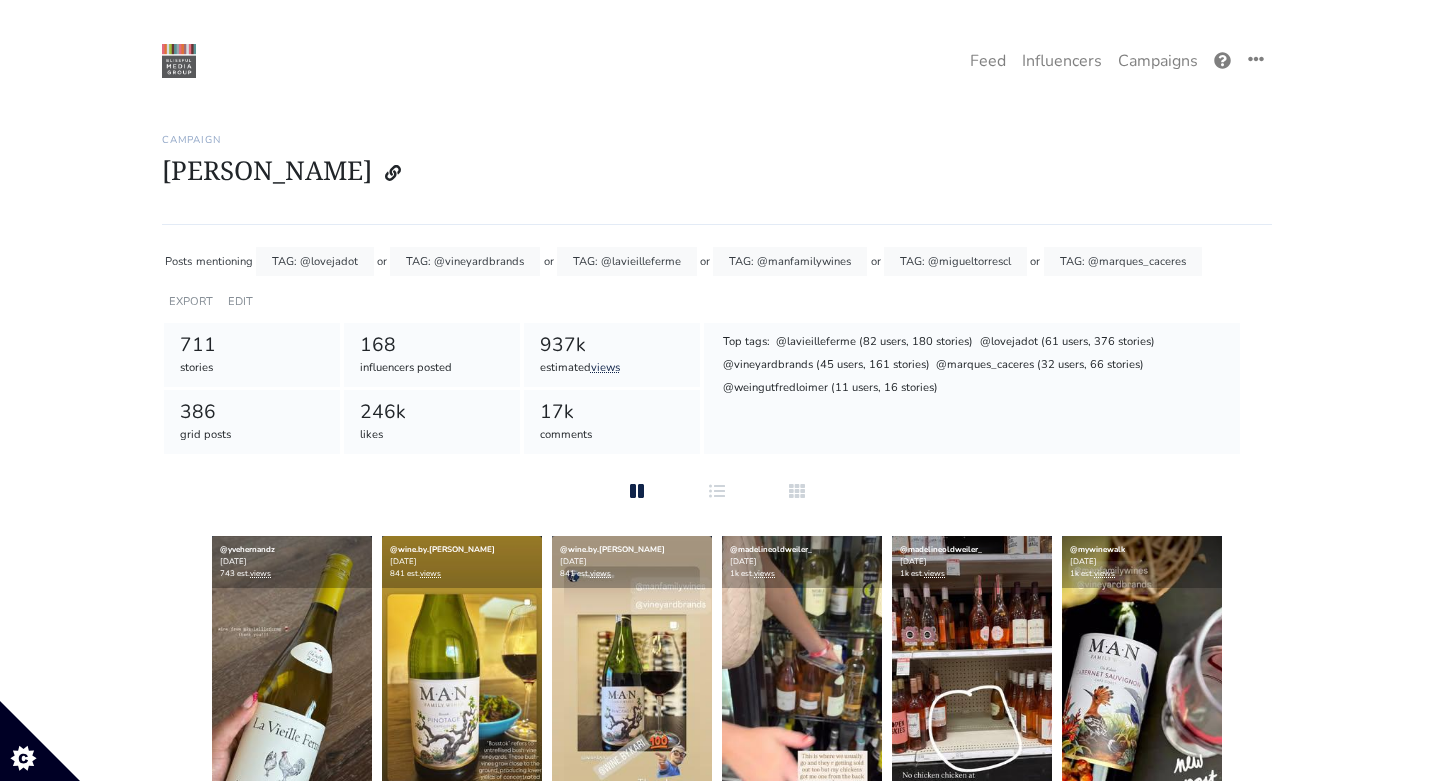 click at bounding box center (179, 61) 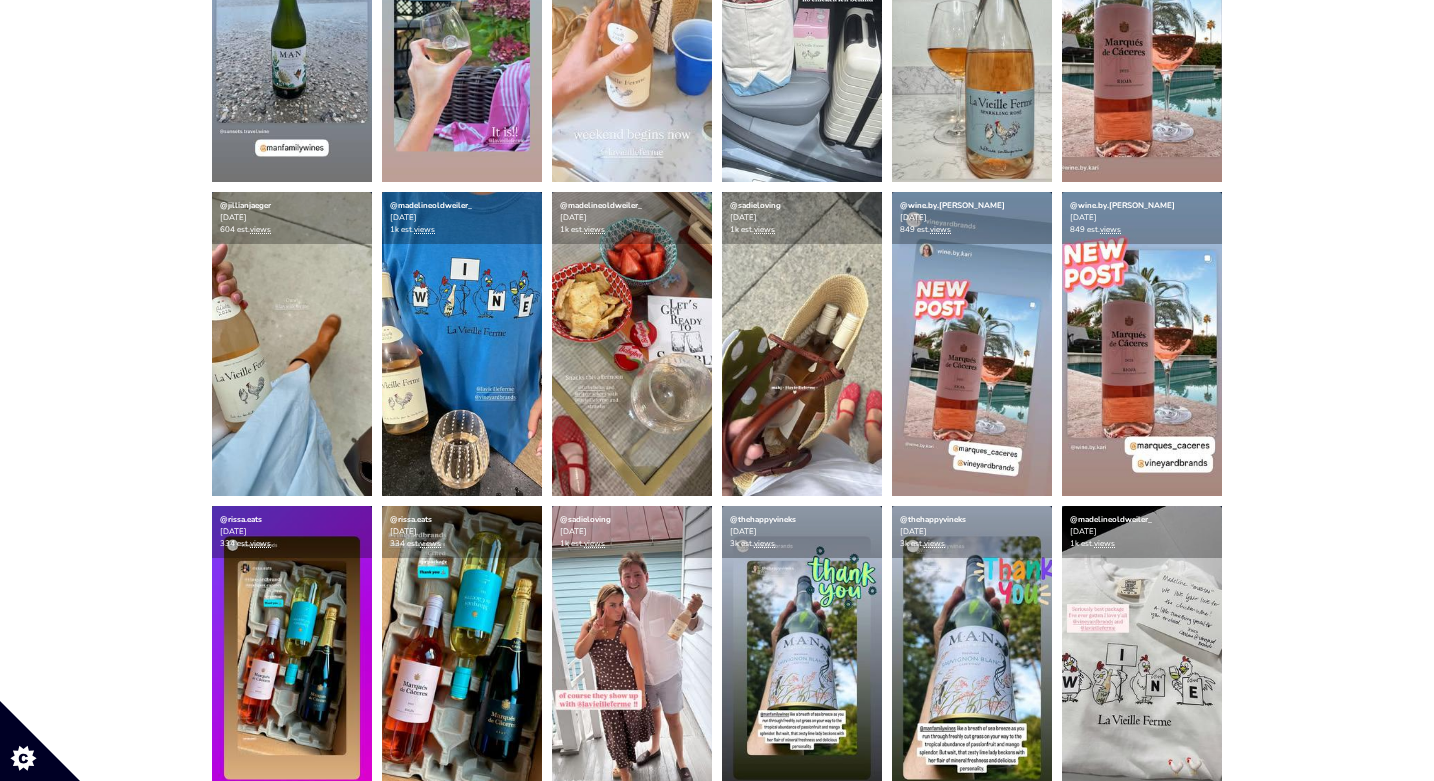 scroll, scrollTop: 3063, scrollLeft: 0, axis: vertical 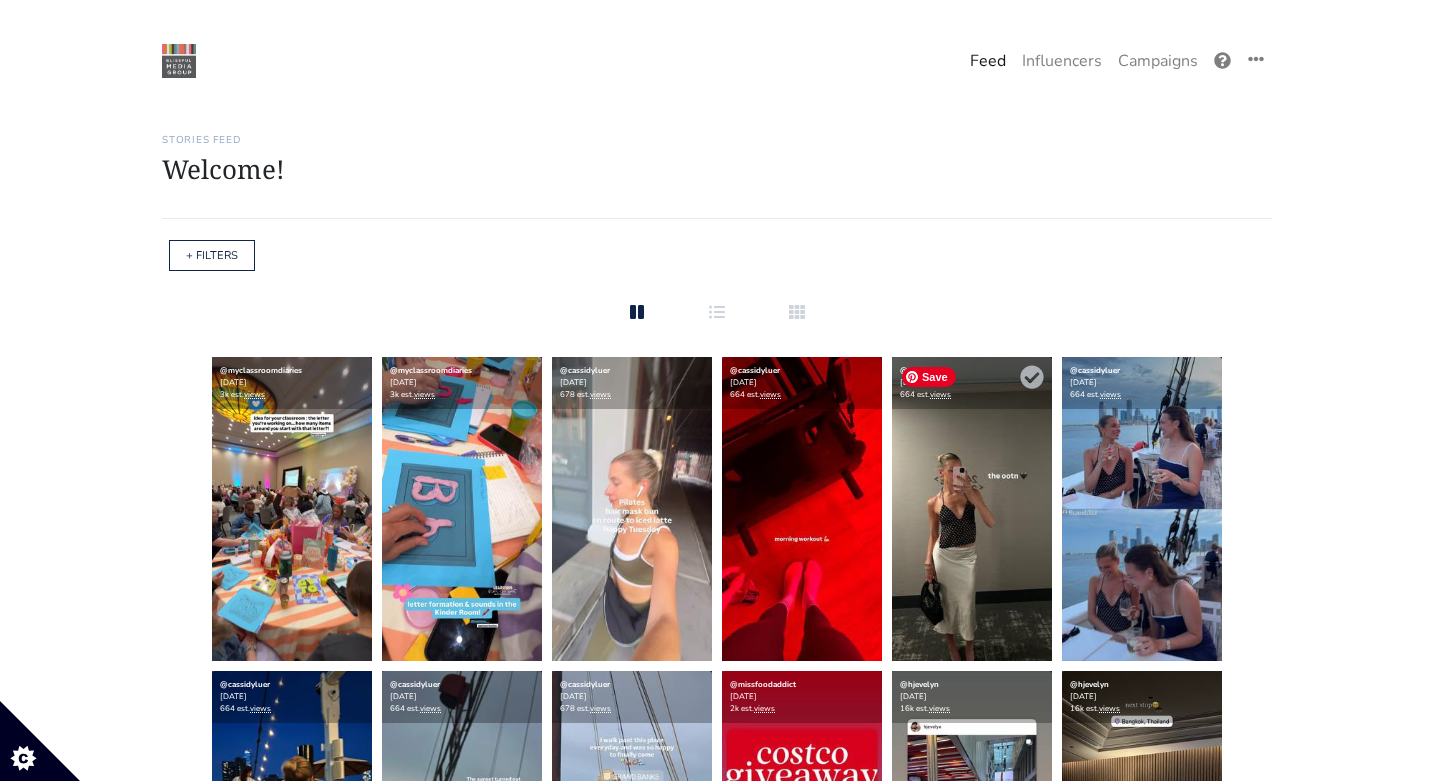 click at bounding box center [972, 509] 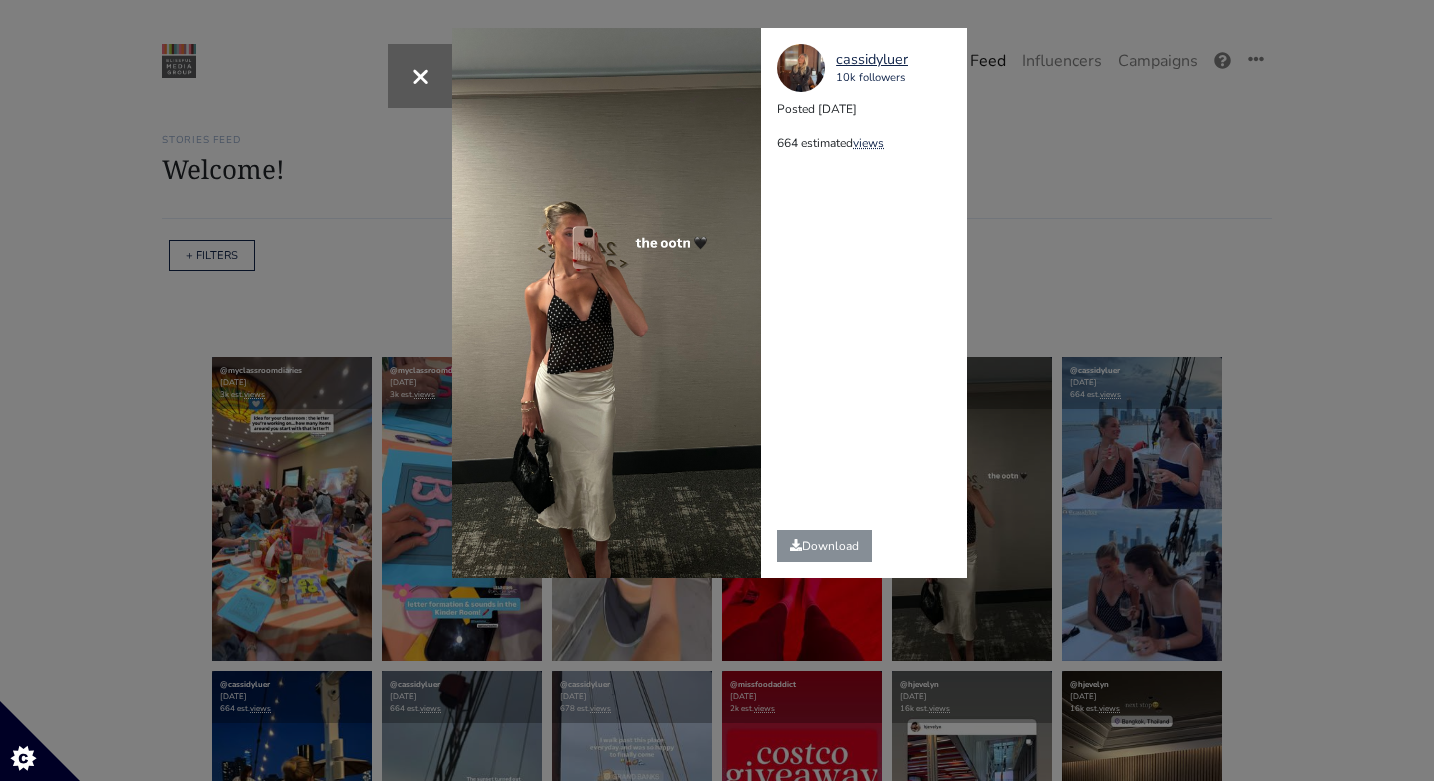 click on "×
cassidyluer
10k followers
Posted 2025-07-01
664
estimated
views" at bounding box center [717, 390] 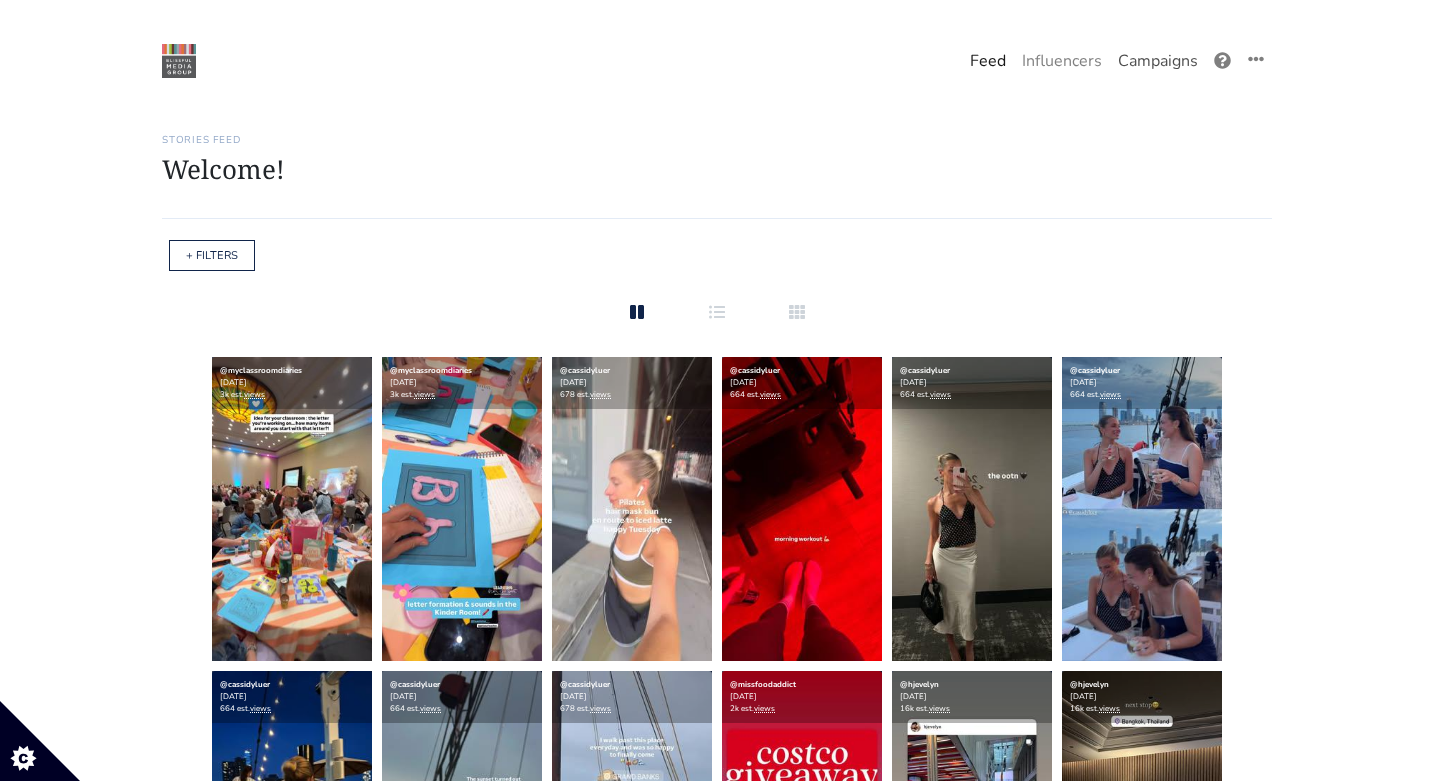 click on "Campaigns" at bounding box center [1158, 61] 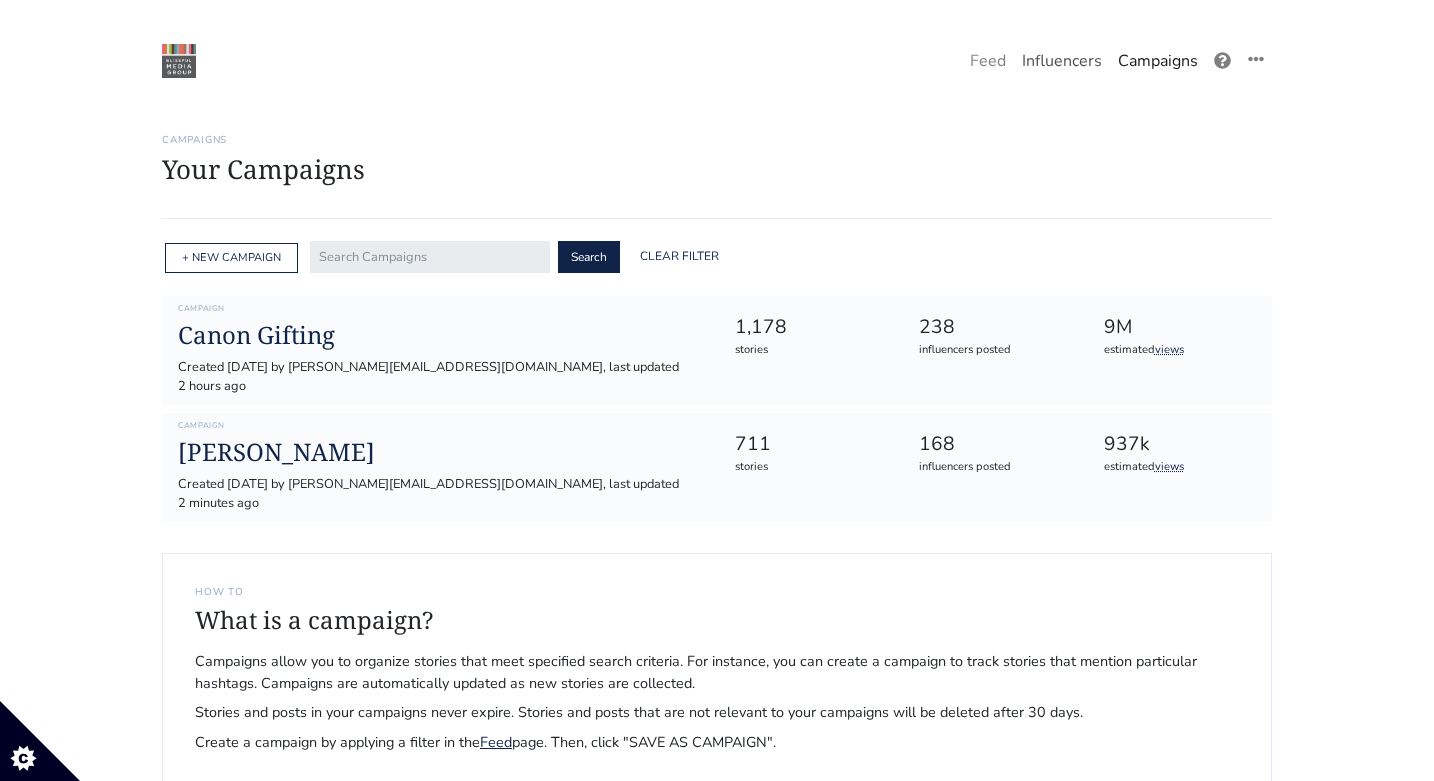 click on "Influencers" at bounding box center [1062, 61] 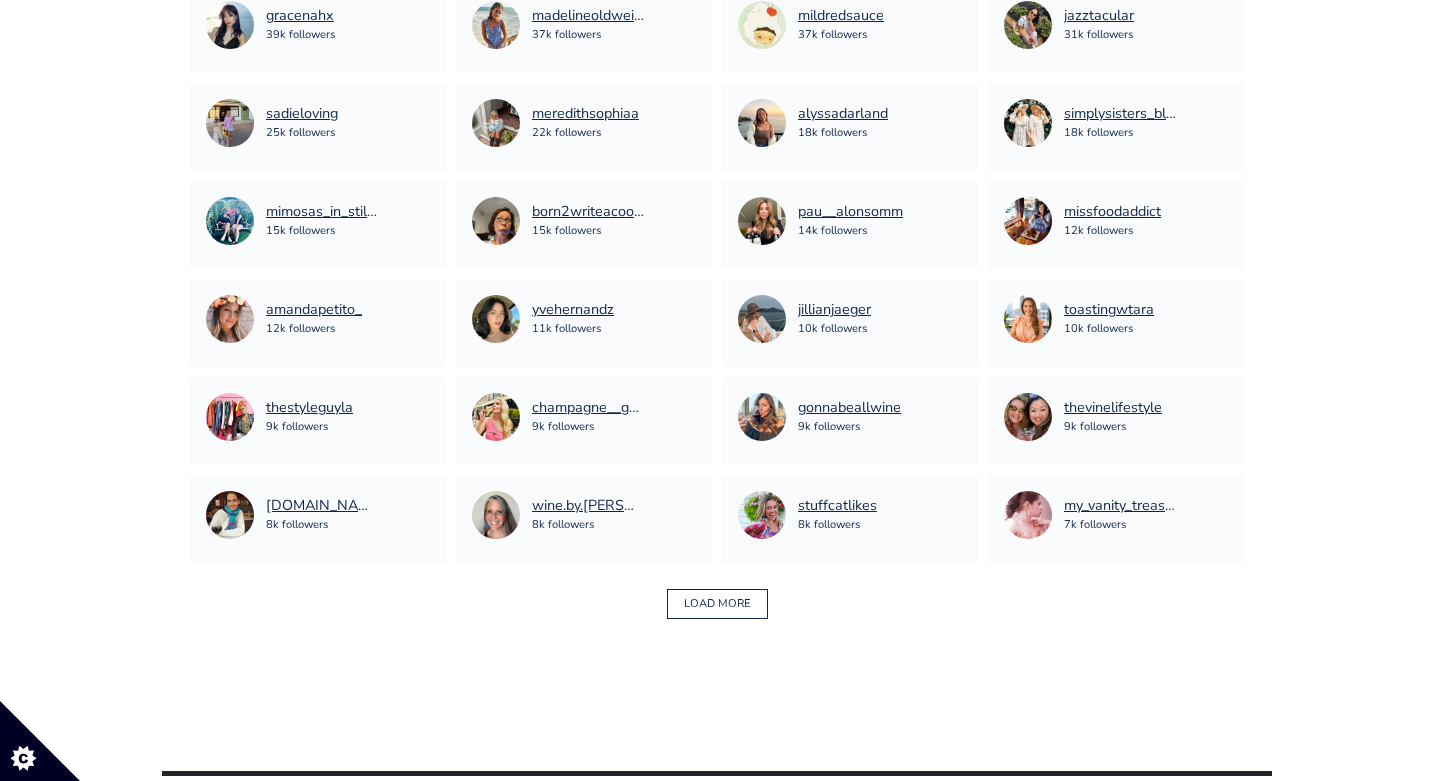 scroll, scrollTop: 1199, scrollLeft: 0, axis: vertical 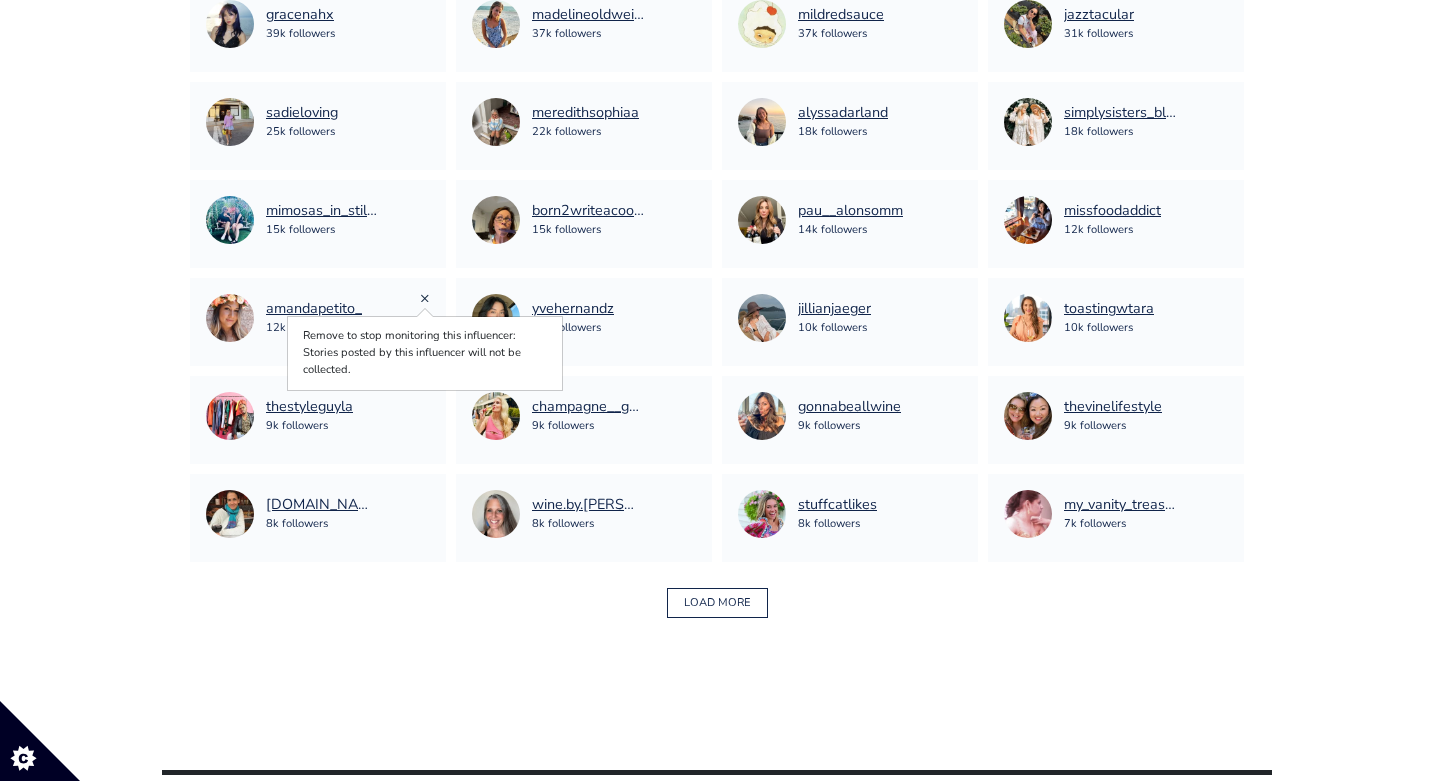 click on "×" at bounding box center [425, 298] 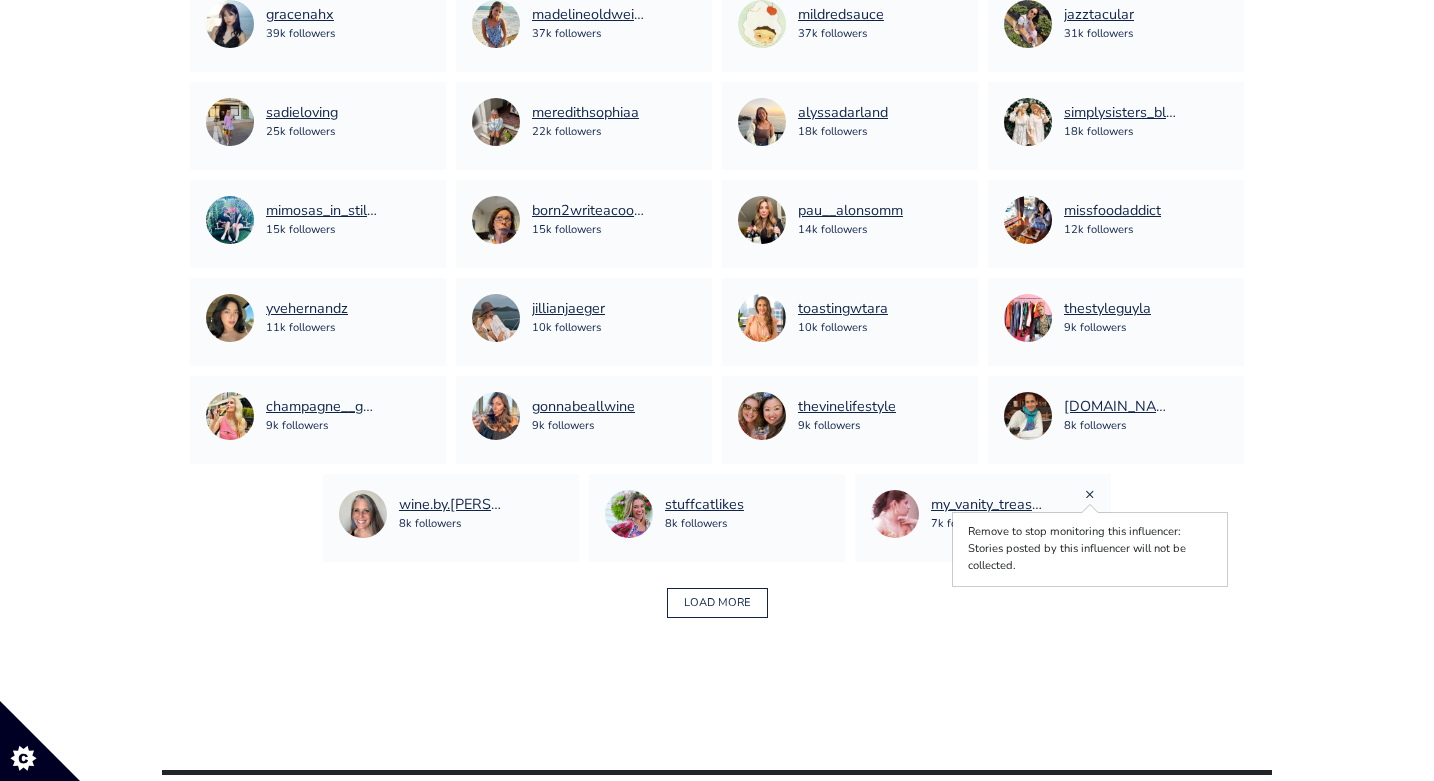 click on "×" at bounding box center (1090, 494) 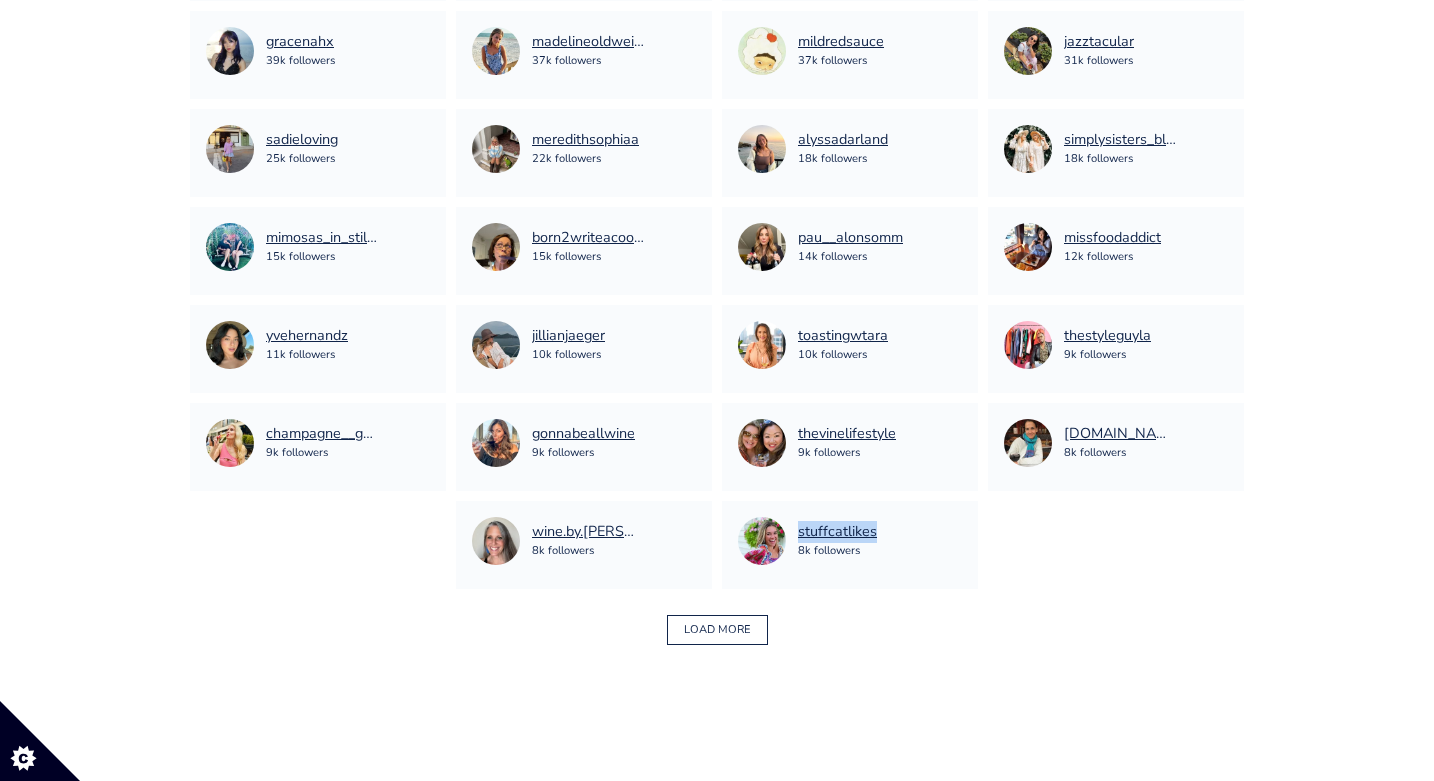 scroll, scrollTop: 1166, scrollLeft: 0, axis: vertical 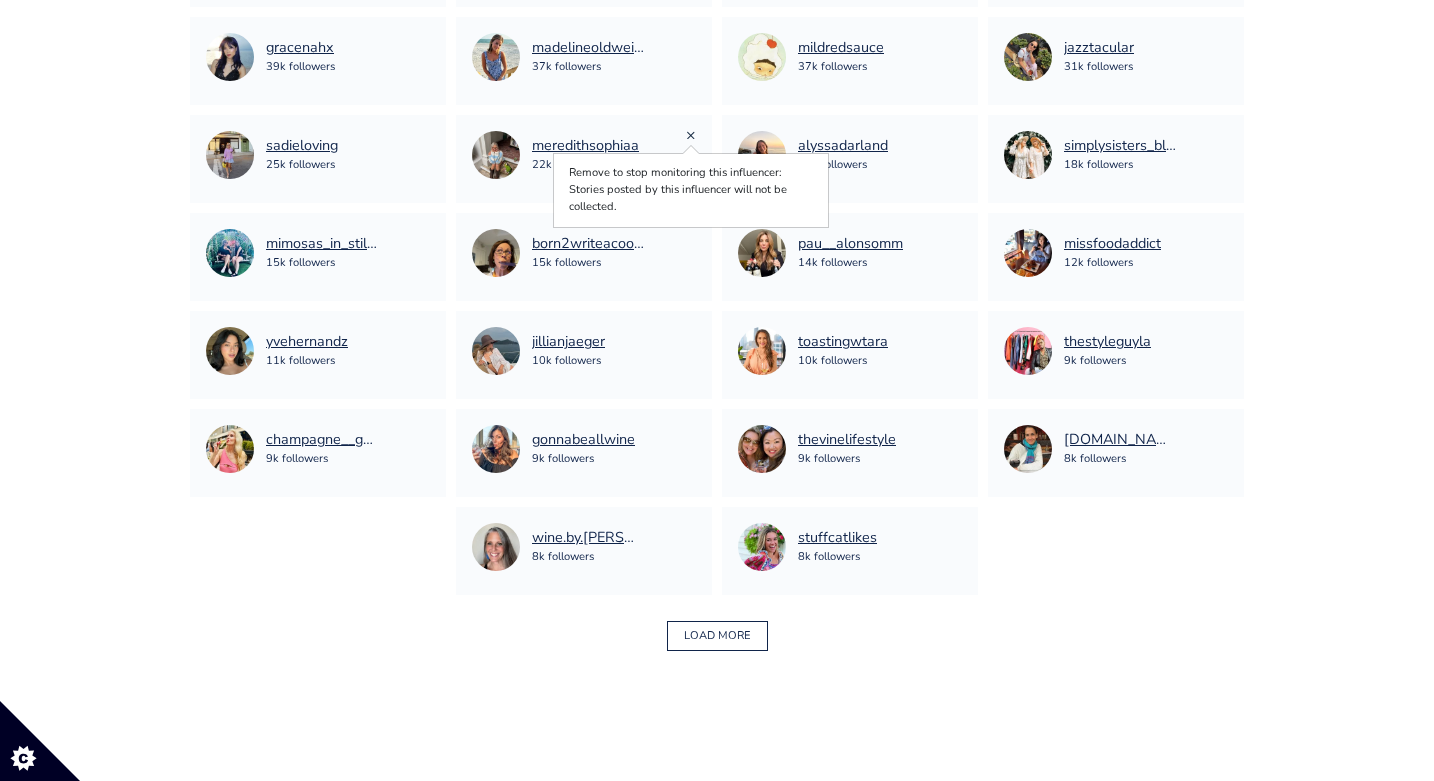 click on "×" at bounding box center (691, 135) 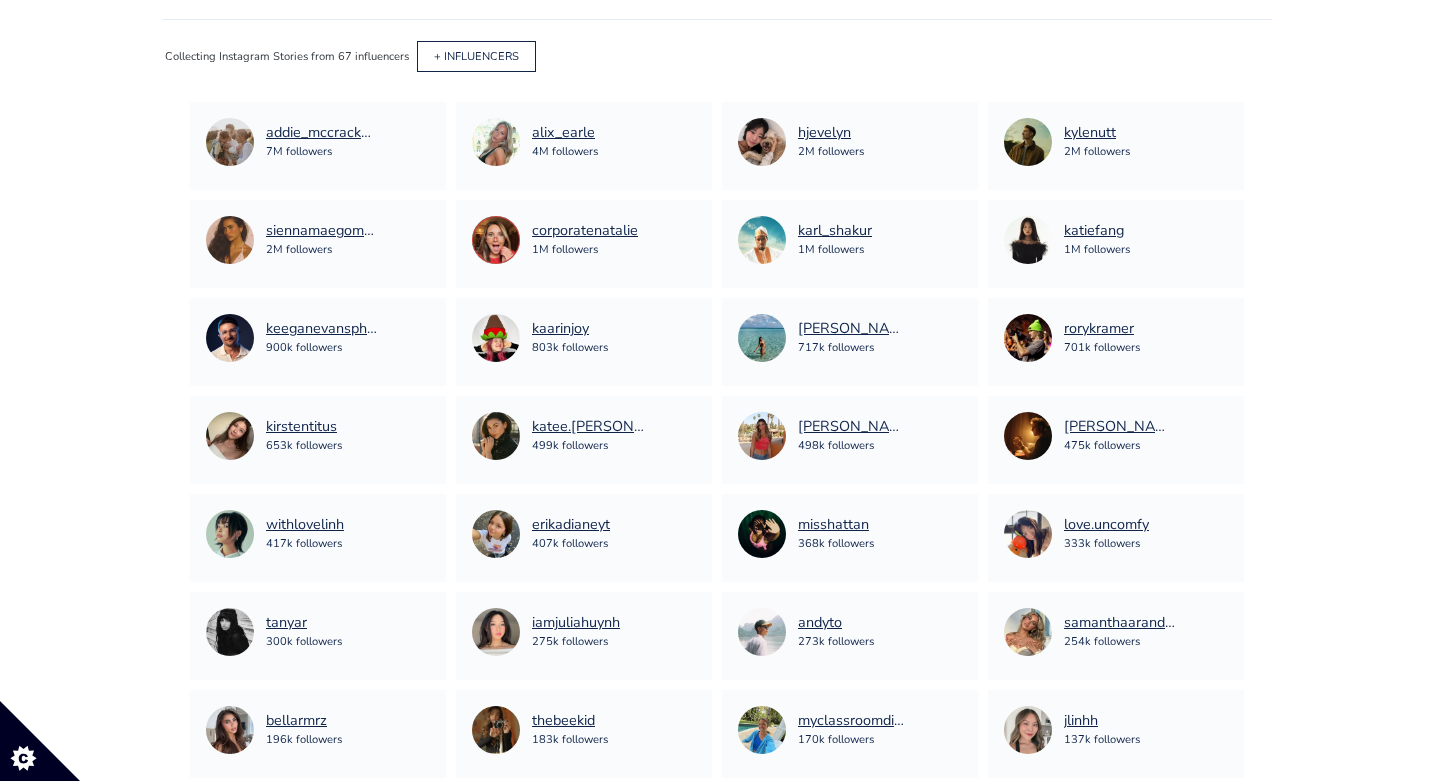 scroll, scrollTop: 148, scrollLeft: 0, axis: vertical 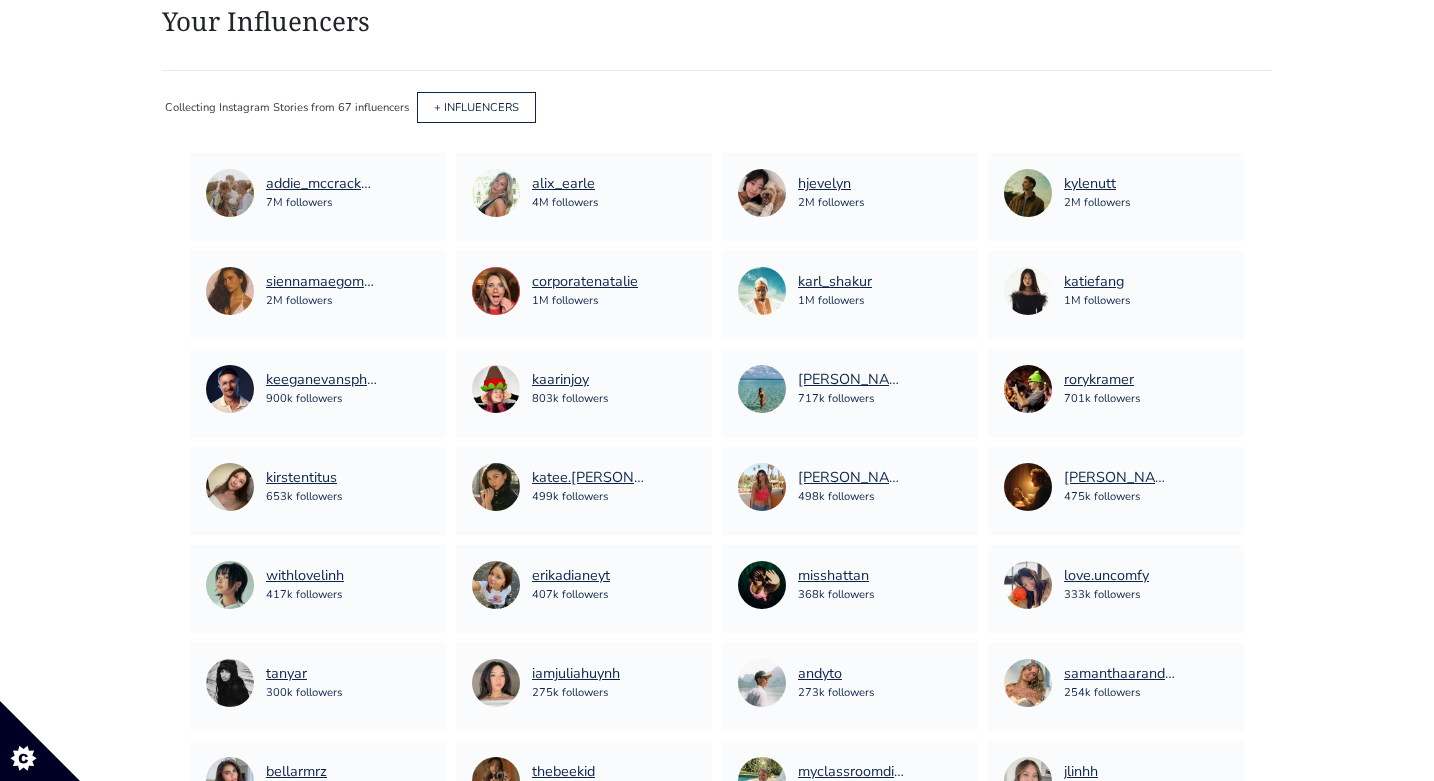 click on "Stories Feed
Welcome!
Get the most out of your Ephemeral.ai account
Continue setting up your account »
0  of 4 steps complete
1
Upload influencers you're working with
Copy and paste a list of influencer handles or profile links into your account
Never miss a story
Stories in your account within 12 hours" at bounding box center [717, 823] 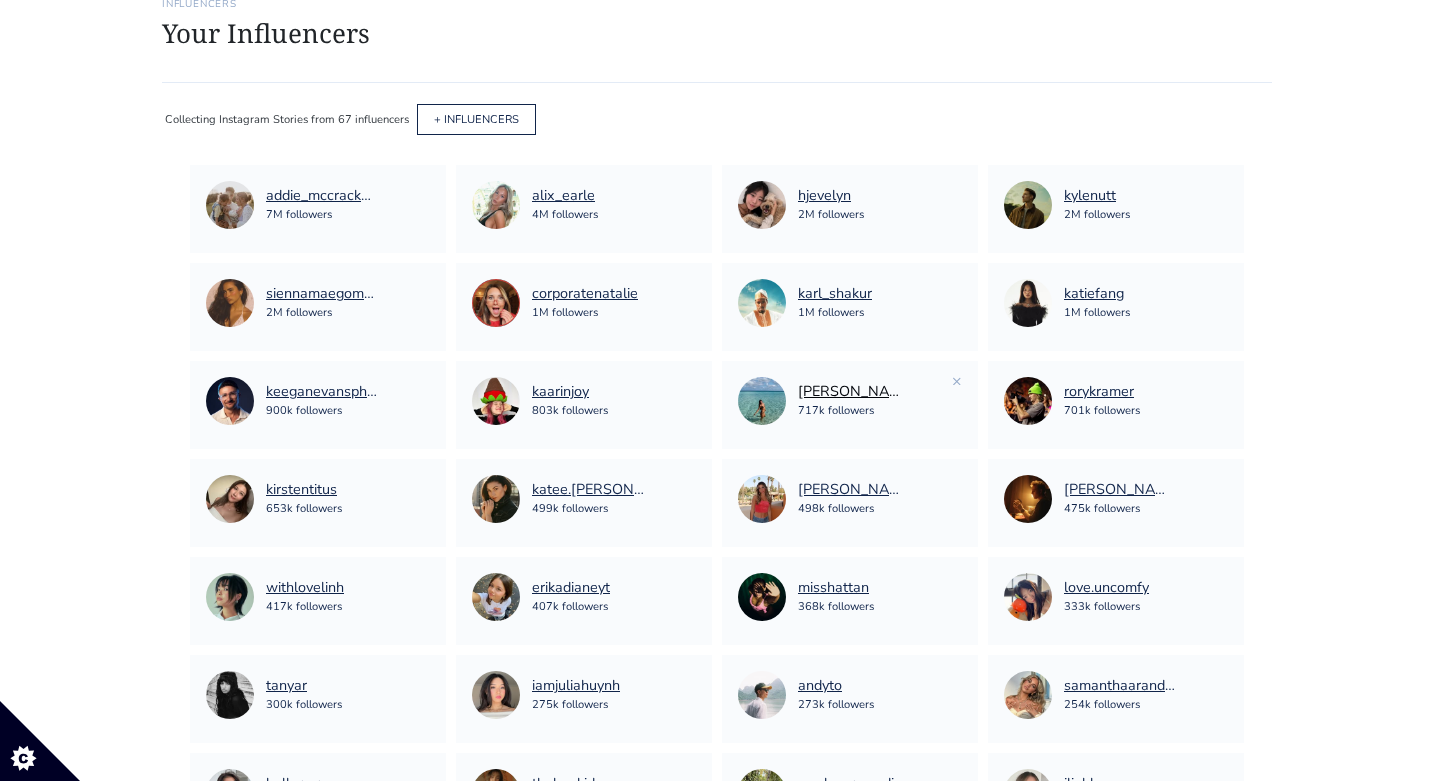 scroll, scrollTop: 0, scrollLeft: 0, axis: both 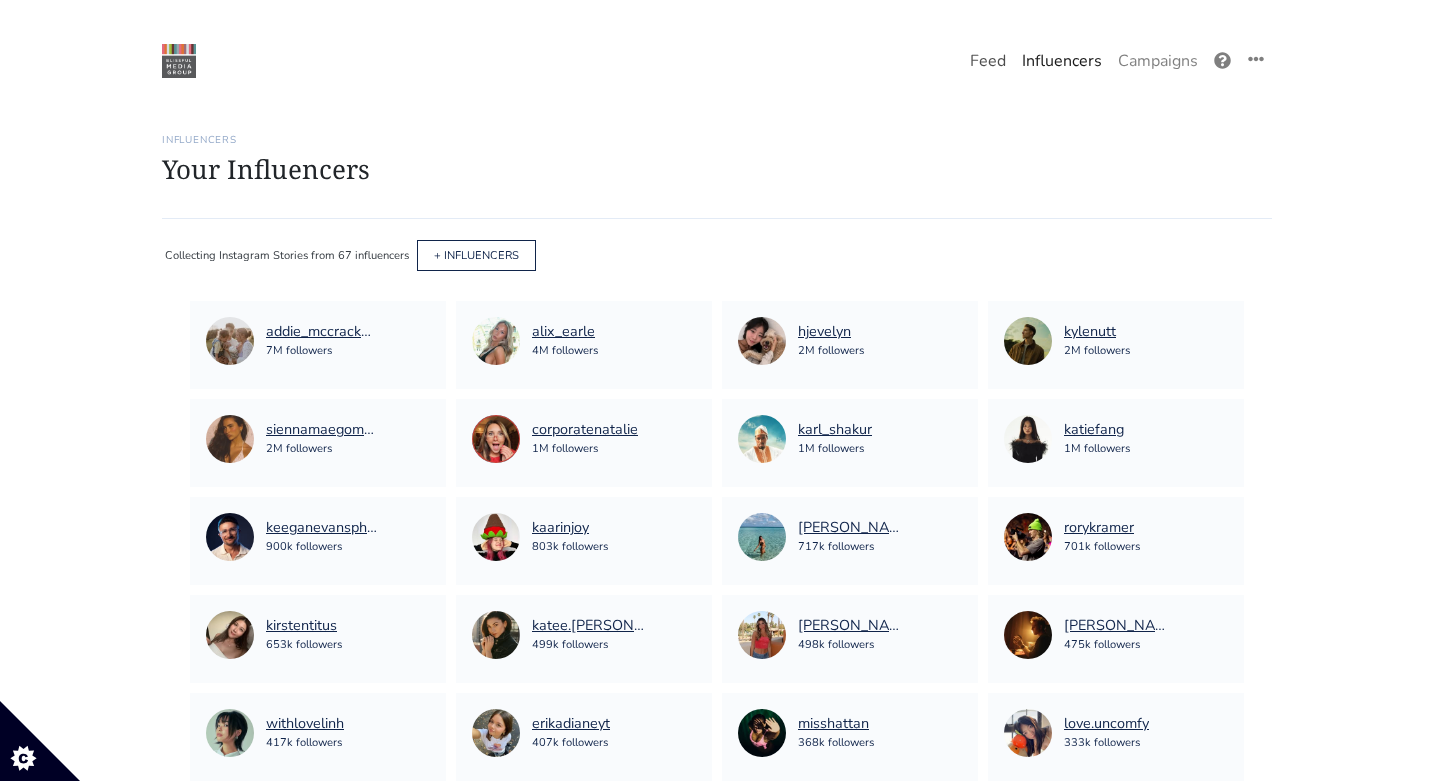 click on "Feed" at bounding box center [988, 61] 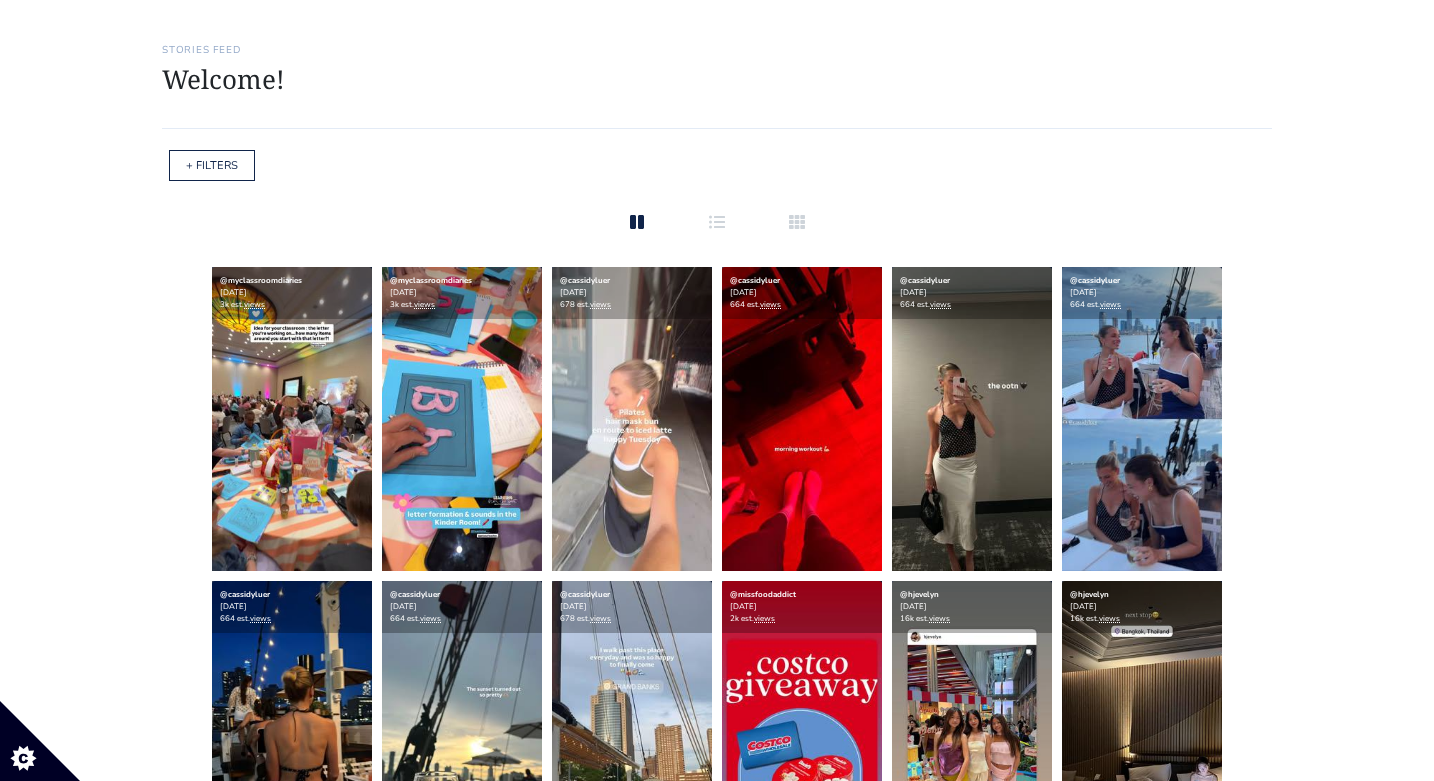 scroll, scrollTop: 0, scrollLeft: 0, axis: both 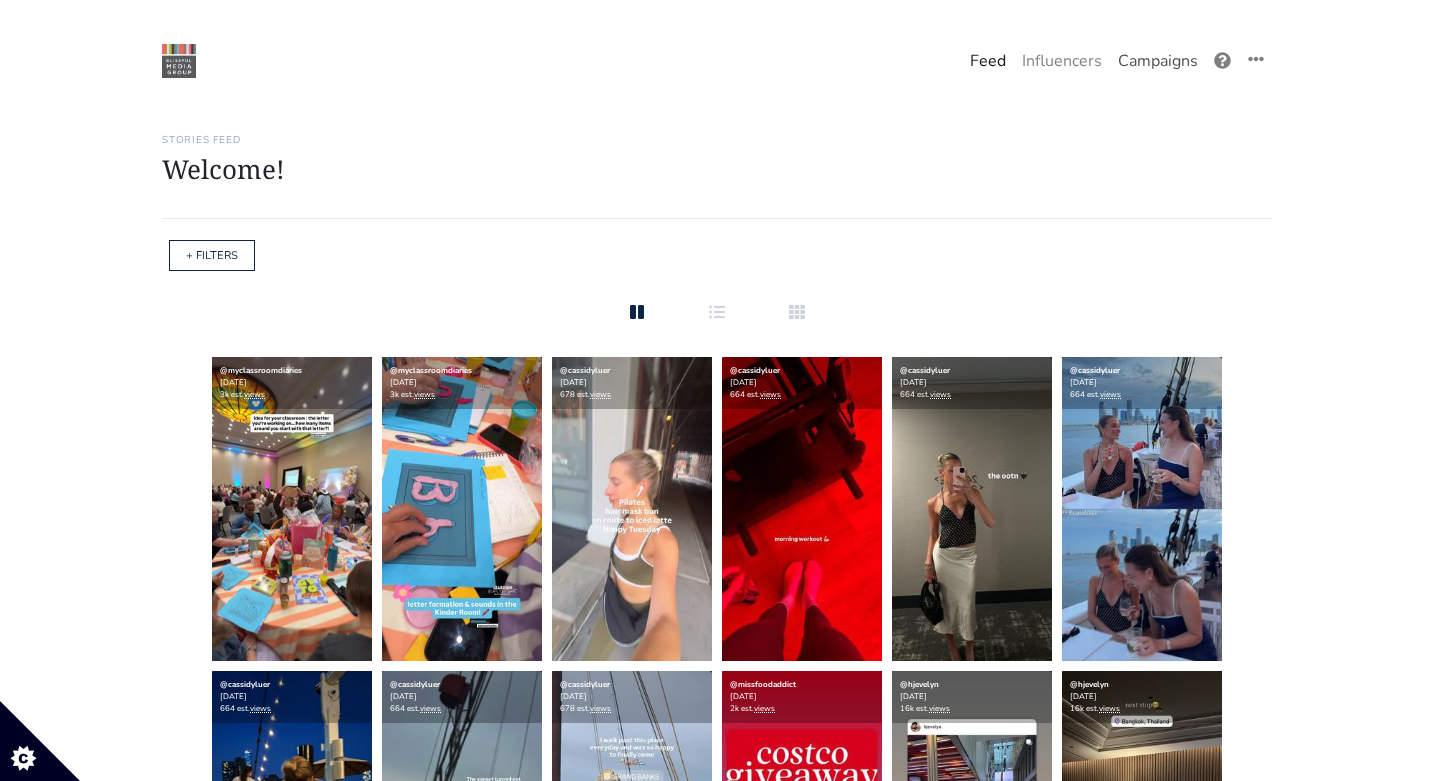 click on "Campaigns" at bounding box center (1158, 61) 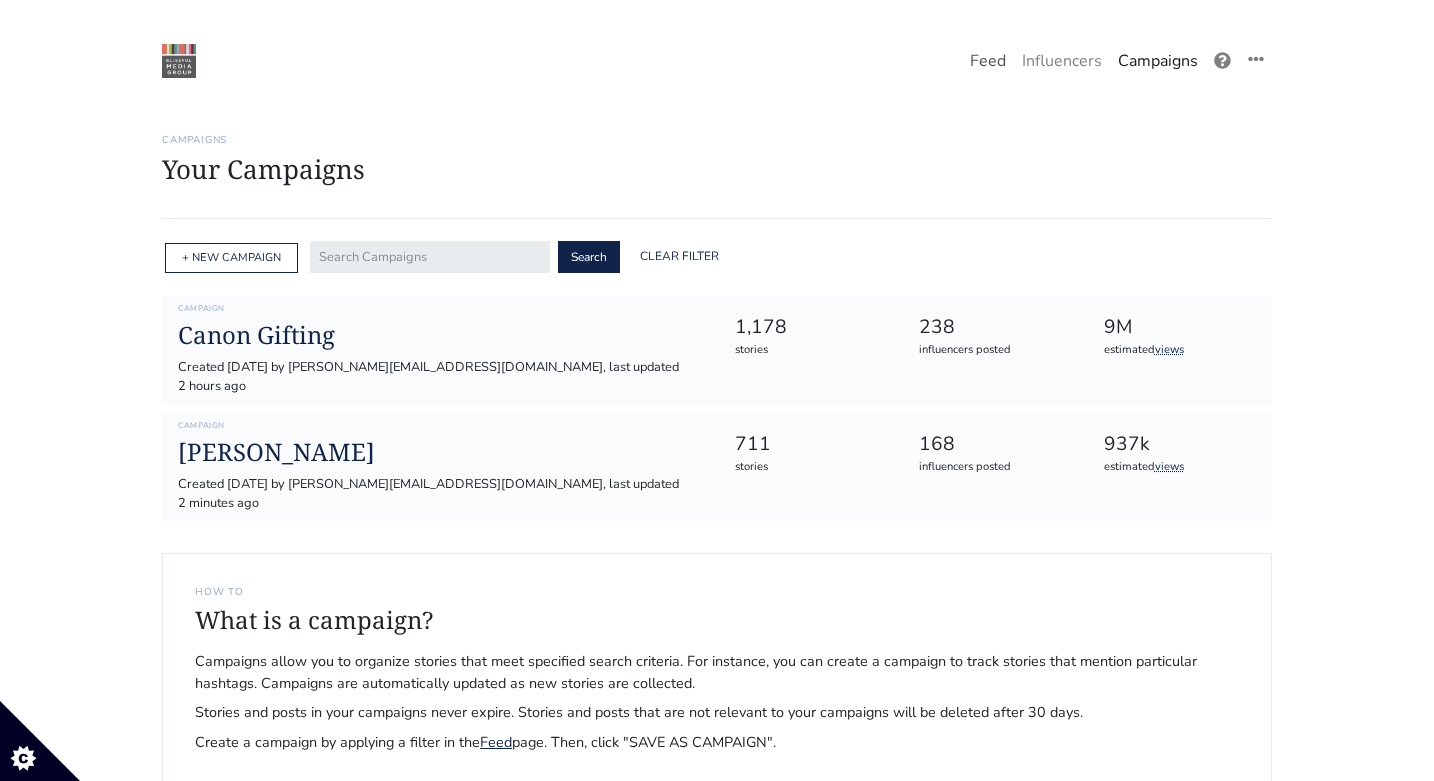 click on "Feed" at bounding box center (988, 61) 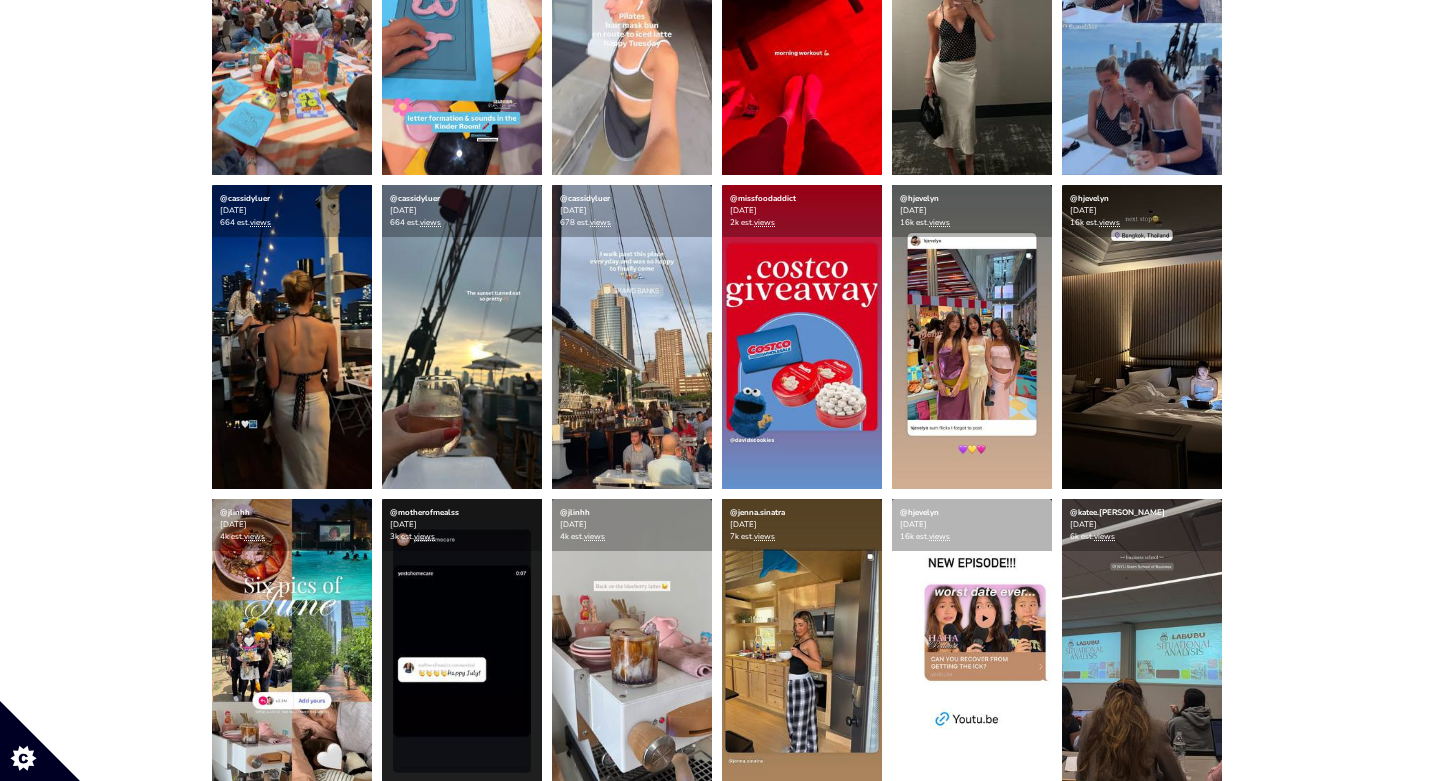 scroll, scrollTop: 0, scrollLeft: 0, axis: both 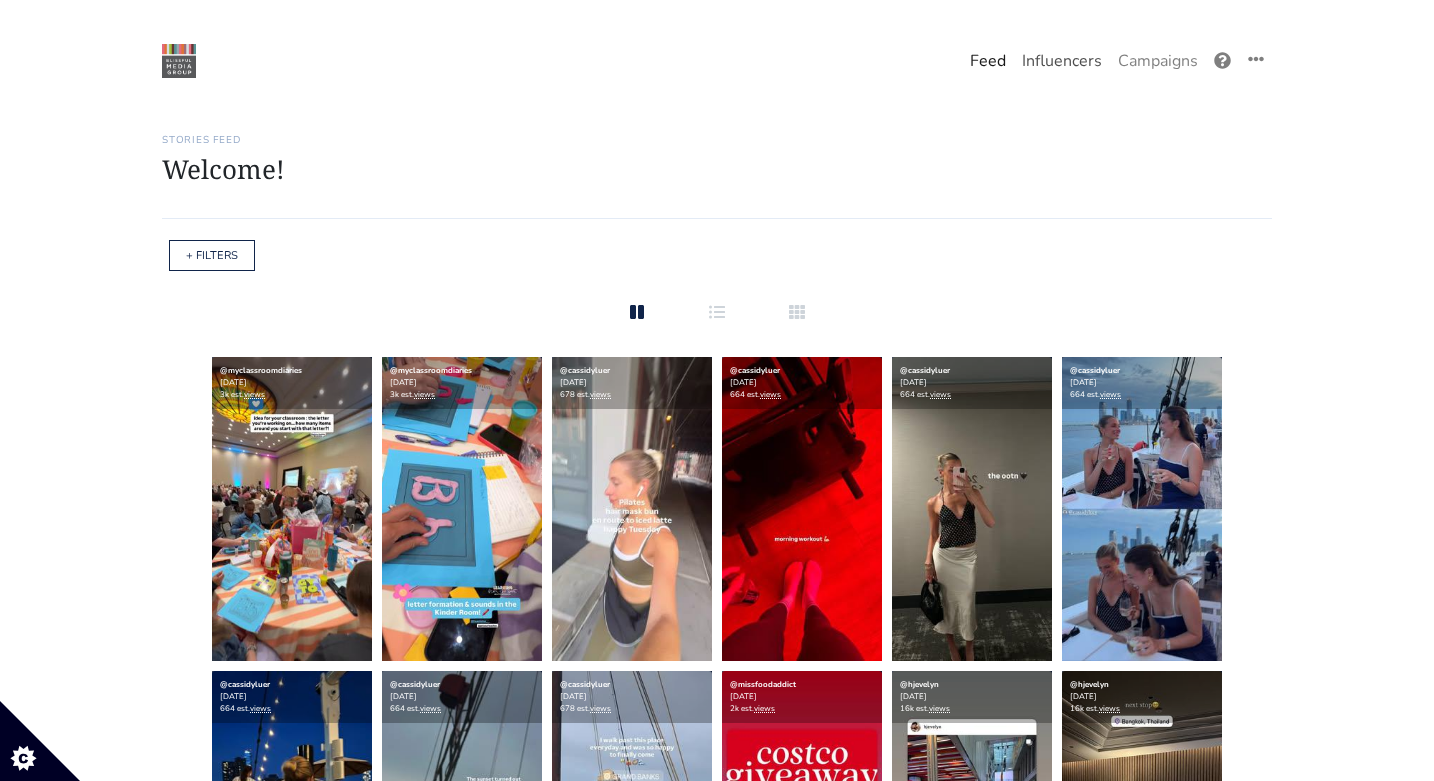 click on "Influencers" at bounding box center (1062, 61) 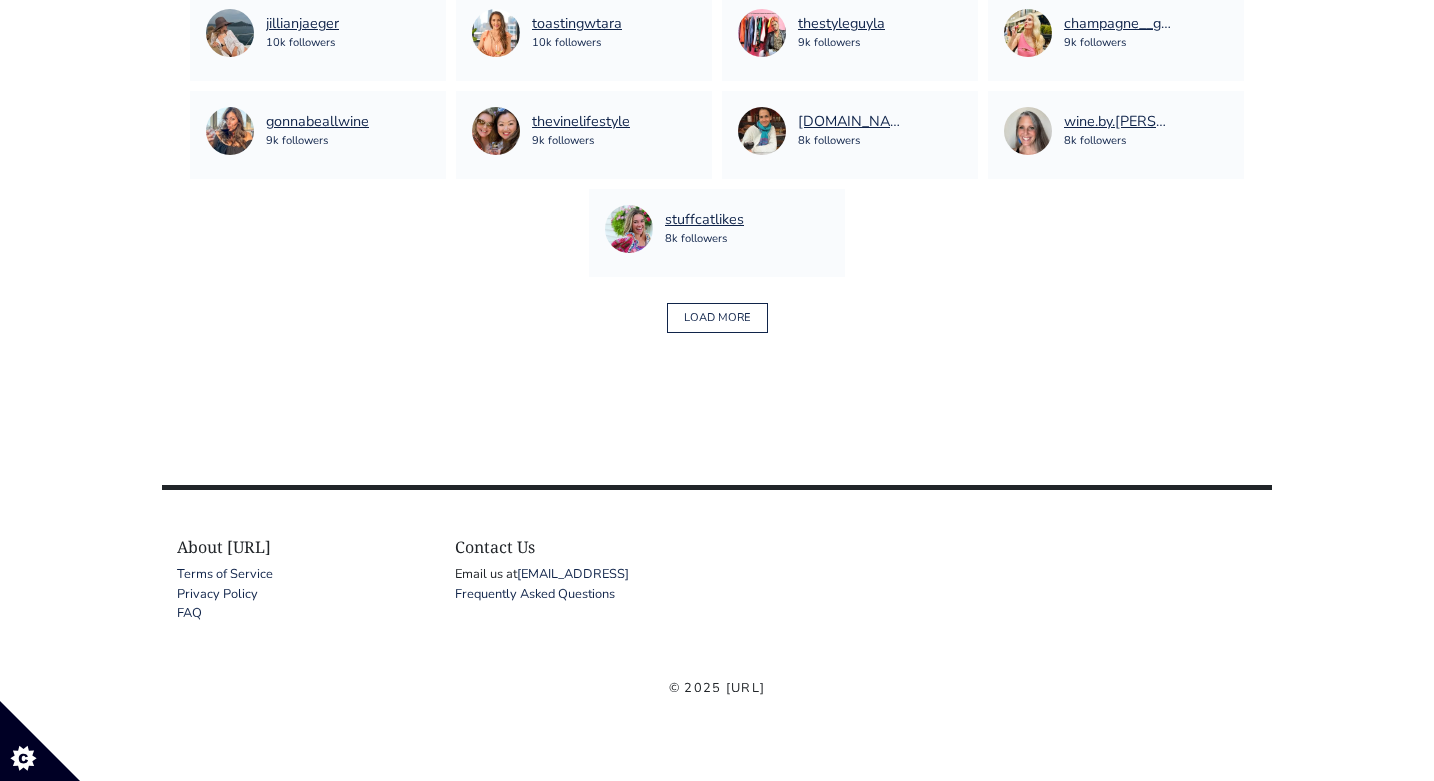 scroll, scrollTop: 1424, scrollLeft: 0, axis: vertical 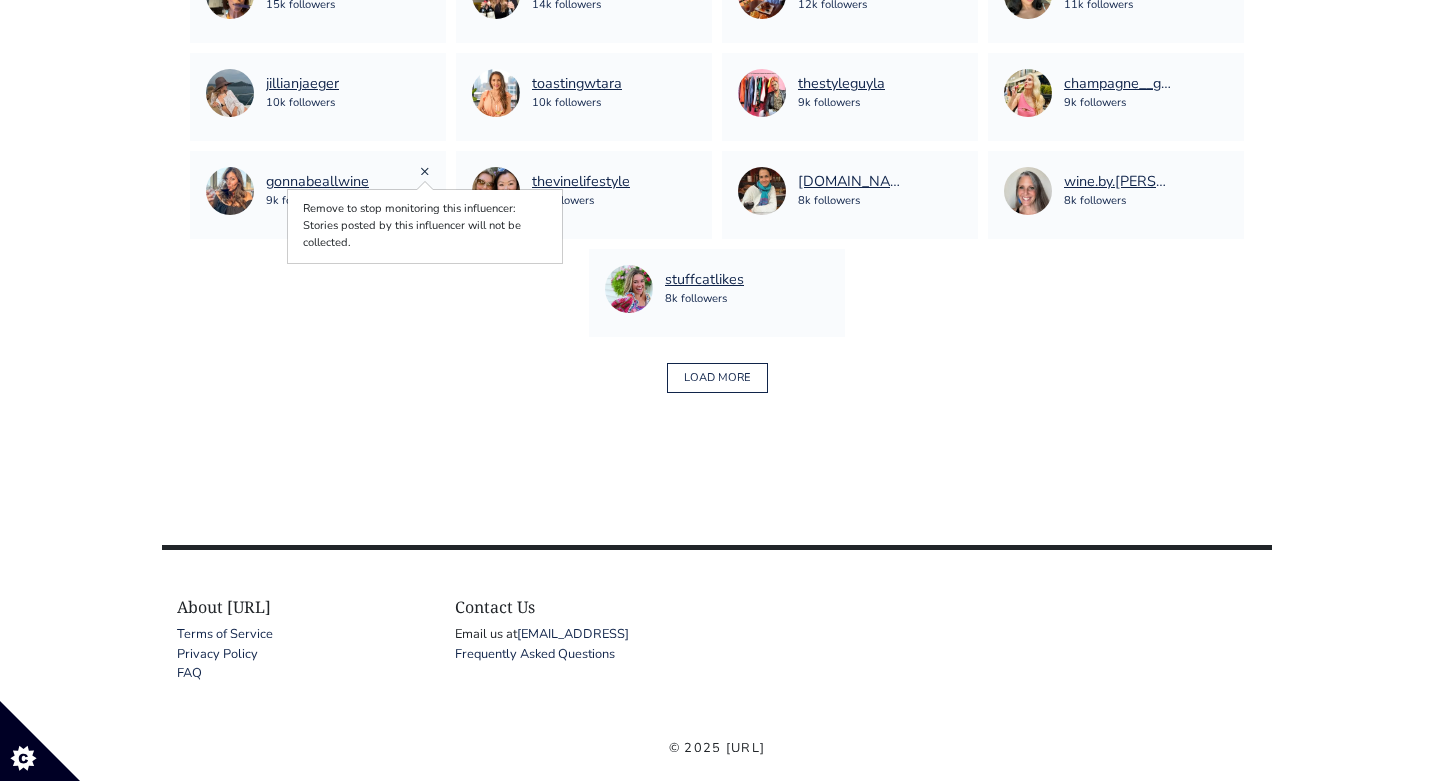 click on "×" at bounding box center [425, 171] 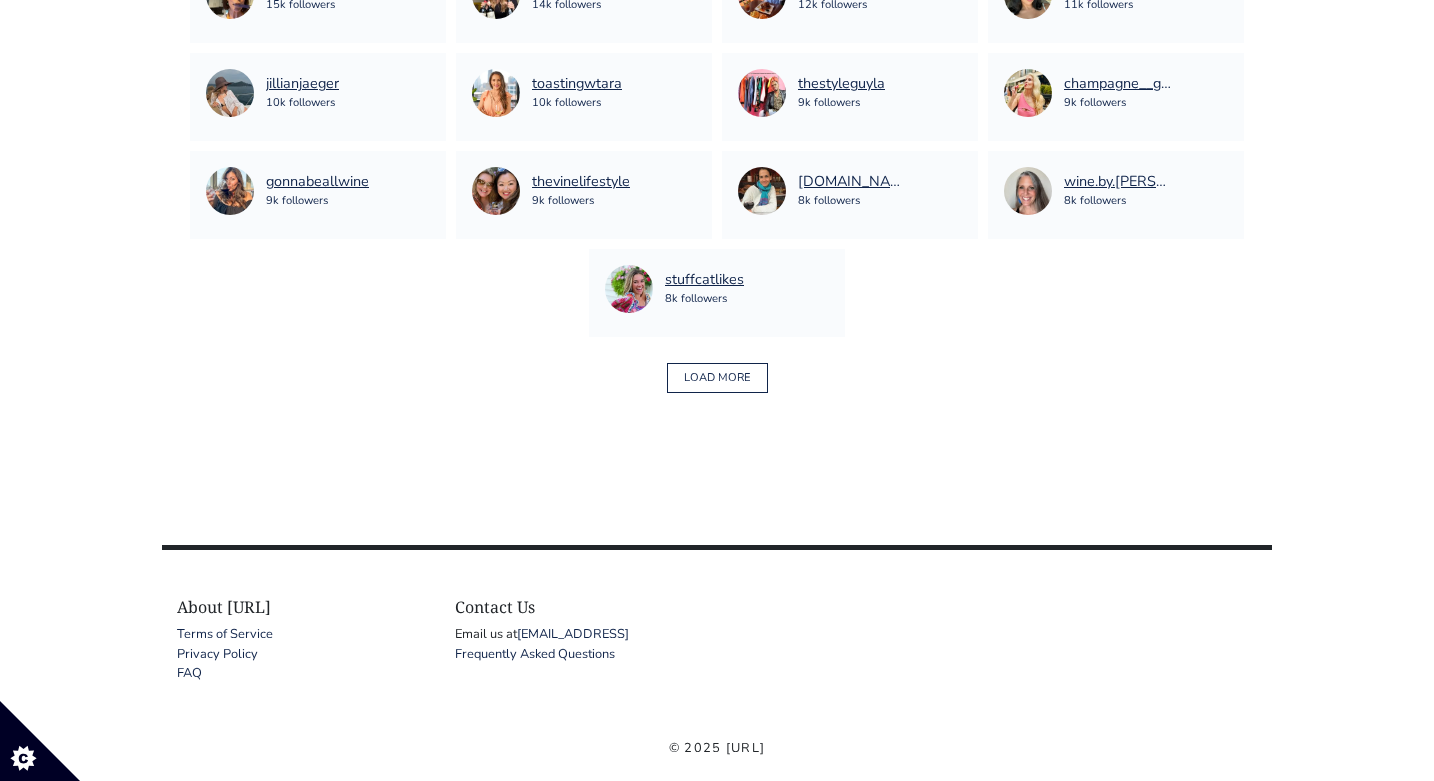 scroll, scrollTop: 1386, scrollLeft: 0, axis: vertical 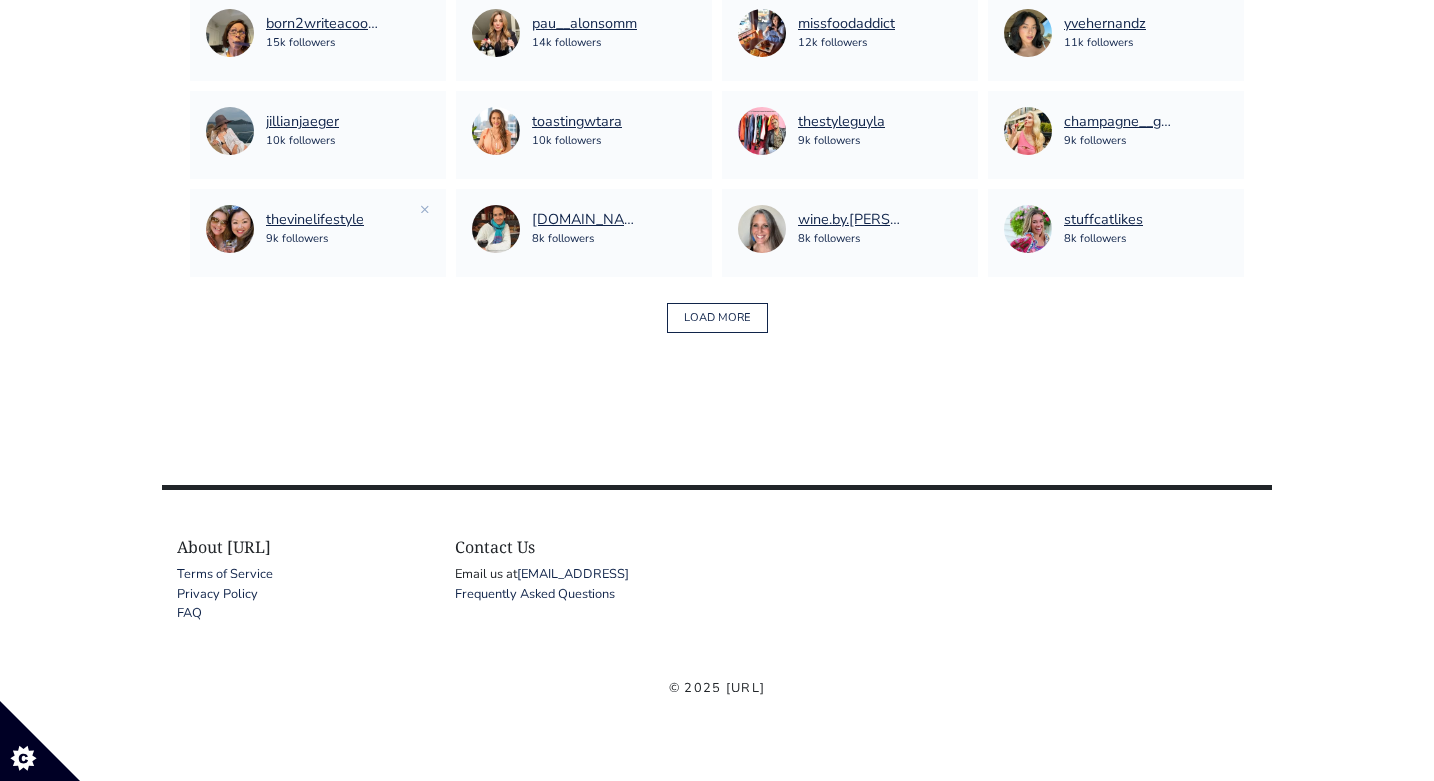 click on "thevinelifestyle
9k followers" at bounding box center (318, 229) 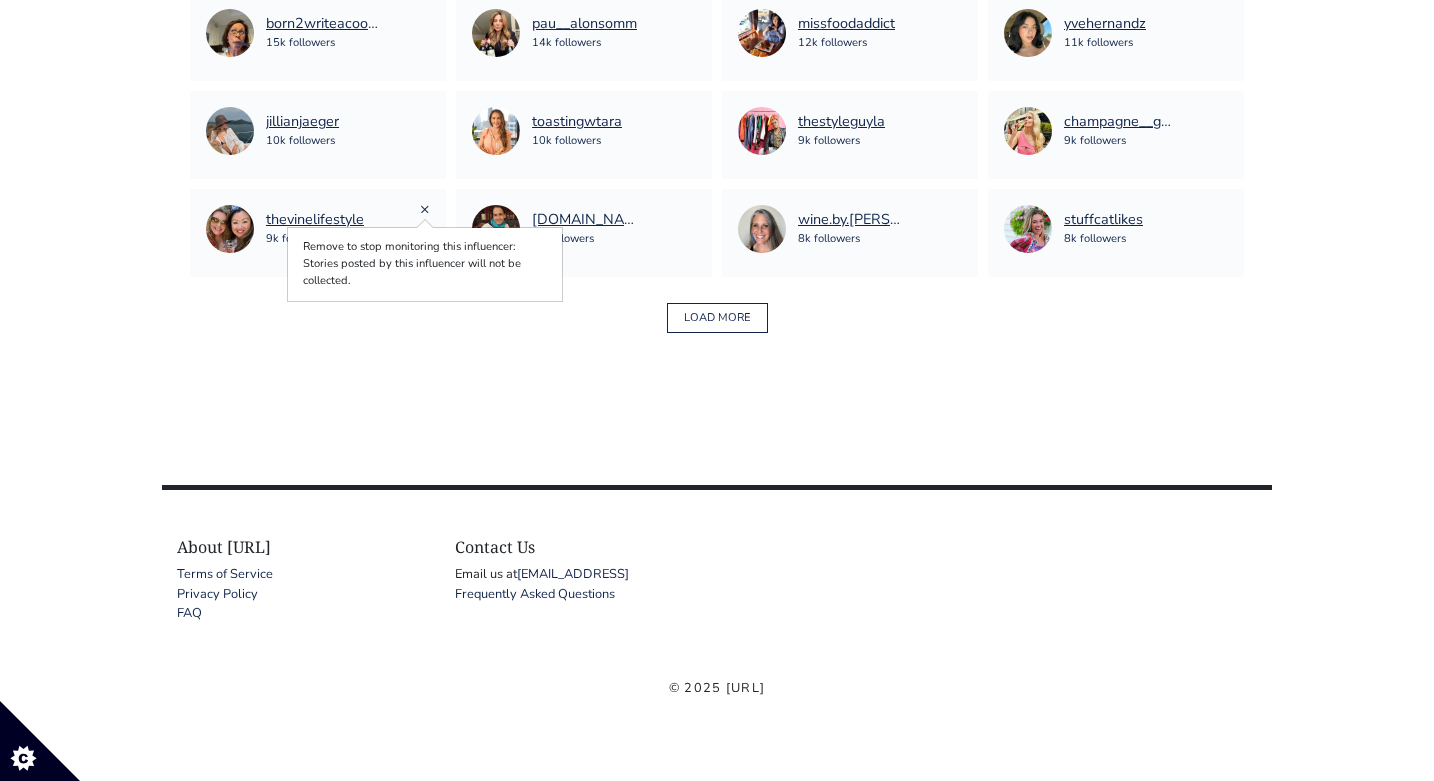 click on "×" at bounding box center [425, 209] 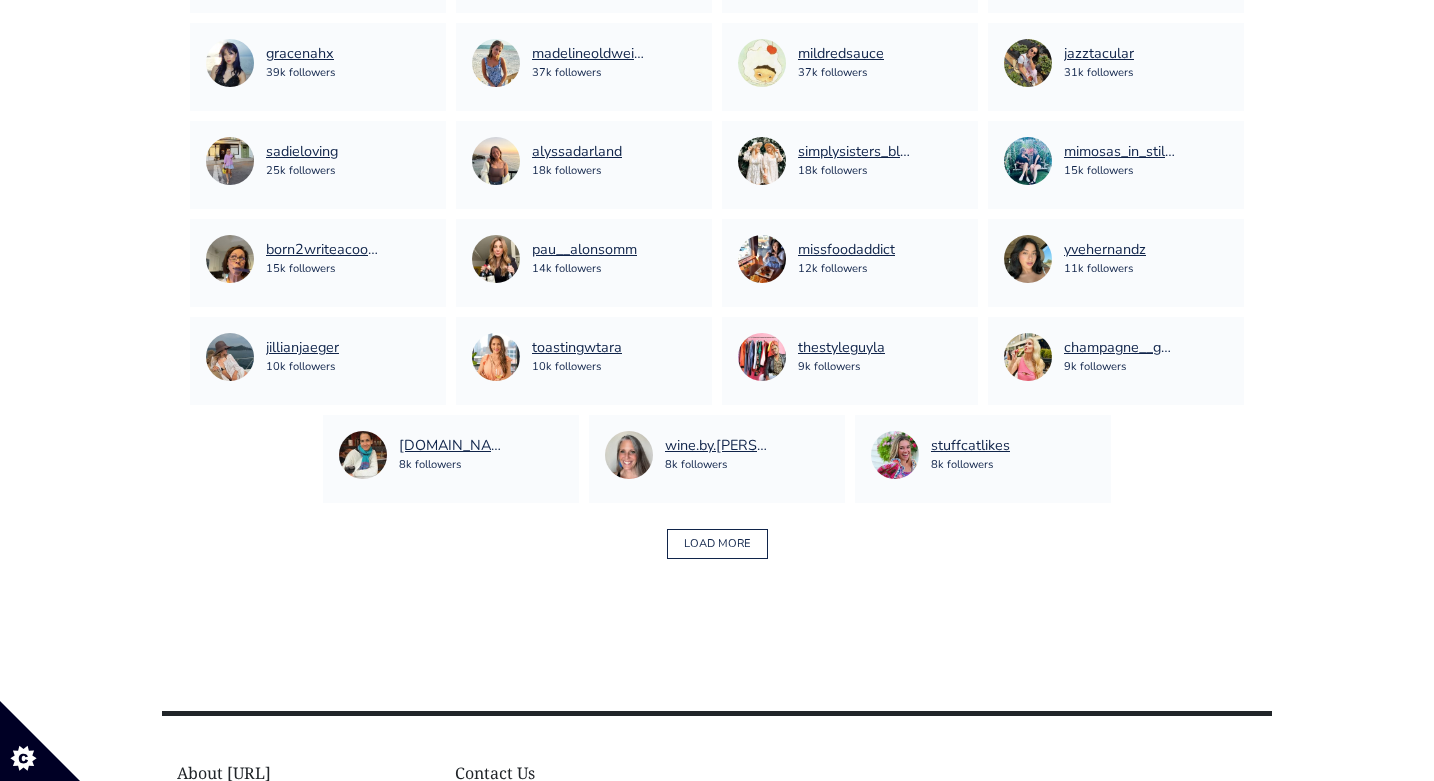 scroll, scrollTop: 1124, scrollLeft: 0, axis: vertical 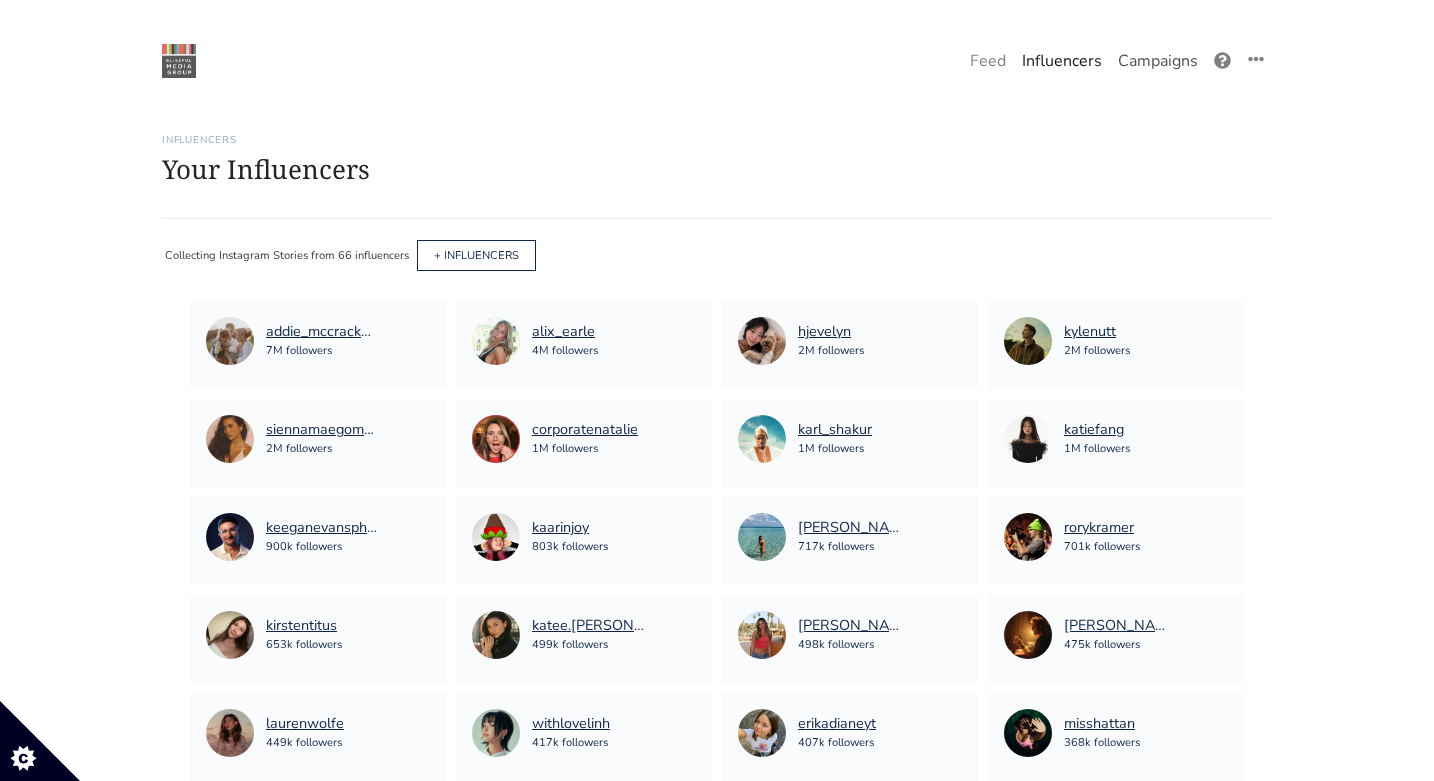 click on "Campaigns" at bounding box center [1158, 61] 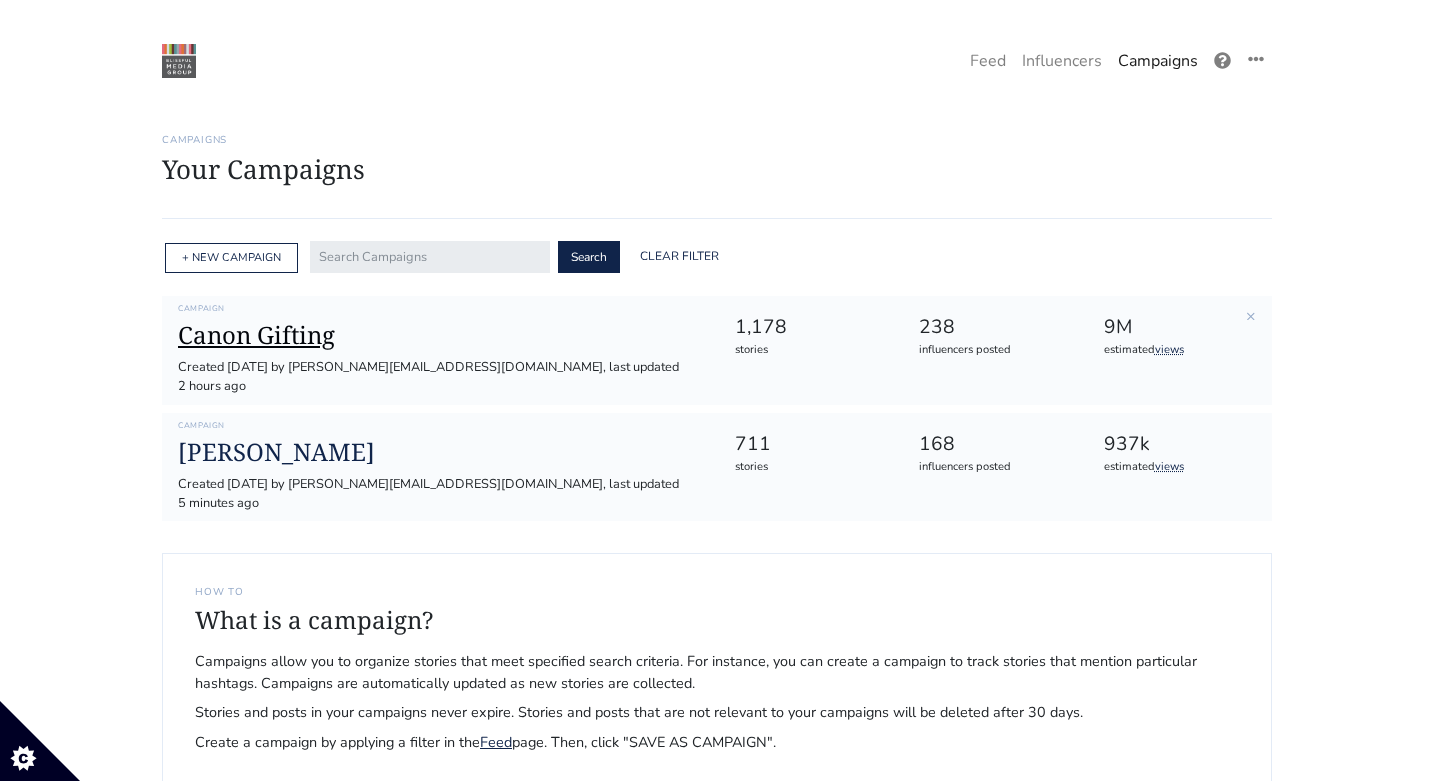 click on "Canon Gifting" at bounding box center [440, 335] 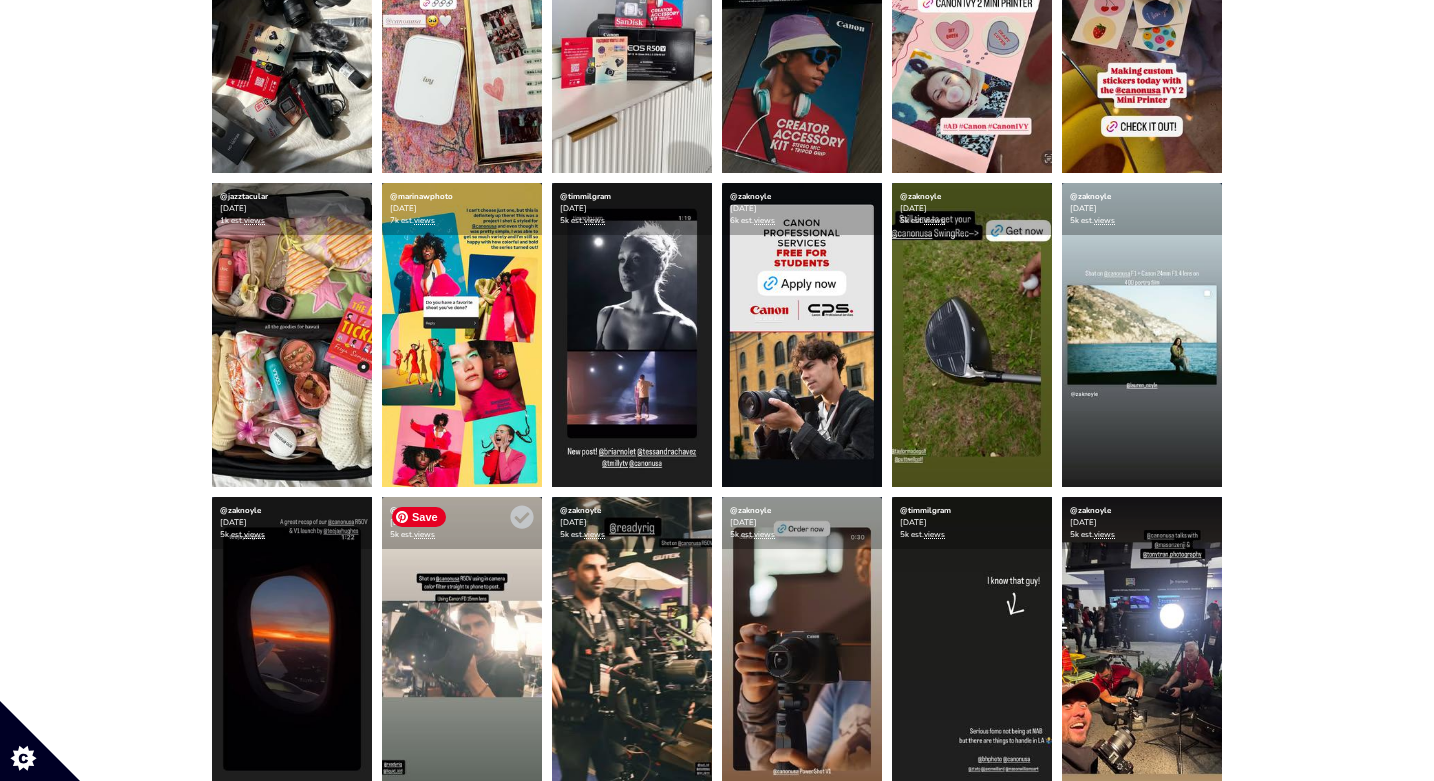 scroll, scrollTop: 0, scrollLeft: 0, axis: both 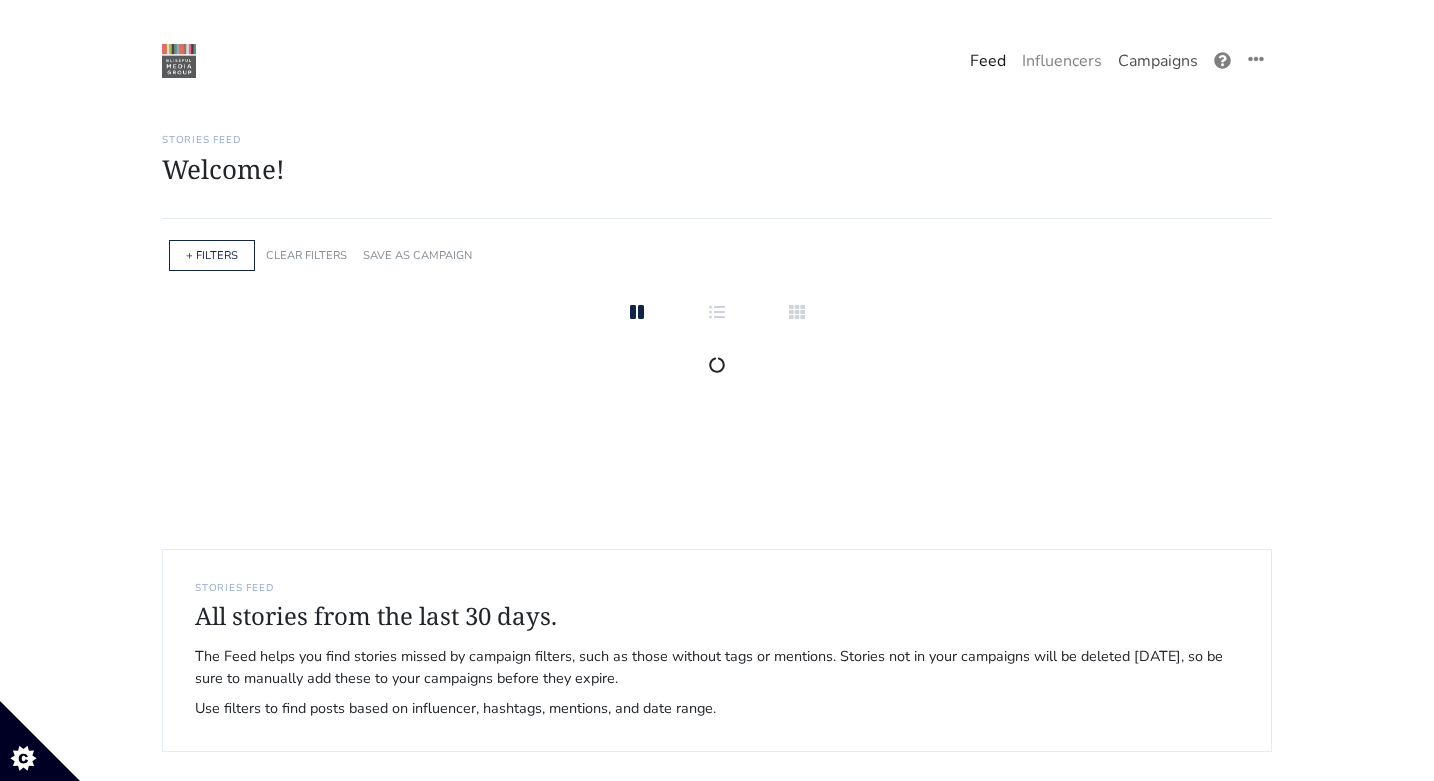 click on "Campaigns" at bounding box center [1158, 61] 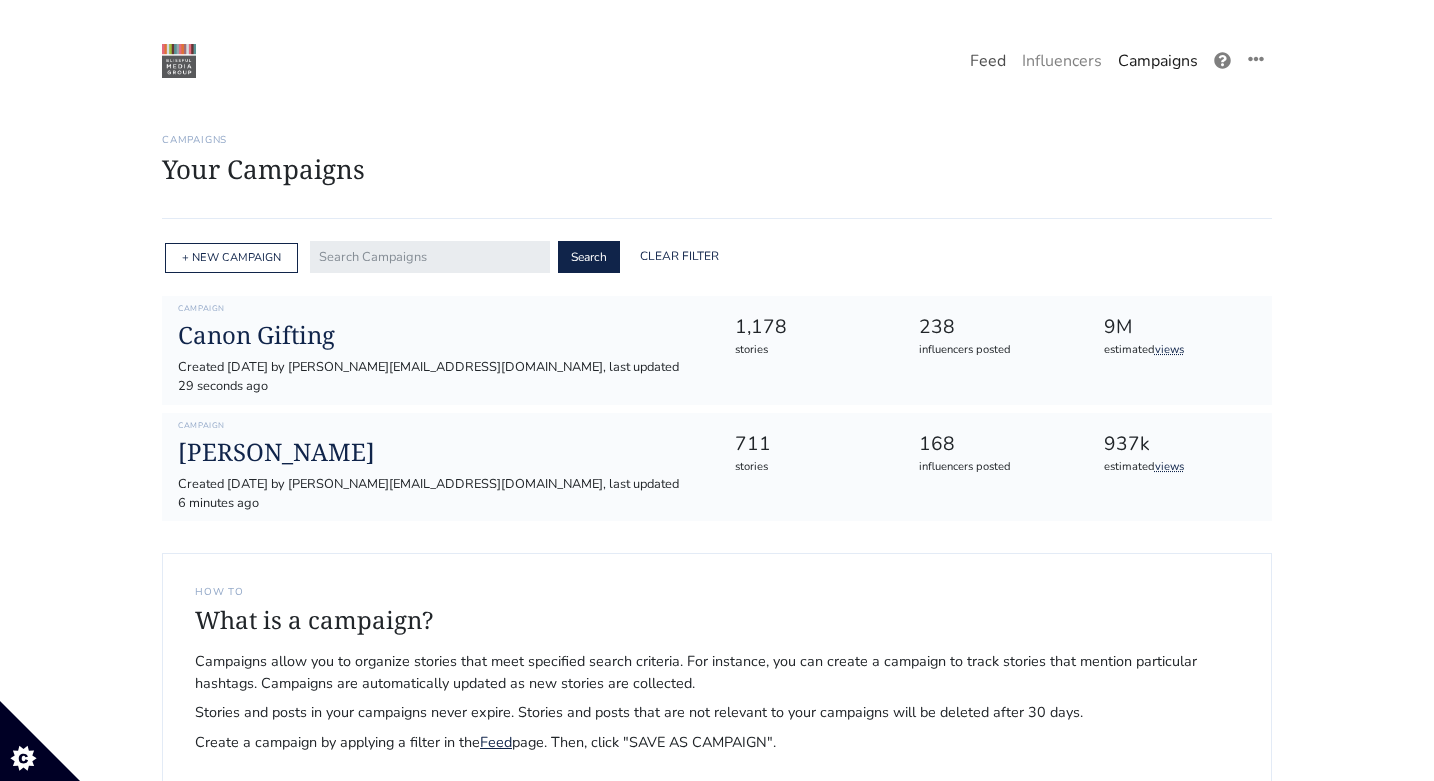 click on "Feed" at bounding box center [988, 61] 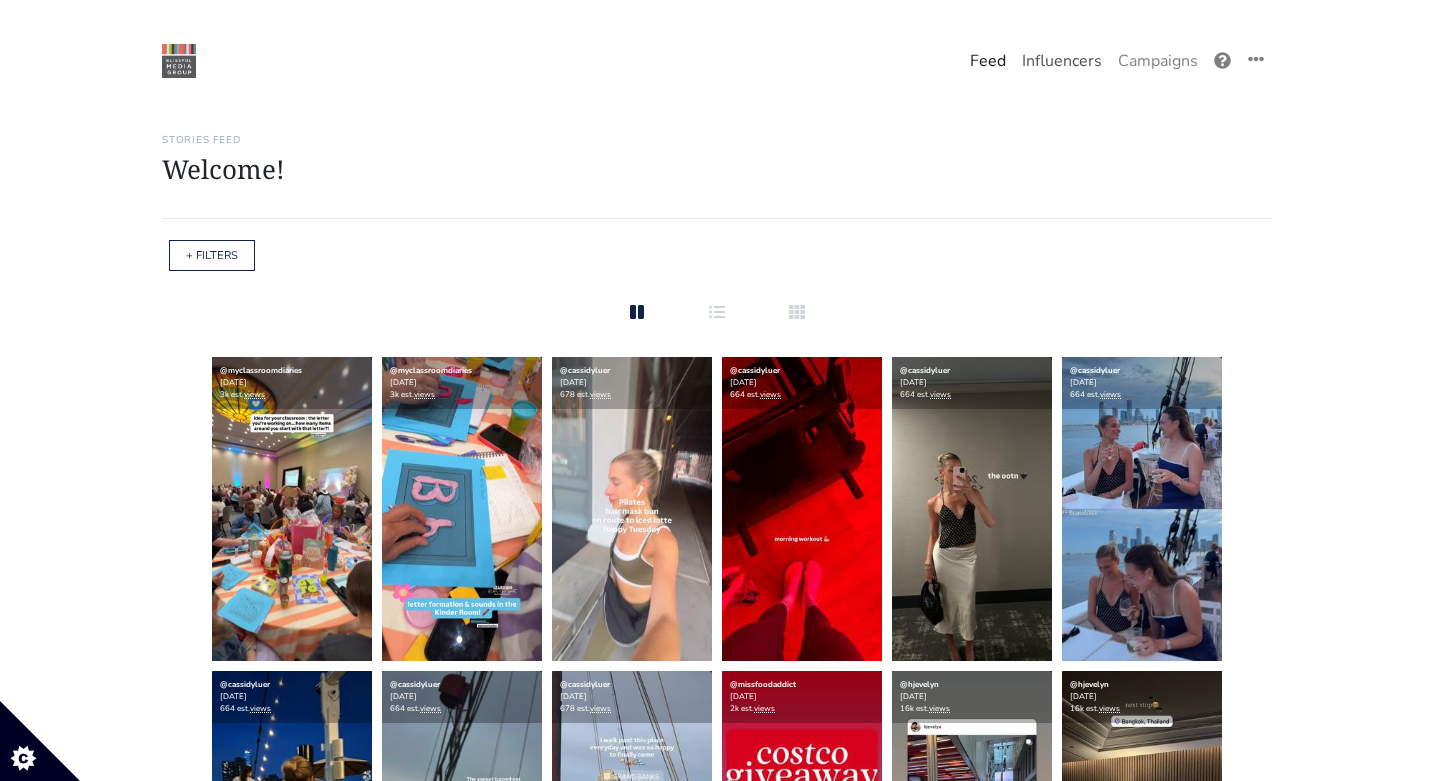 click on "Influencers" at bounding box center (1062, 61) 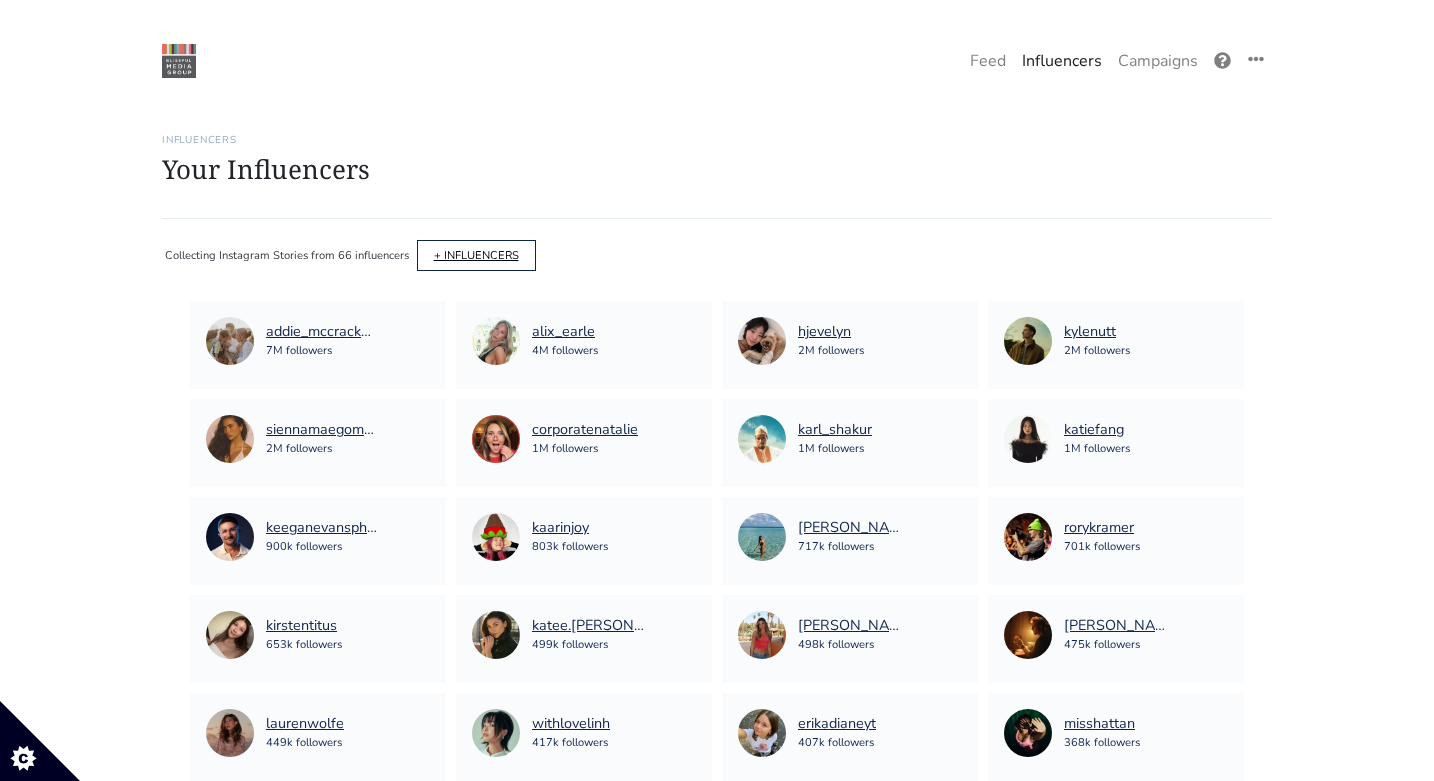 click on "+ INFLUENCERS" at bounding box center [476, 255] 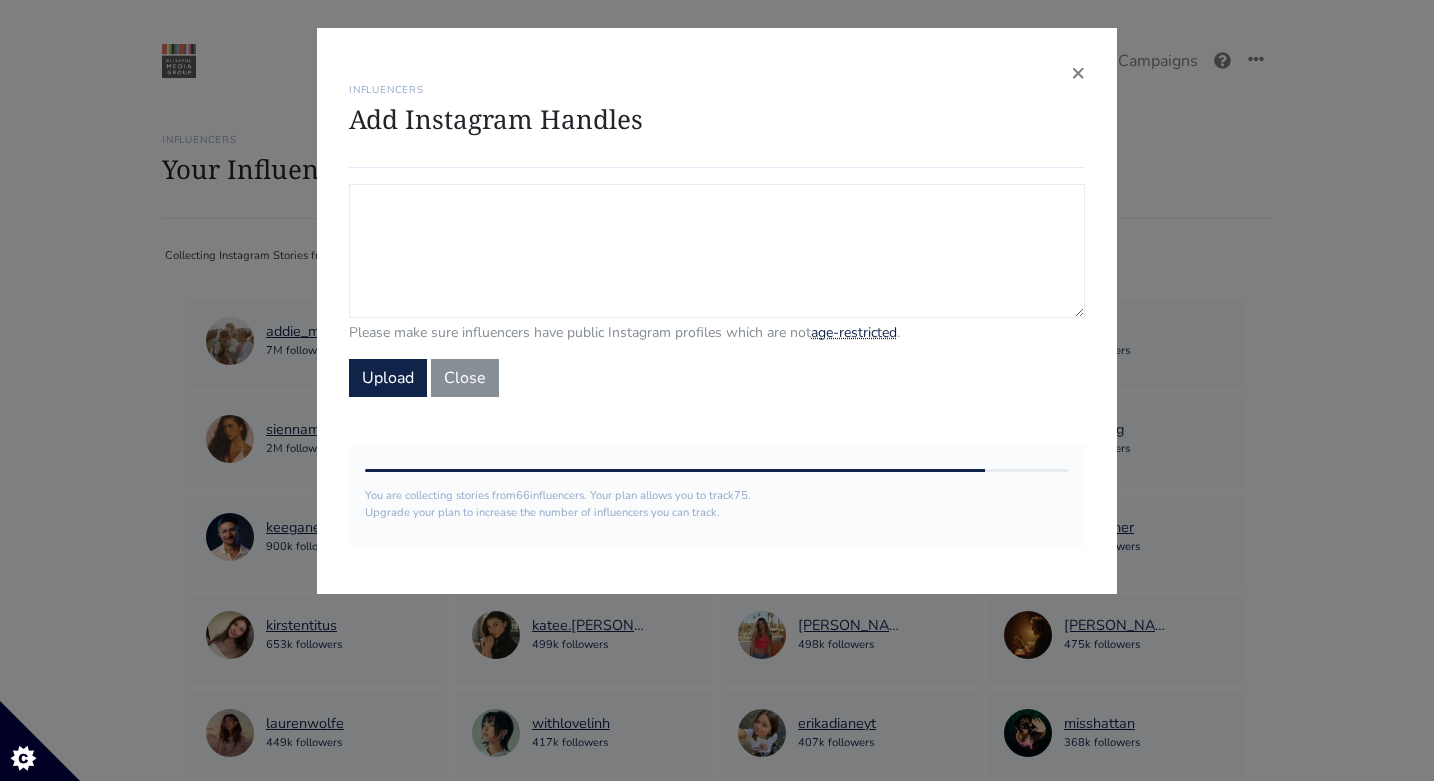 click on "Campaign Influencers
(optional) Only stories from these influencers will be included.
If blank, campaign will track stories from all influencers in your account." at bounding box center (717, 251) 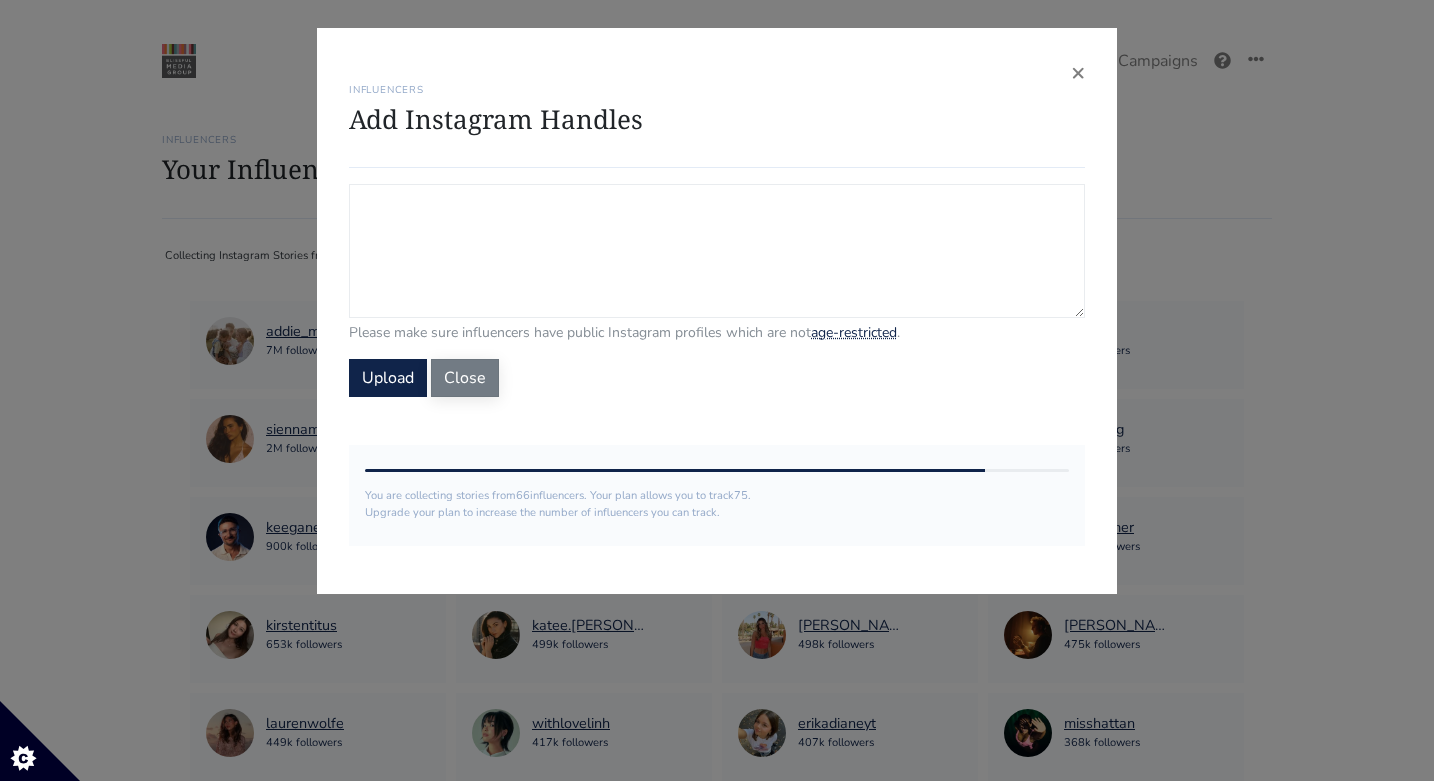 paste on "theoneshu" 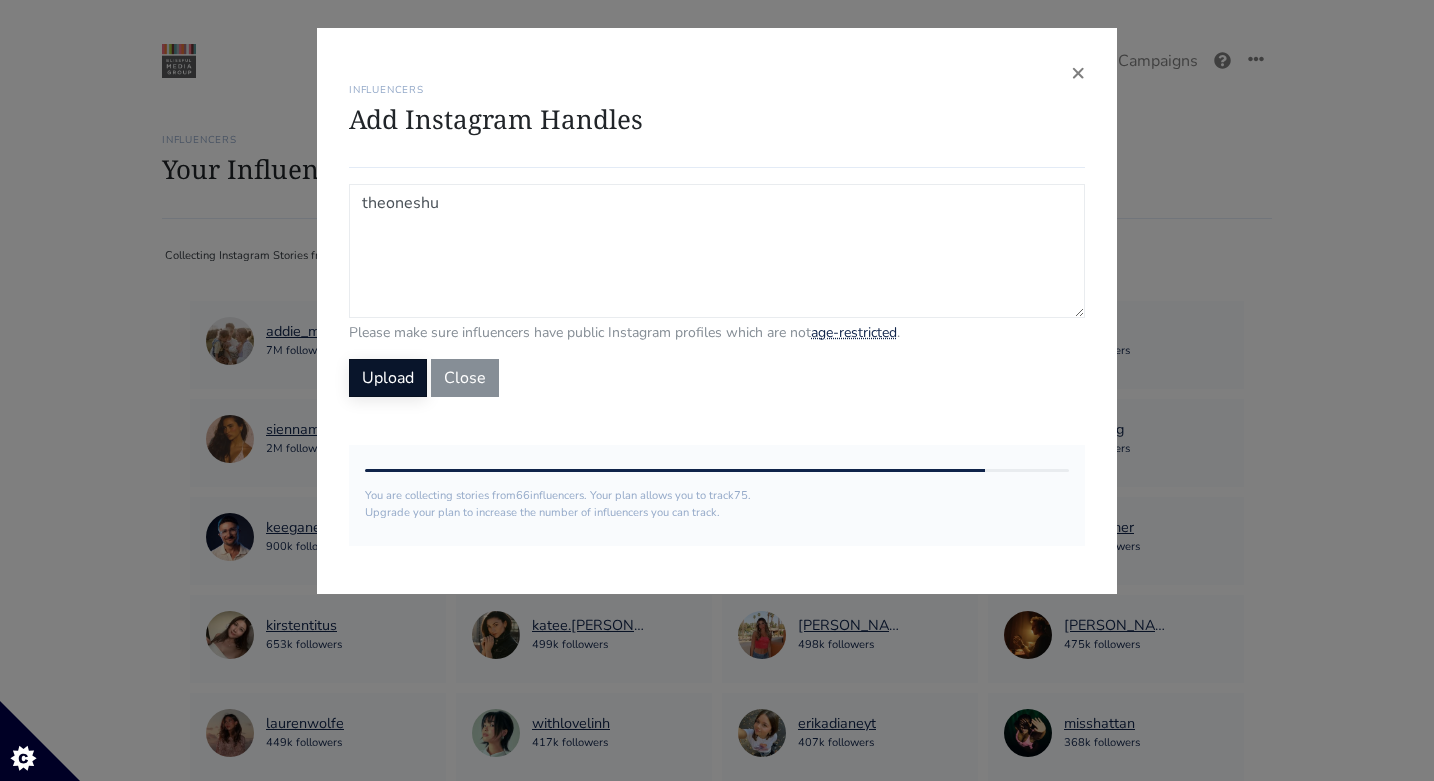 type on "theoneshu" 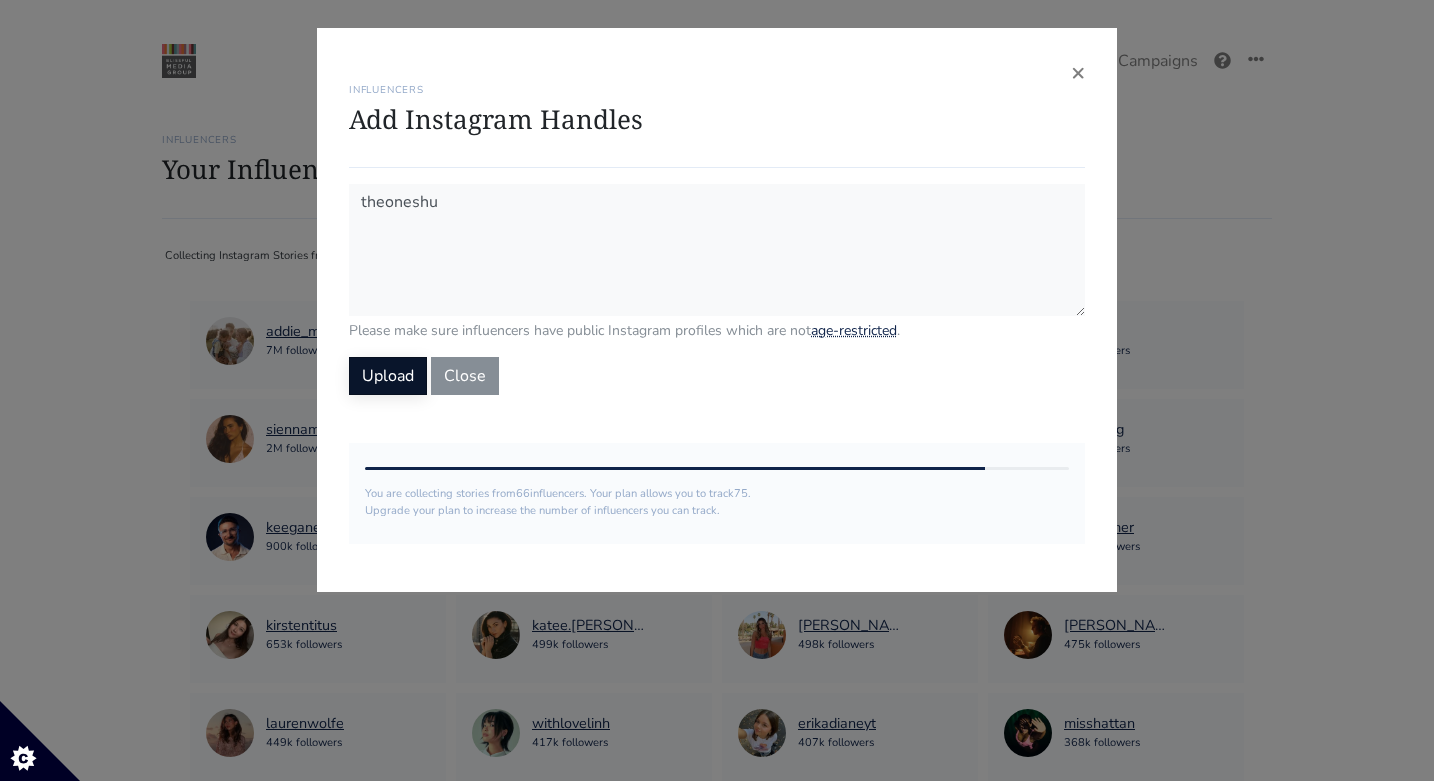 click on "Upload" at bounding box center (388, 376) 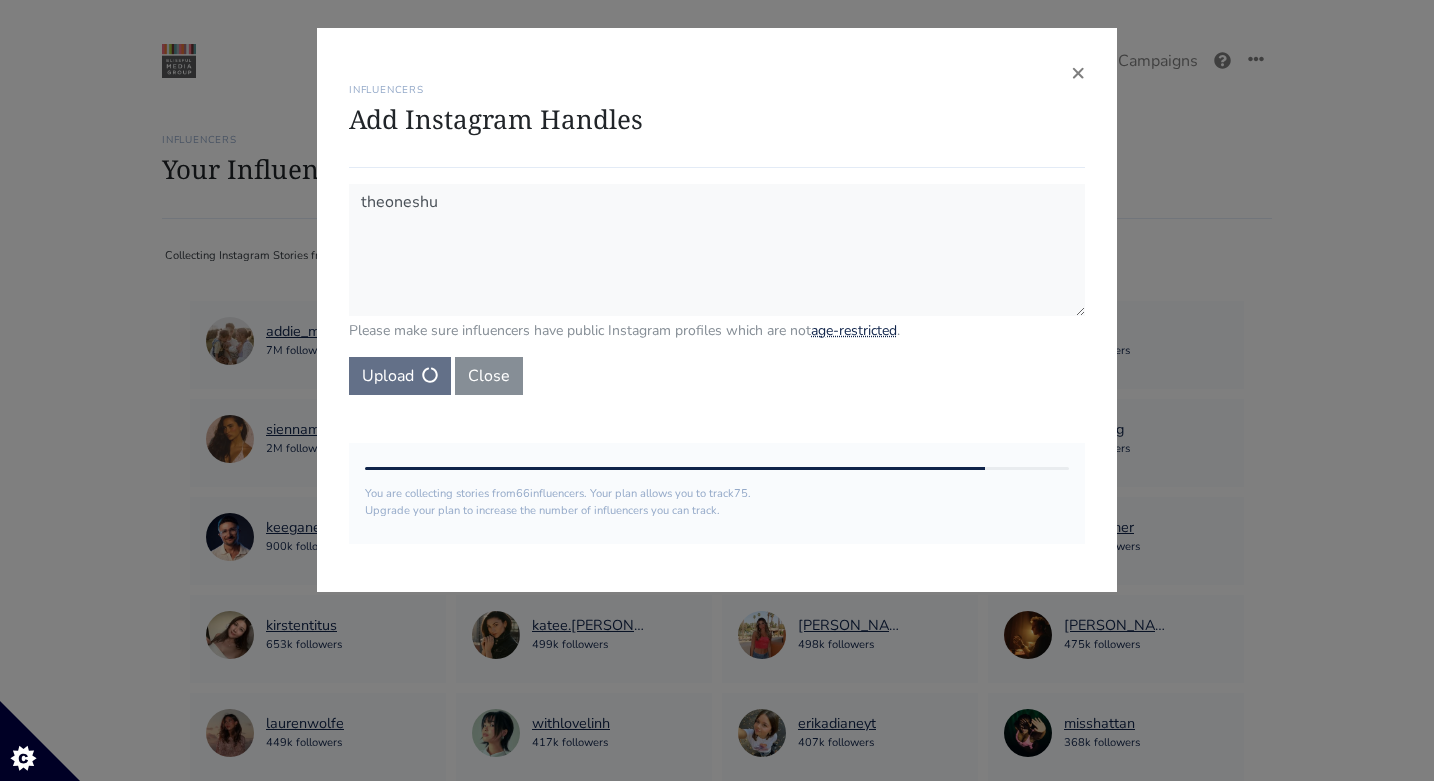 type 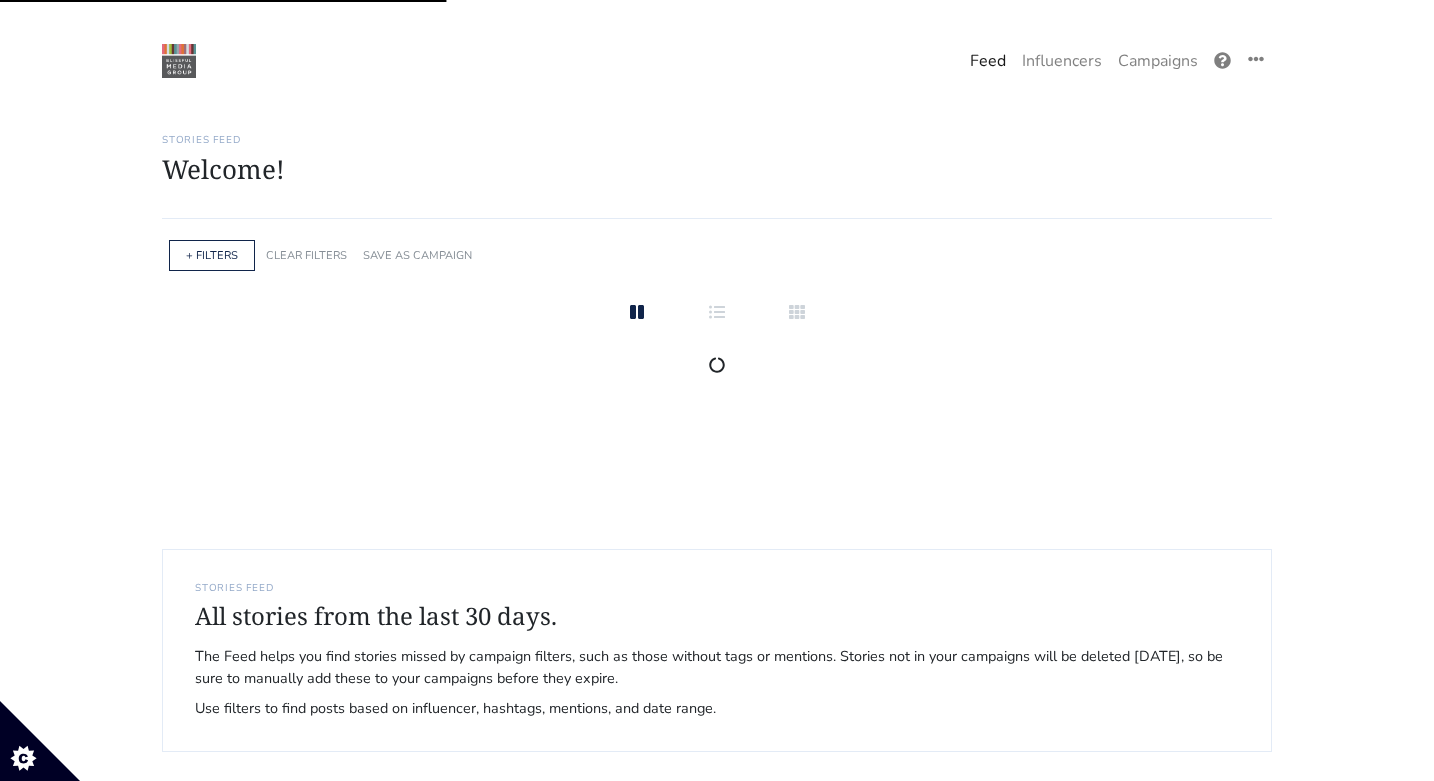 scroll, scrollTop: 0, scrollLeft: 0, axis: both 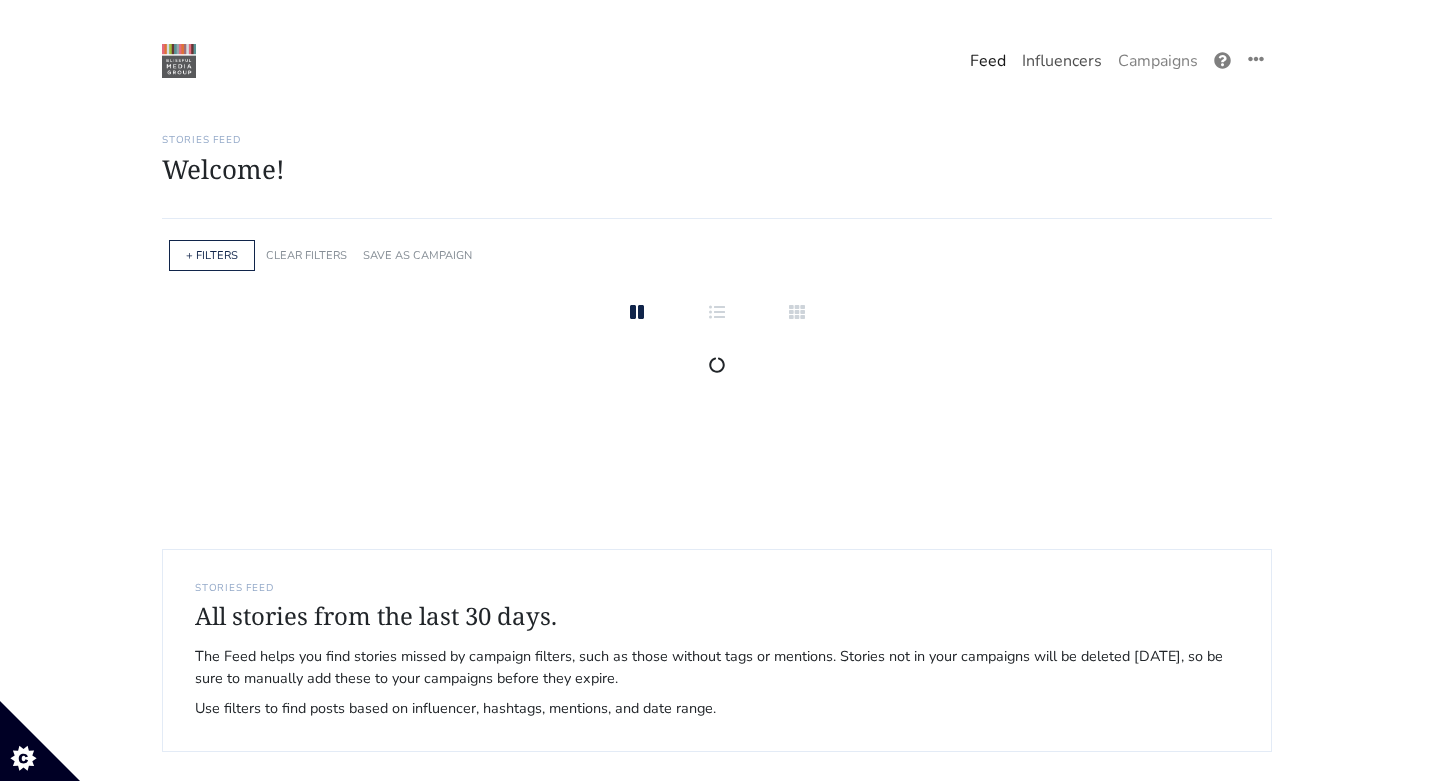 click on "Influencers" at bounding box center [1062, 61] 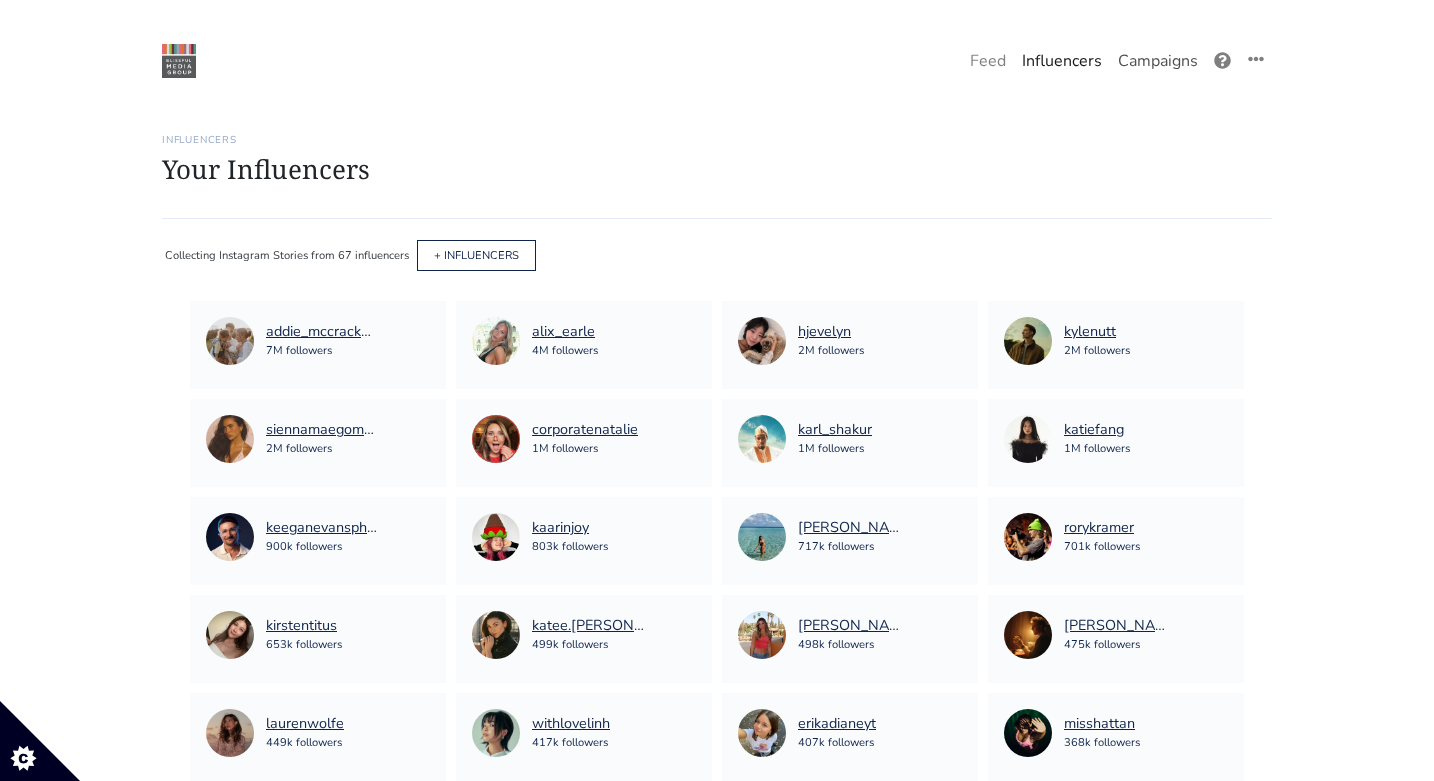 click on "Campaigns" at bounding box center (1158, 61) 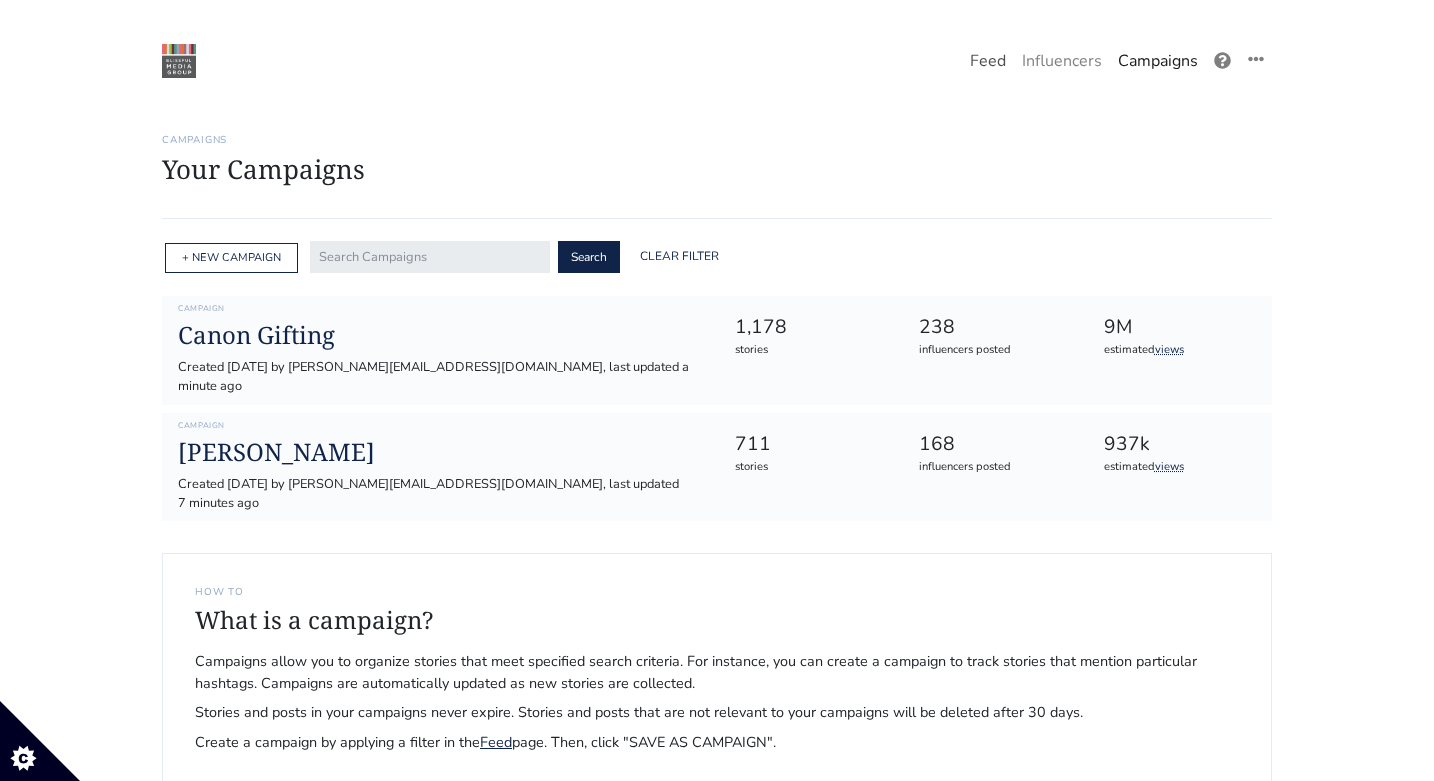 scroll, scrollTop: 1, scrollLeft: 0, axis: vertical 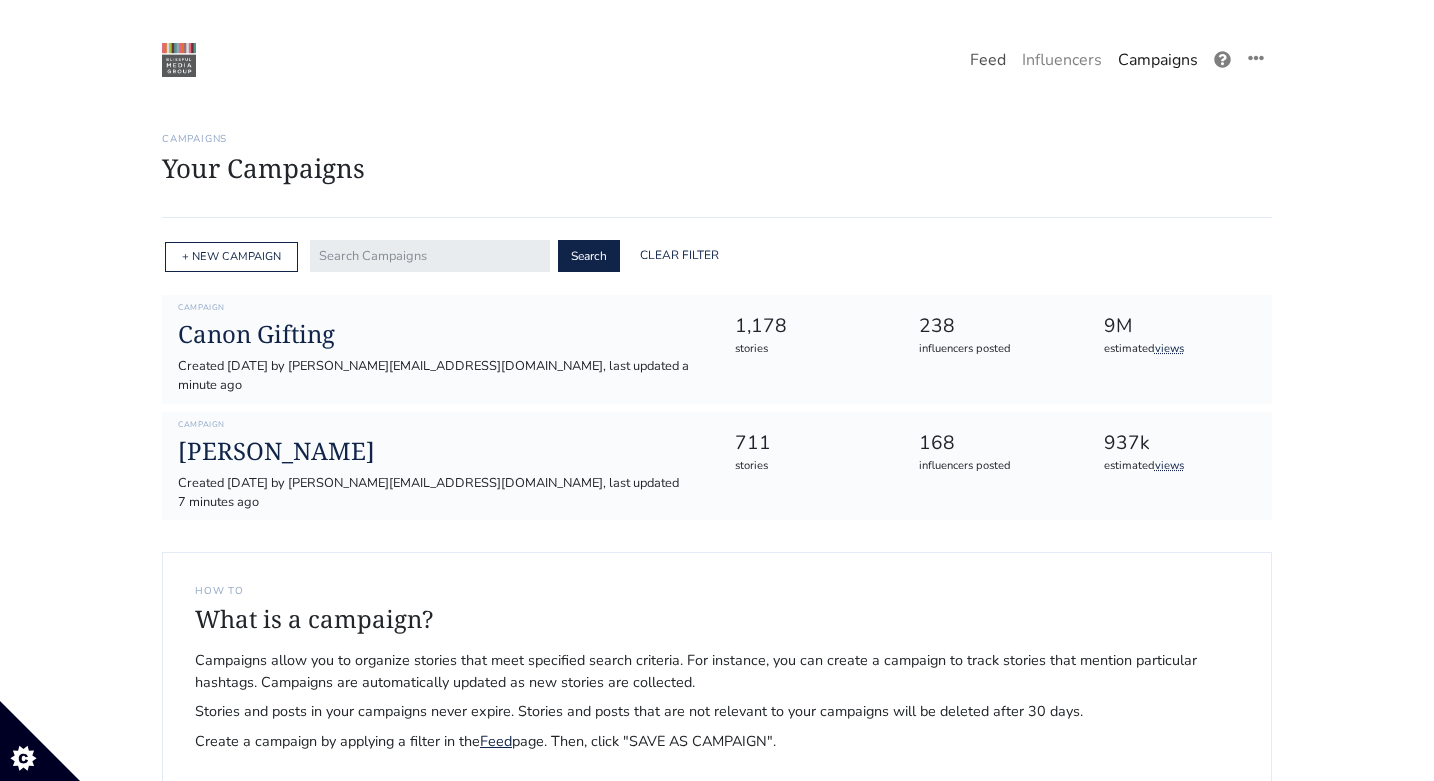 click on "Feed" at bounding box center (988, 60) 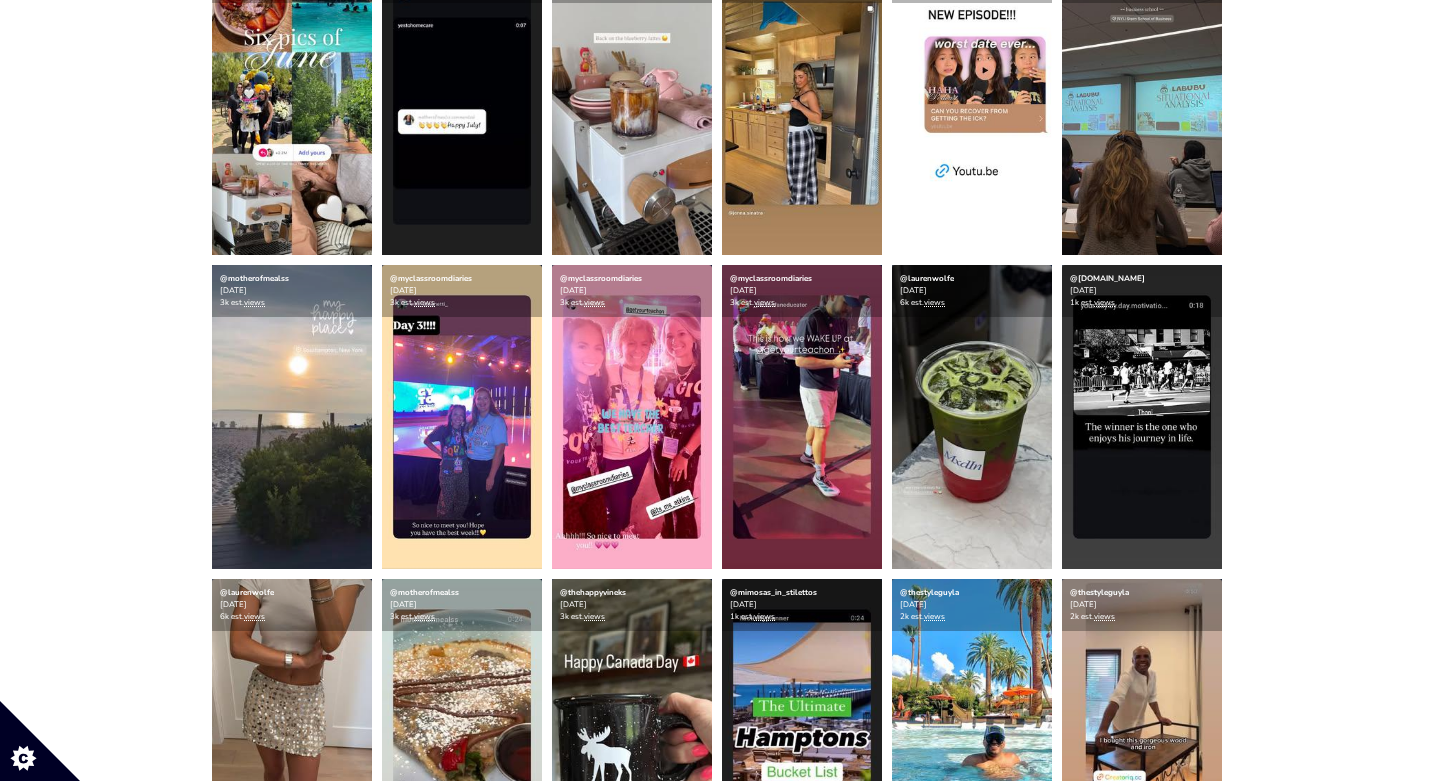 scroll, scrollTop: 0, scrollLeft: 0, axis: both 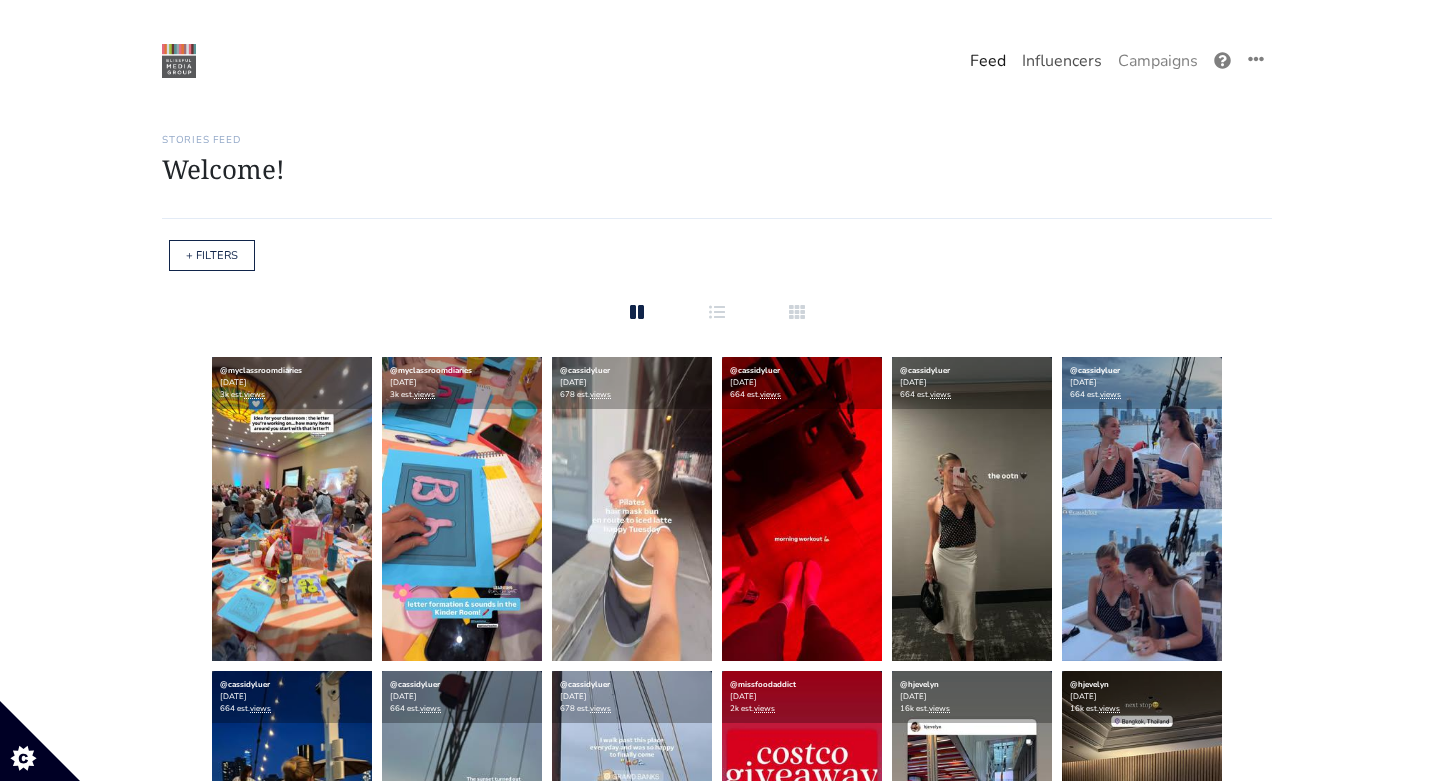 click on "Influencers" at bounding box center (1062, 61) 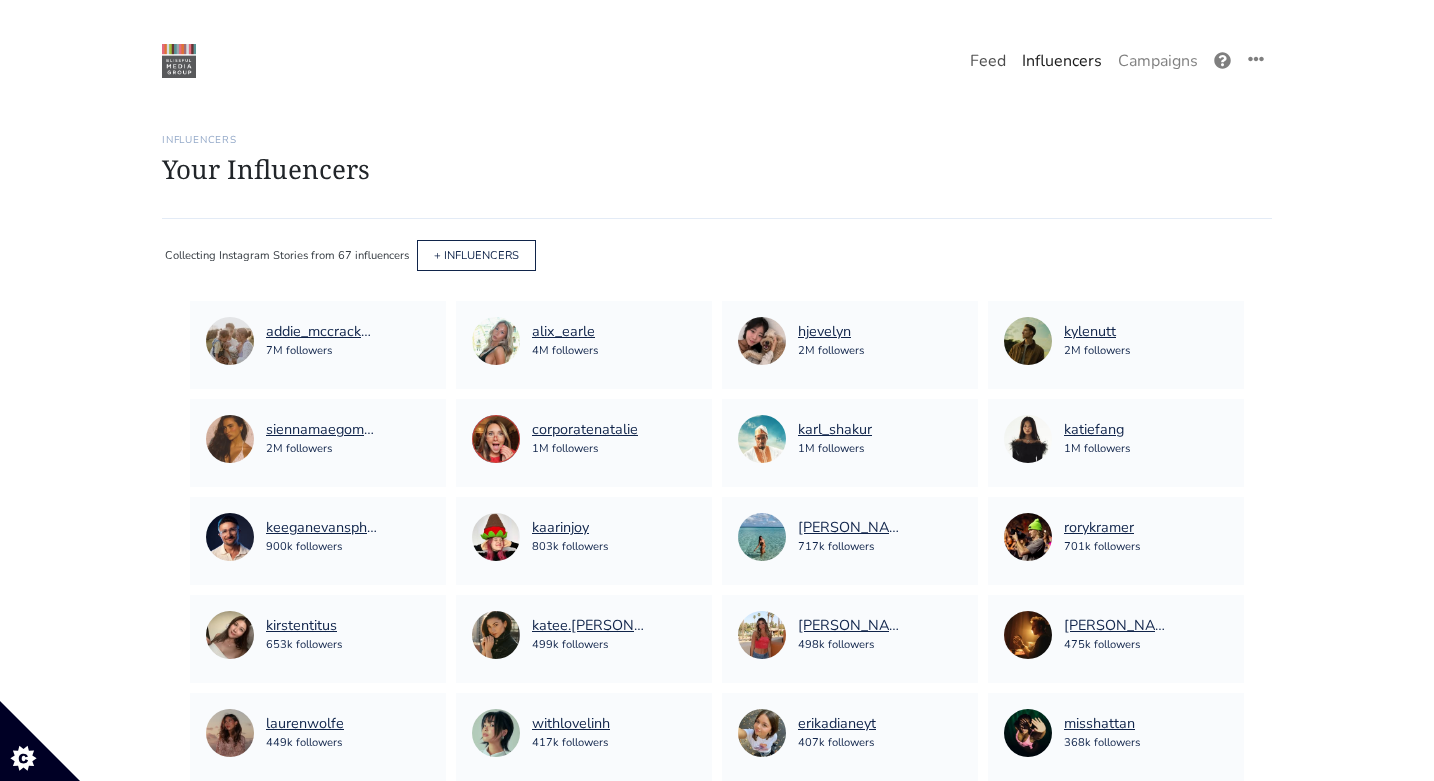 click on "Feed" at bounding box center (988, 61) 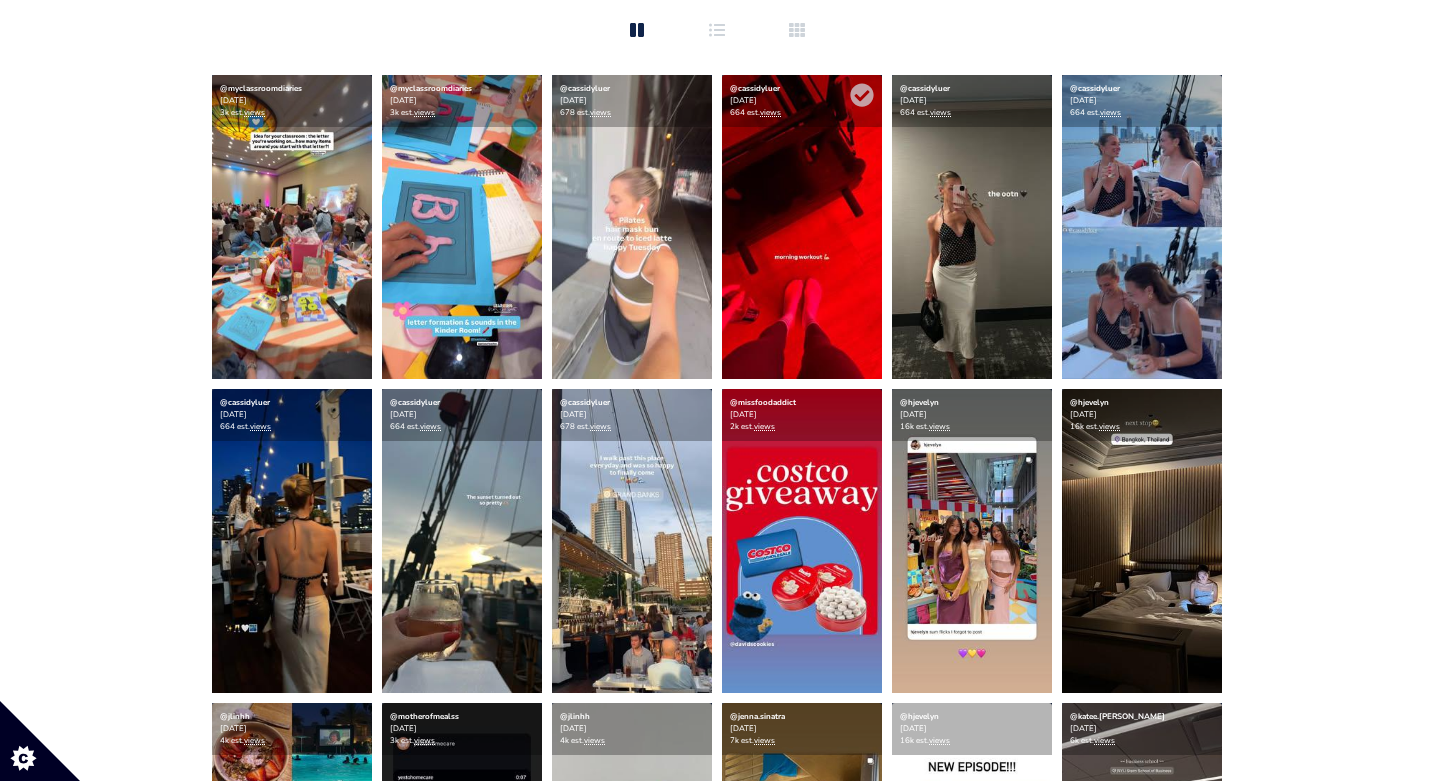 scroll, scrollTop: 0, scrollLeft: 0, axis: both 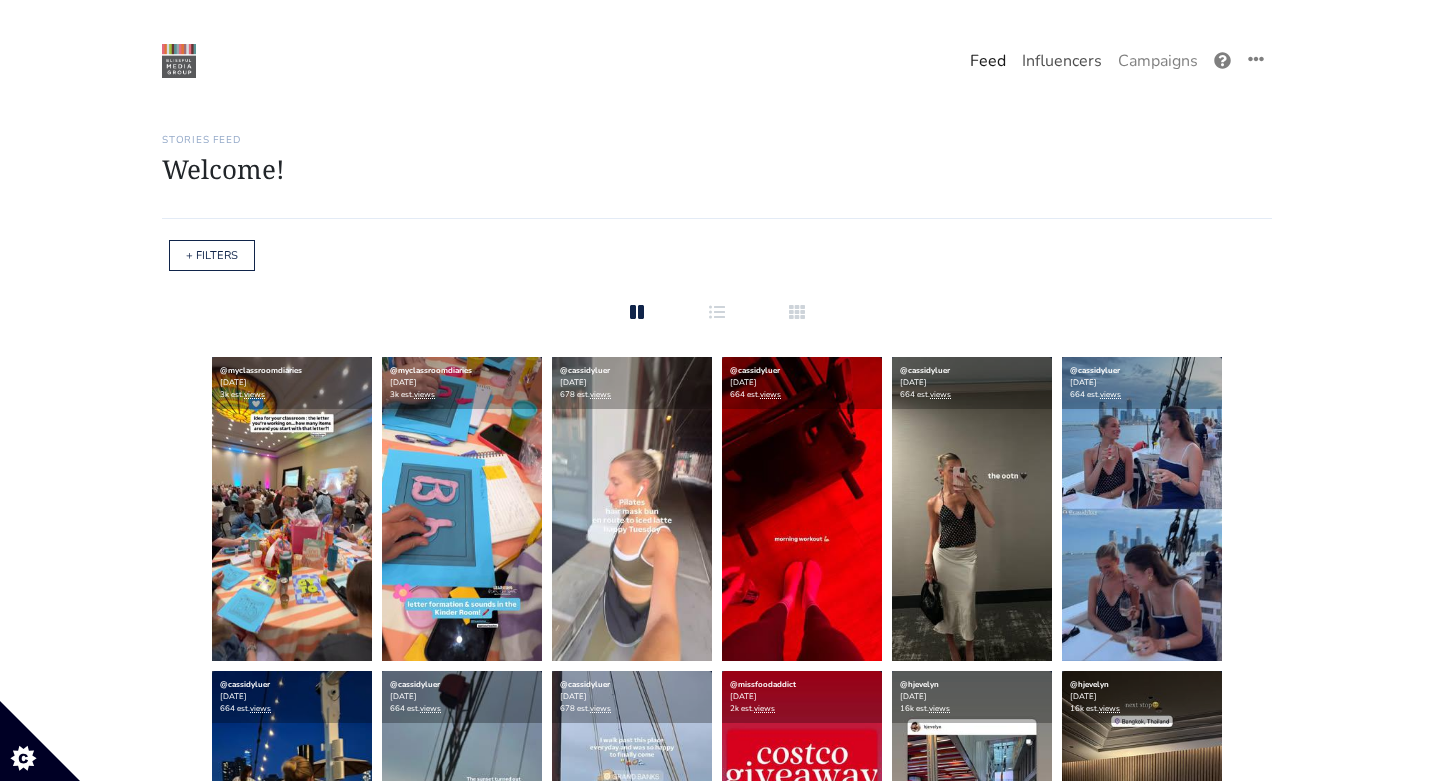 click on "Influencers" at bounding box center [1062, 61] 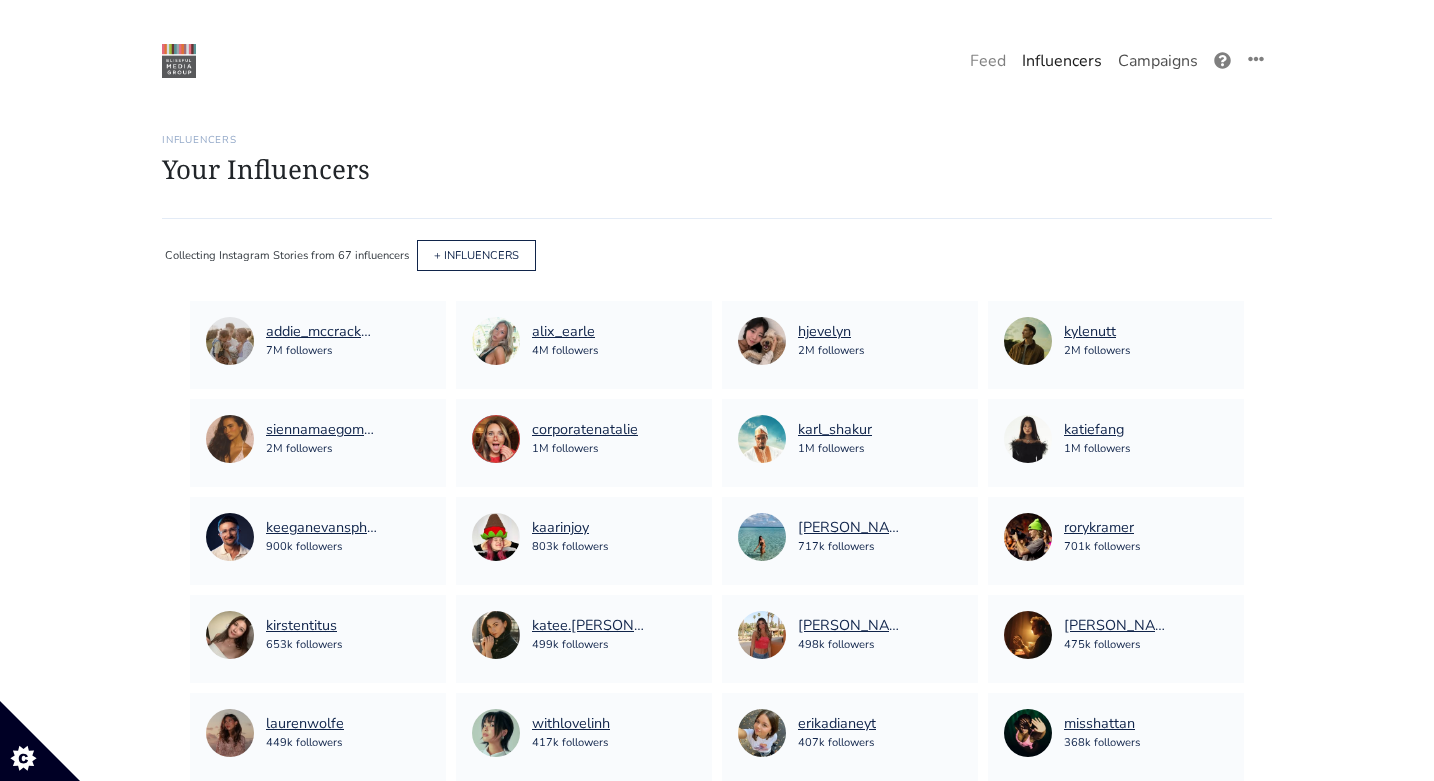 click on "Campaigns" at bounding box center (1158, 61) 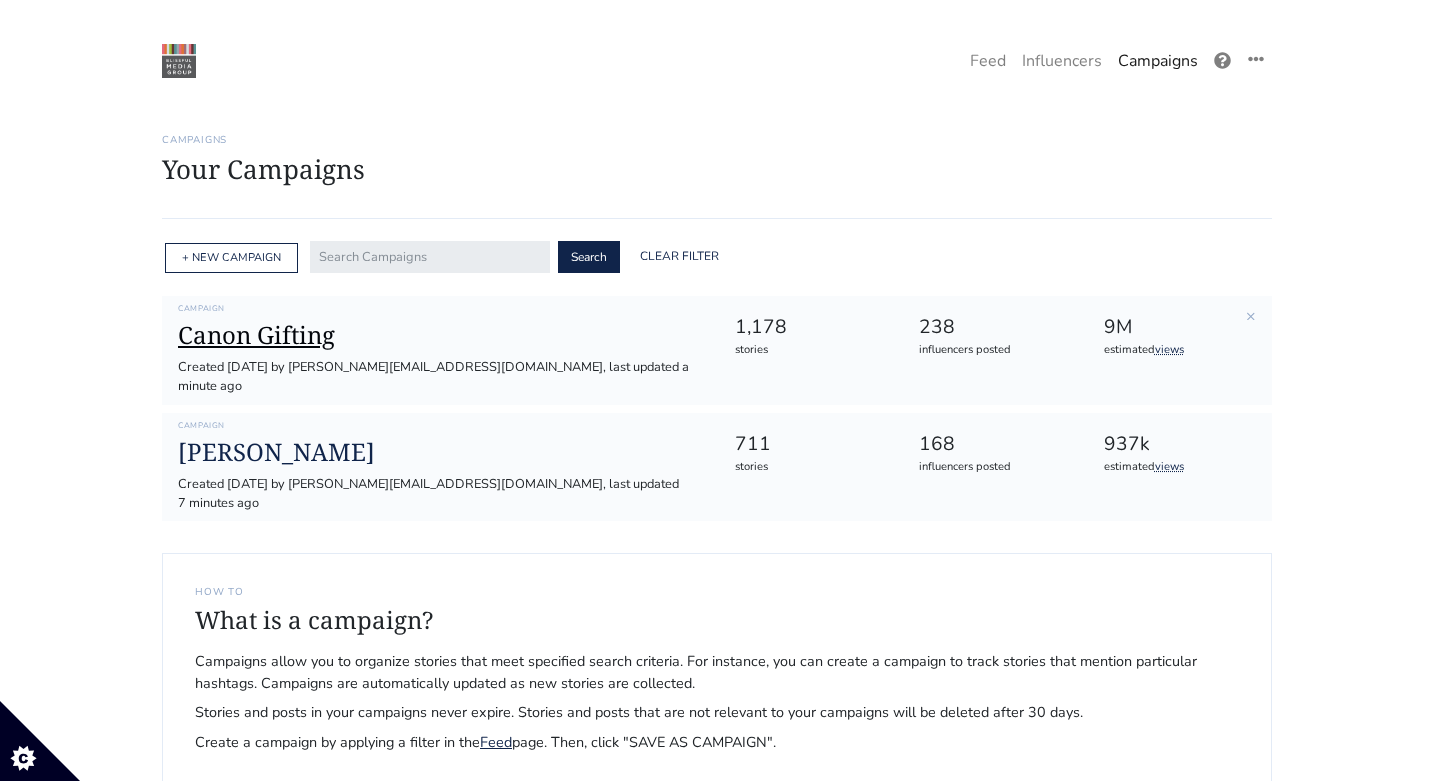 click on "Canon Gifting" at bounding box center (440, 335) 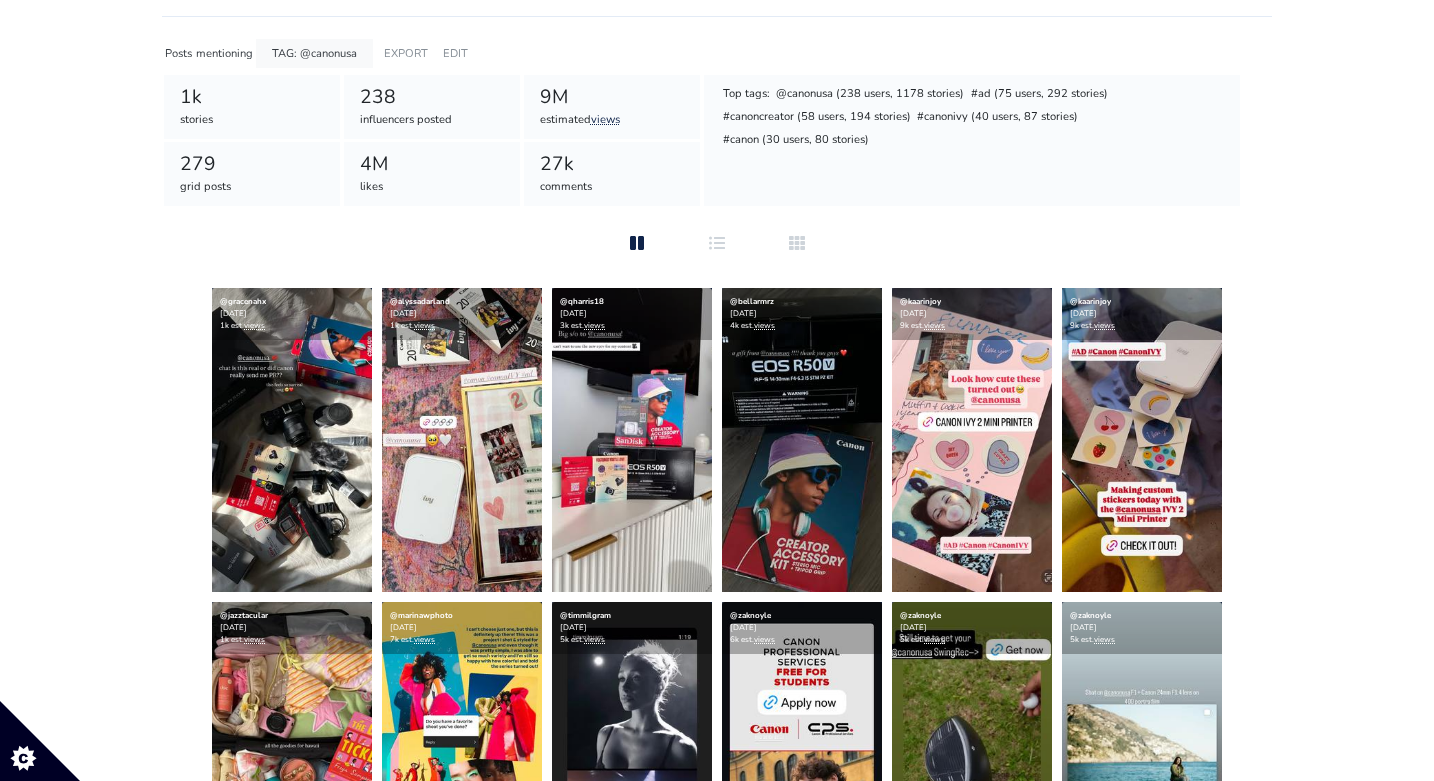 scroll, scrollTop: 414, scrollLeft: 0, axis: vertical 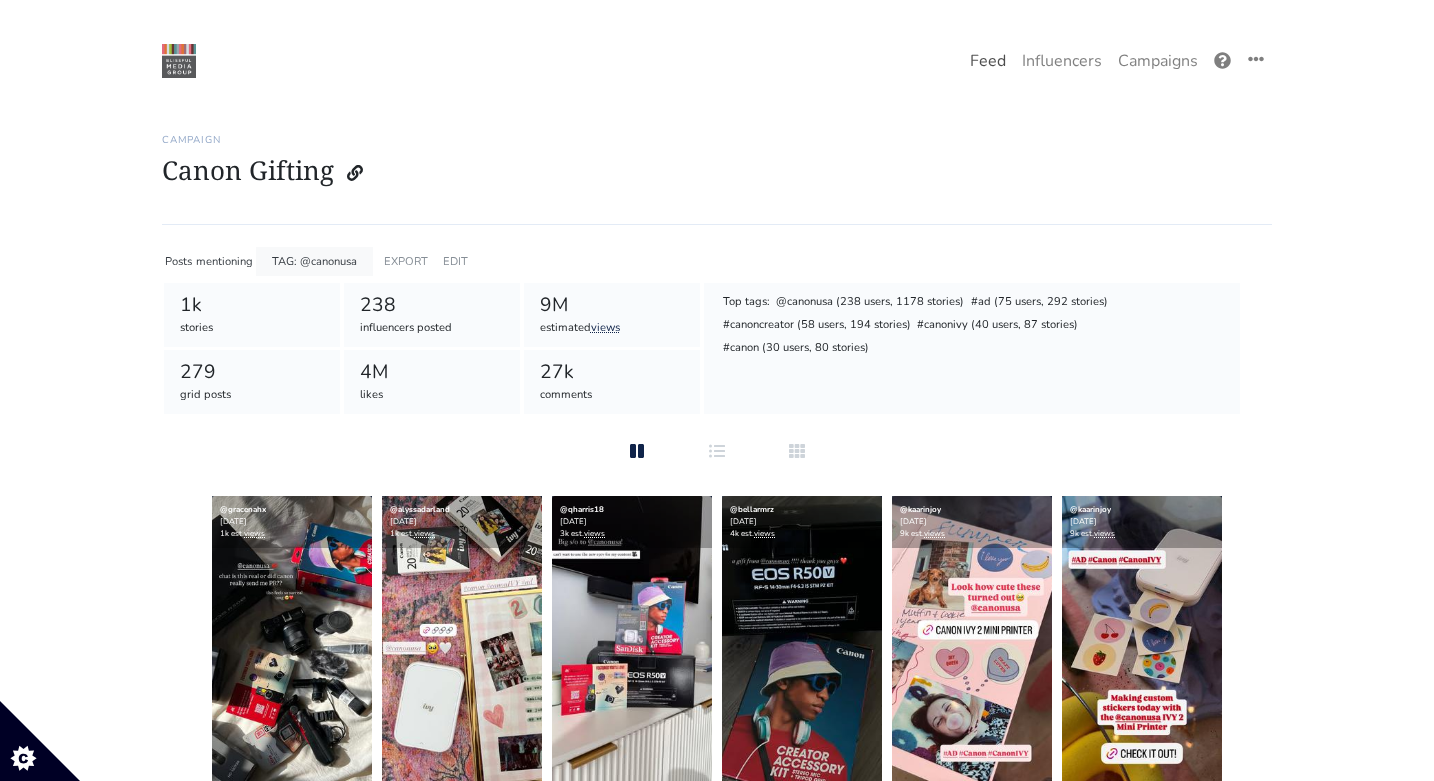 click on "Feed" at bounding box center (988, 61) 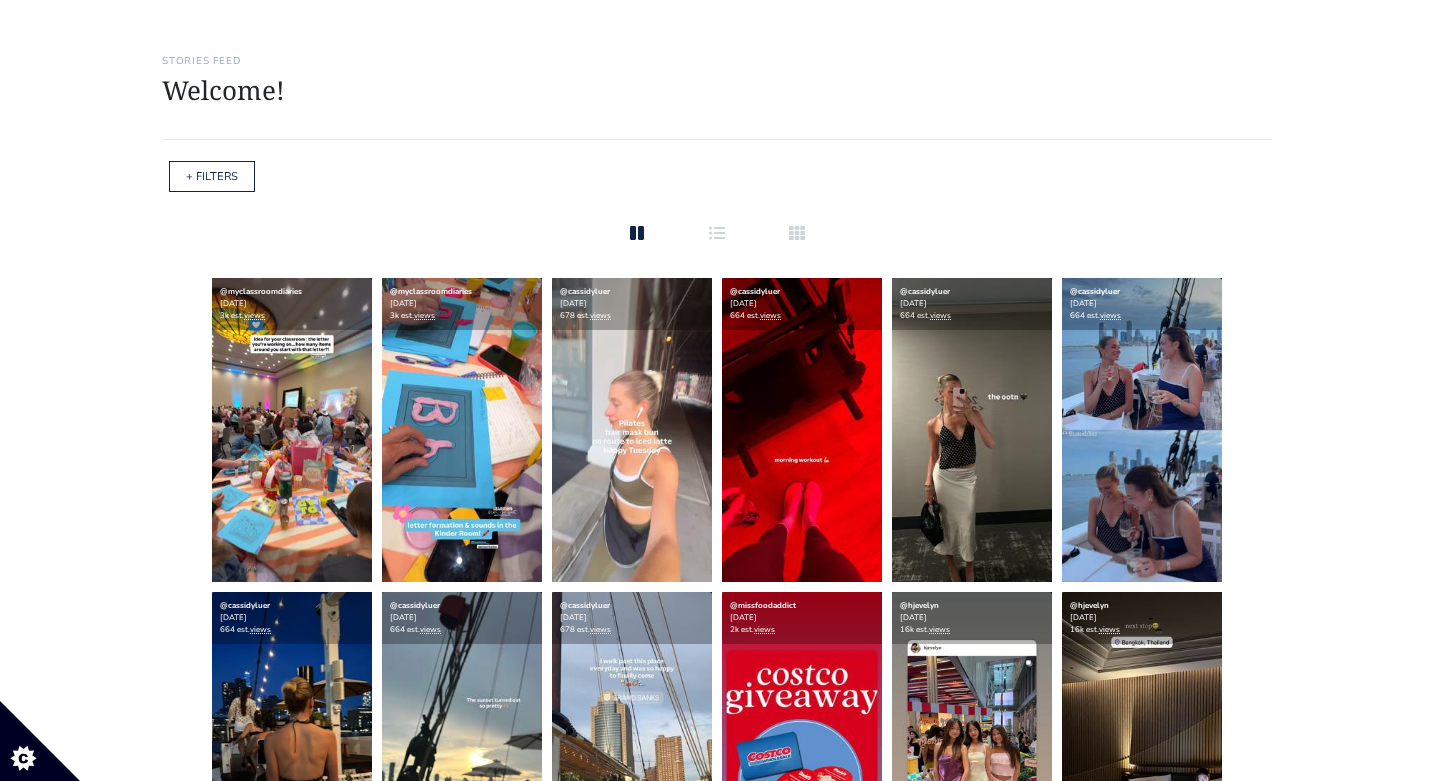 scroll, scrollTop: 0, scrollLeft: 0, axis: both 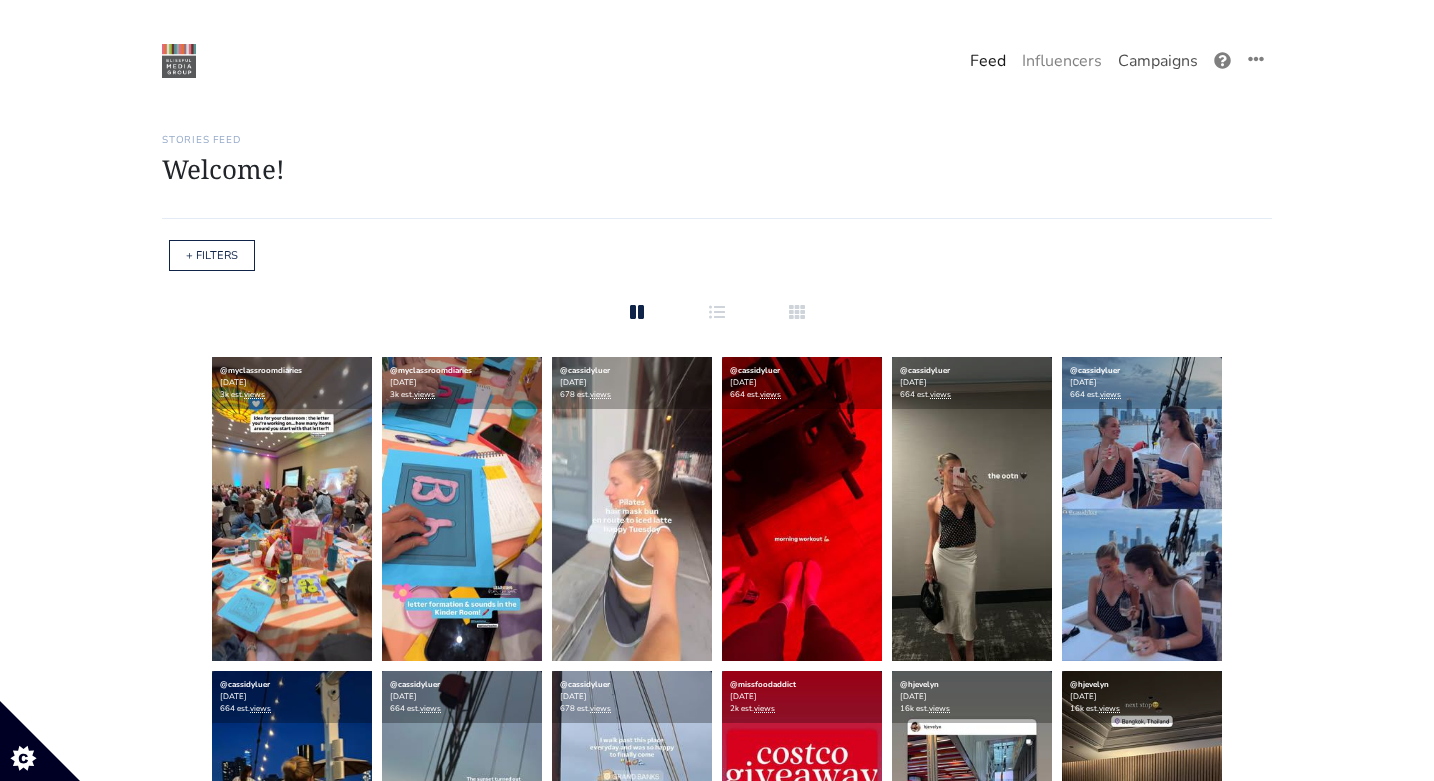 click on "Campaigns" at bounding box center (1158, 61) 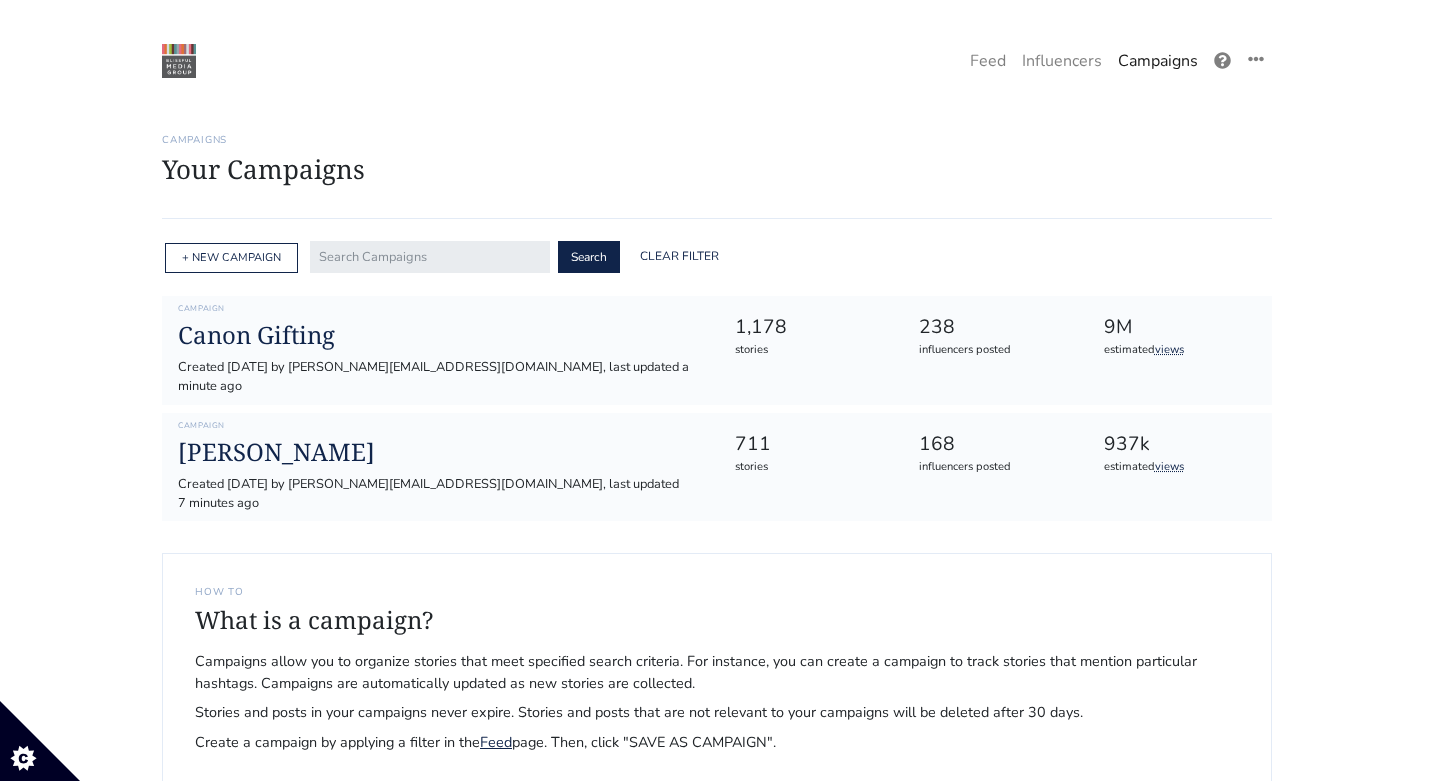 scroll, scrollTop: 407, scrollLeft: 0, axis: vertical 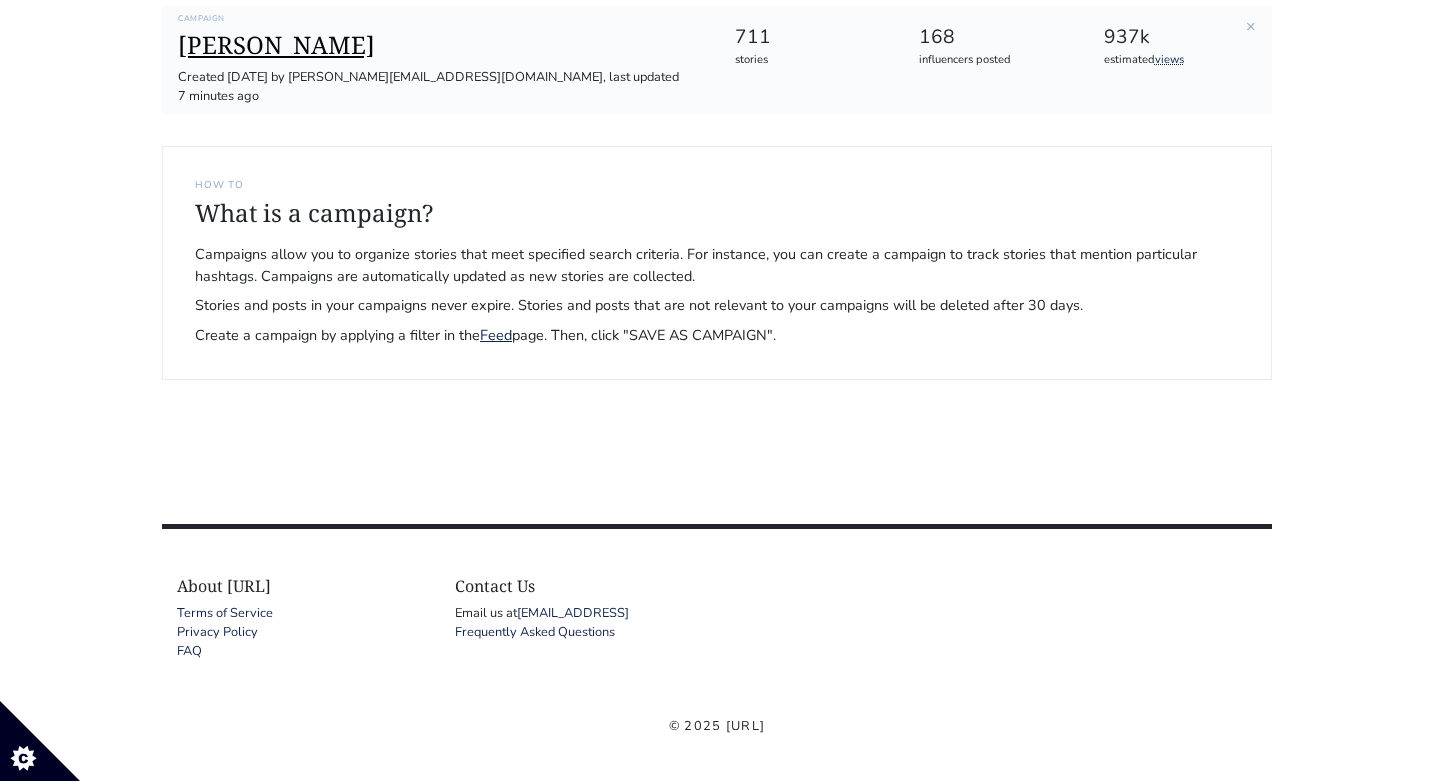 click on "[PERSON_NAME]" at bounding box center (440, 45) 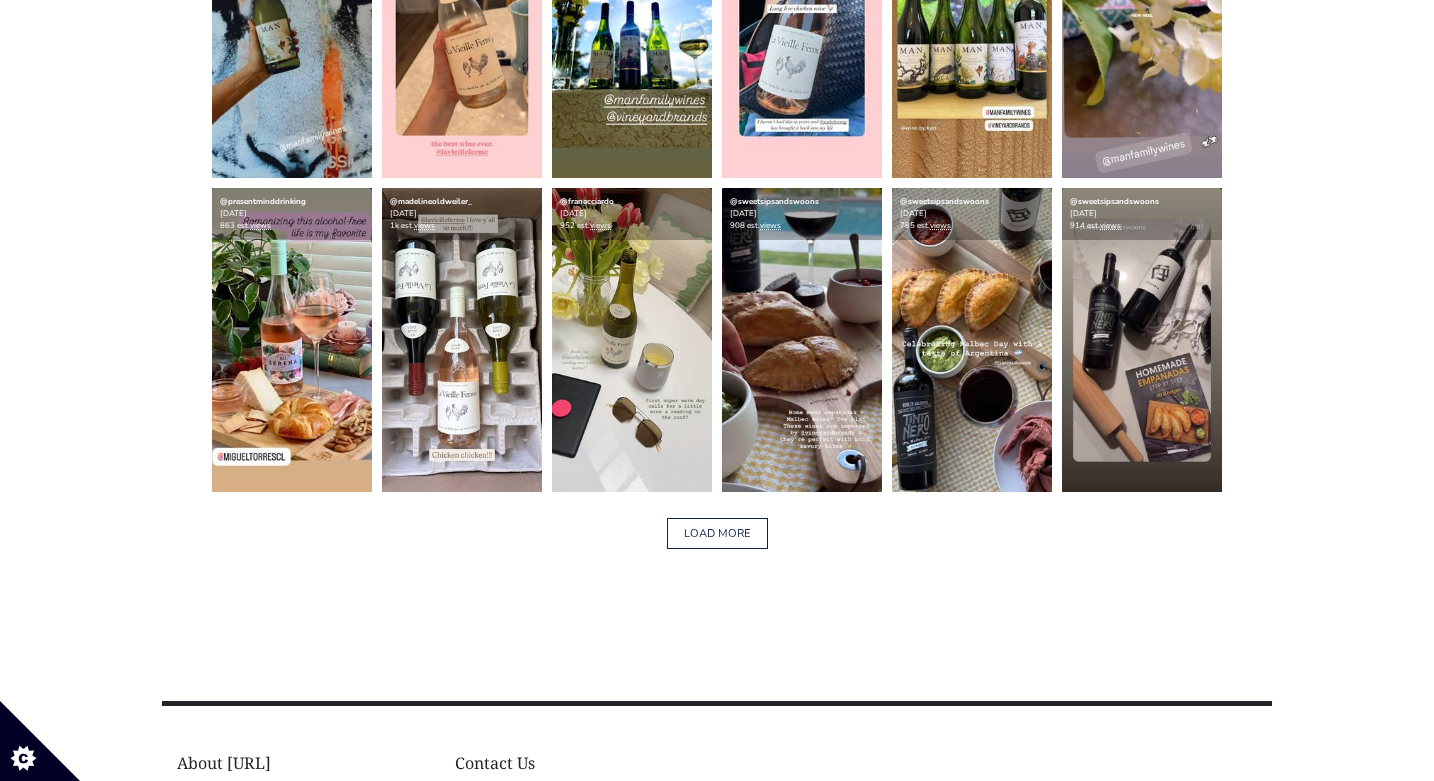 scroll, scrollTop: 3186, scrollLeft: 0, axis: vertical 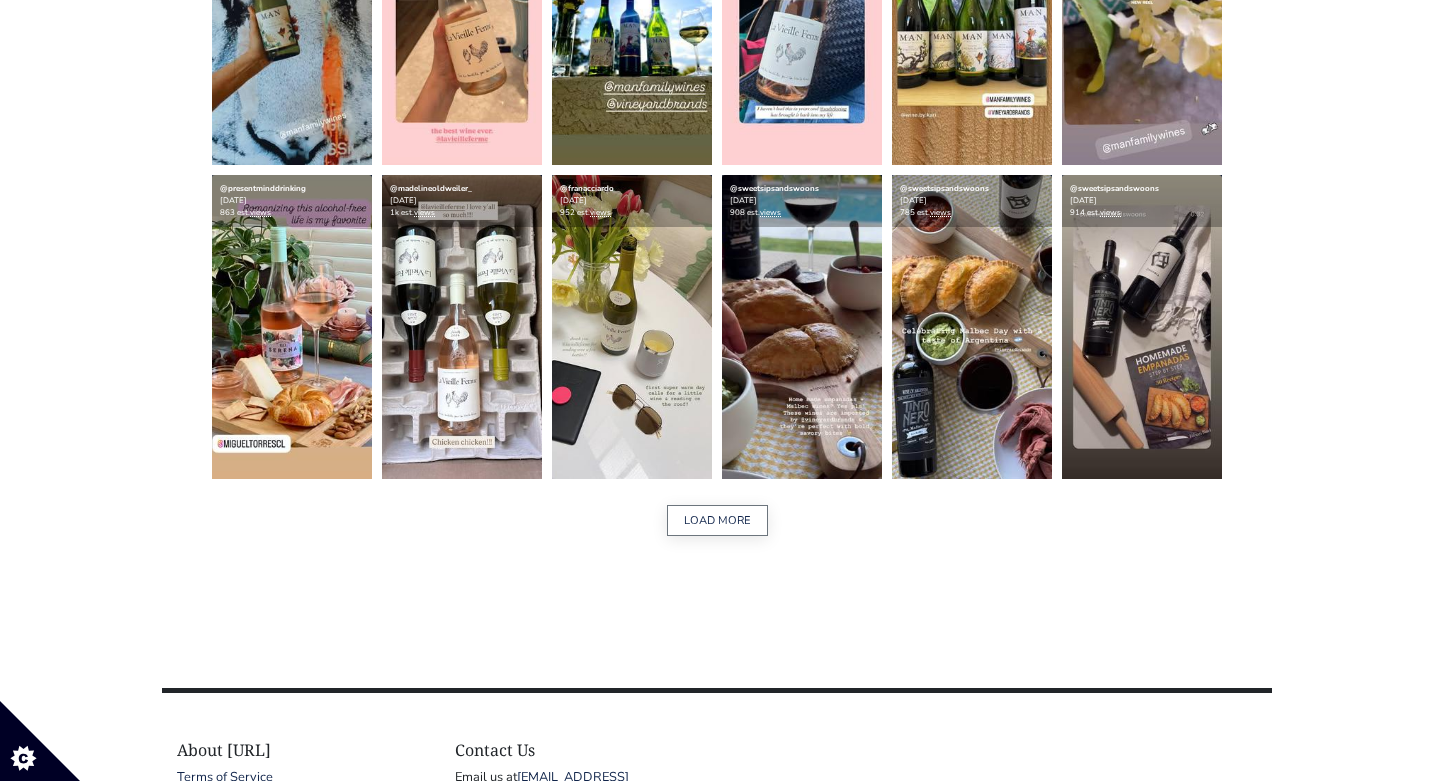 click on "LOAD MORE" at bounding box center [717, 520] 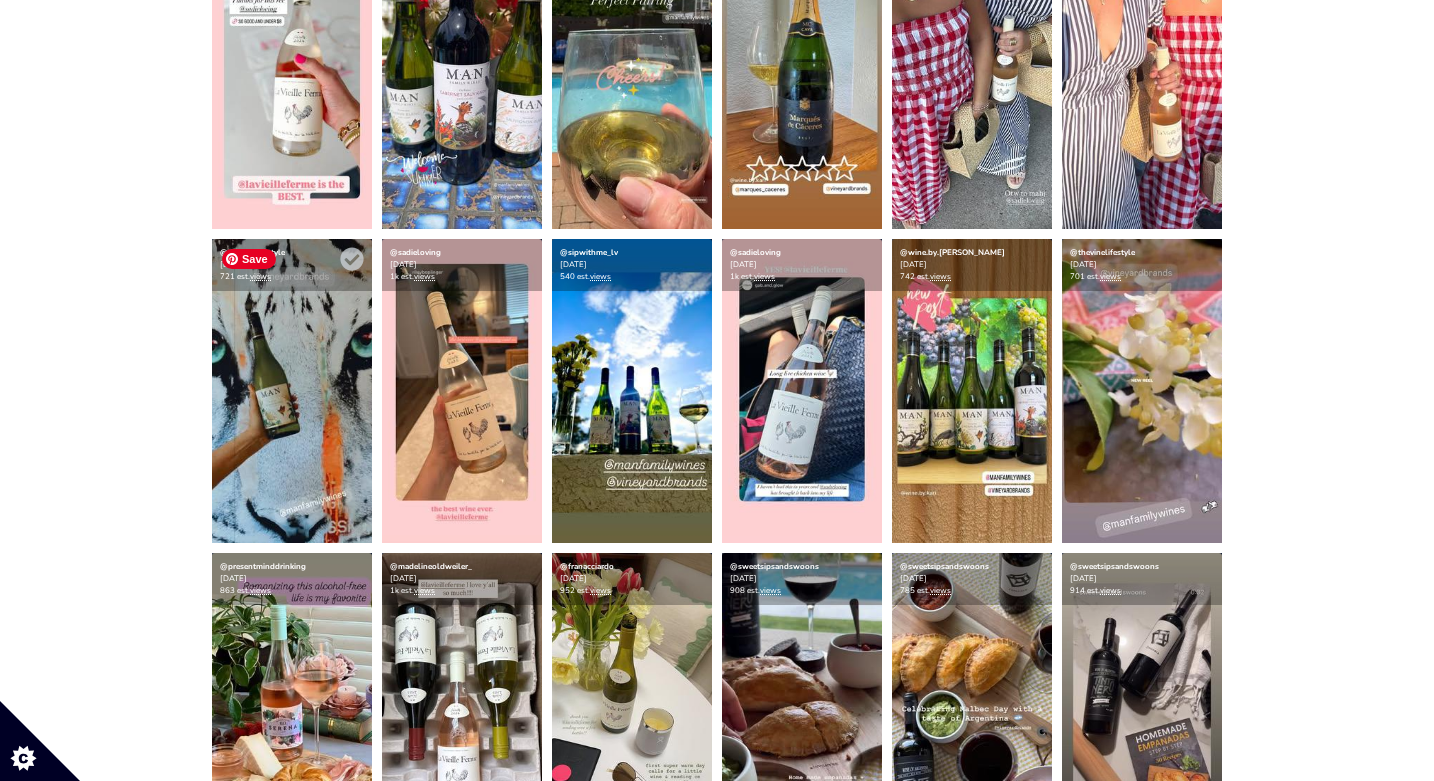 scroll, scrollTop: 2810, scrollLeft: 0, axis: vertical 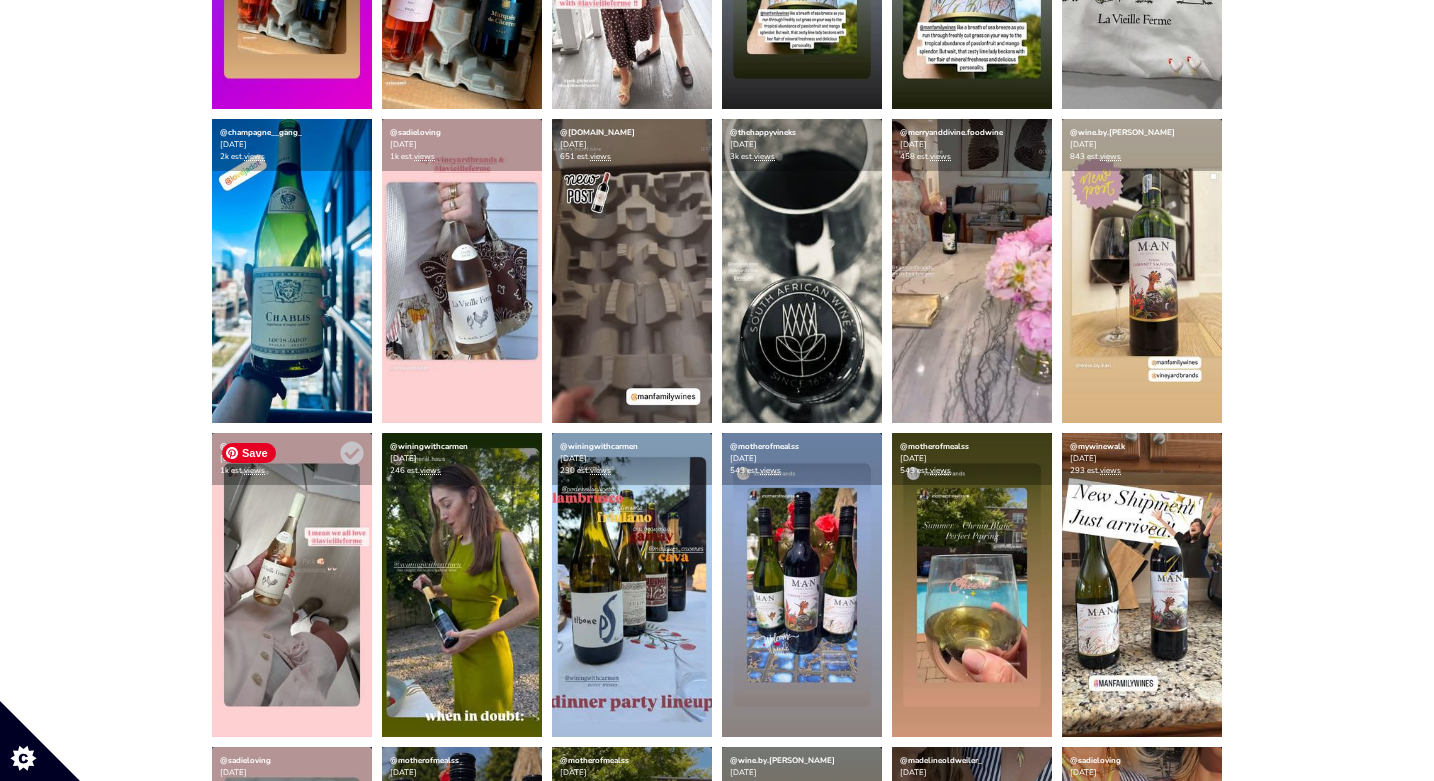 click at bounding box center [292, 585] 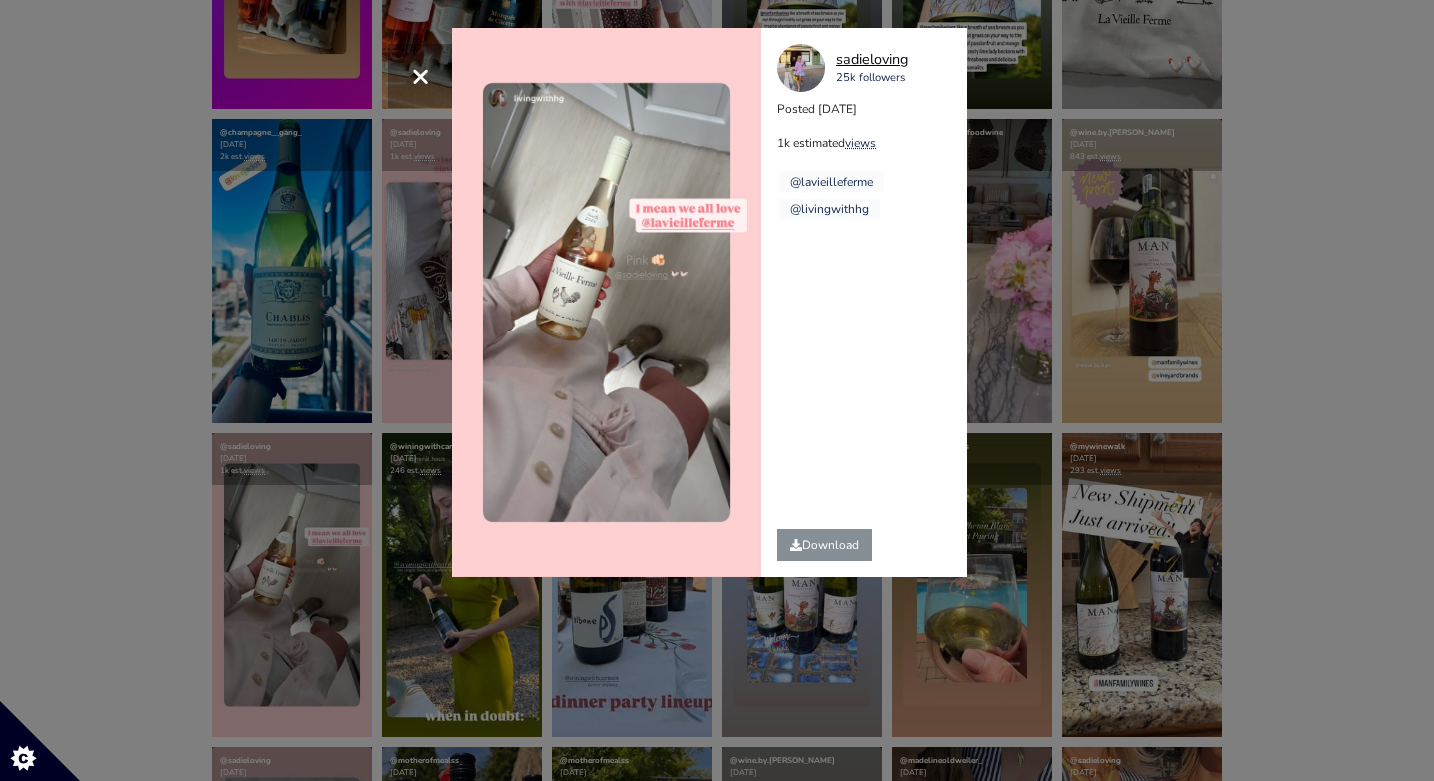 click on "sadieloving" at bounding box center [872, 60] 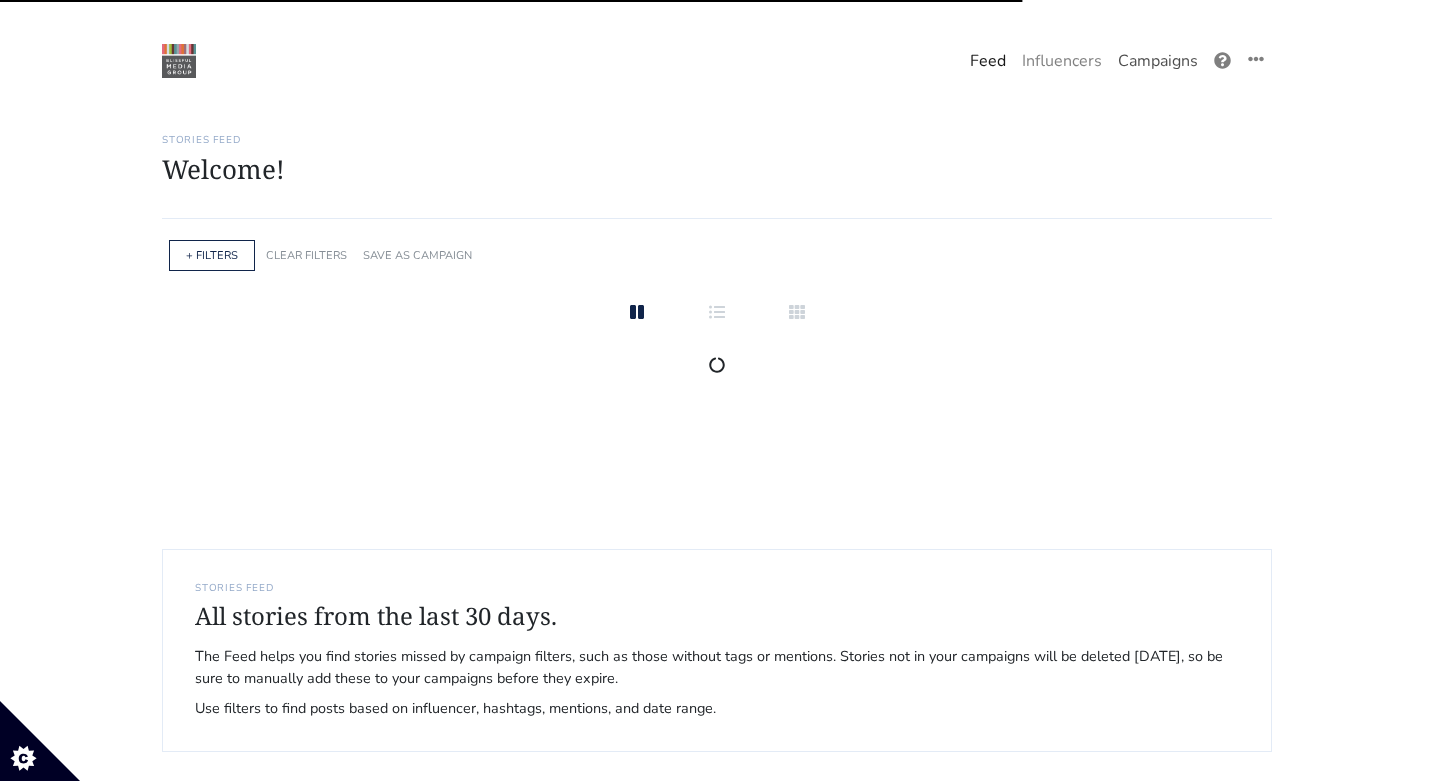 scroll, scrollTop: 0, scrollLeft: 0, axis: both 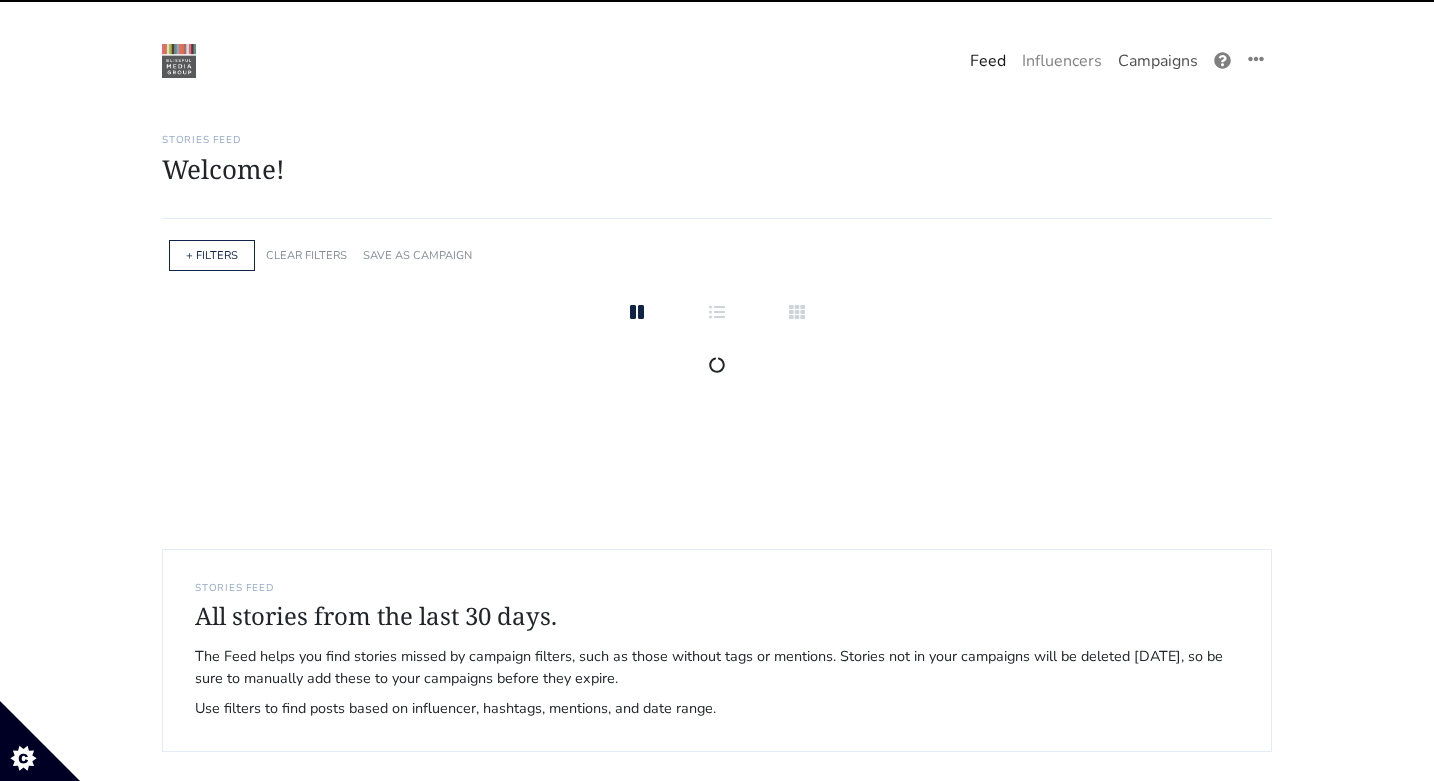 click on "Campaigns" at bounding box center (1158, 61) 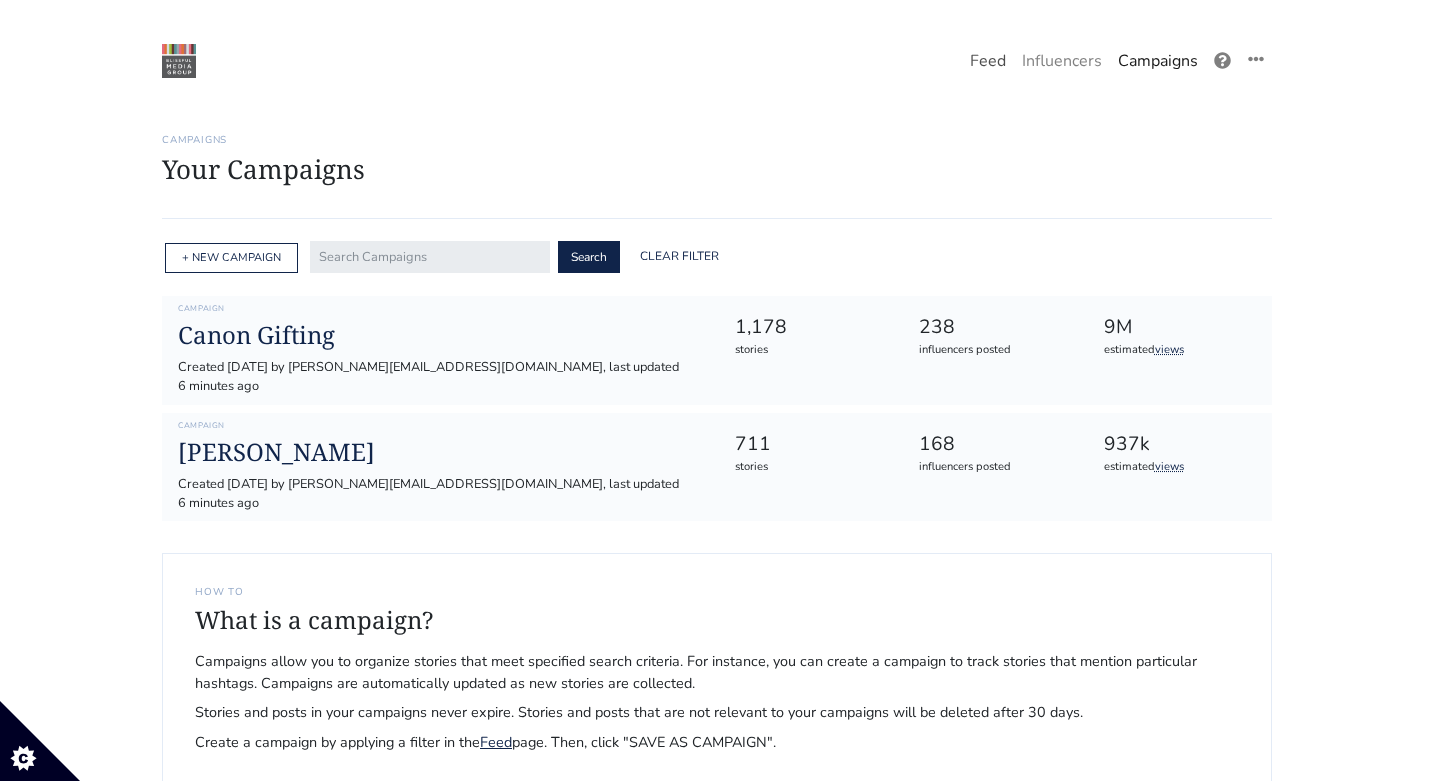 click on "Feed" at bounding box center (988, 61) 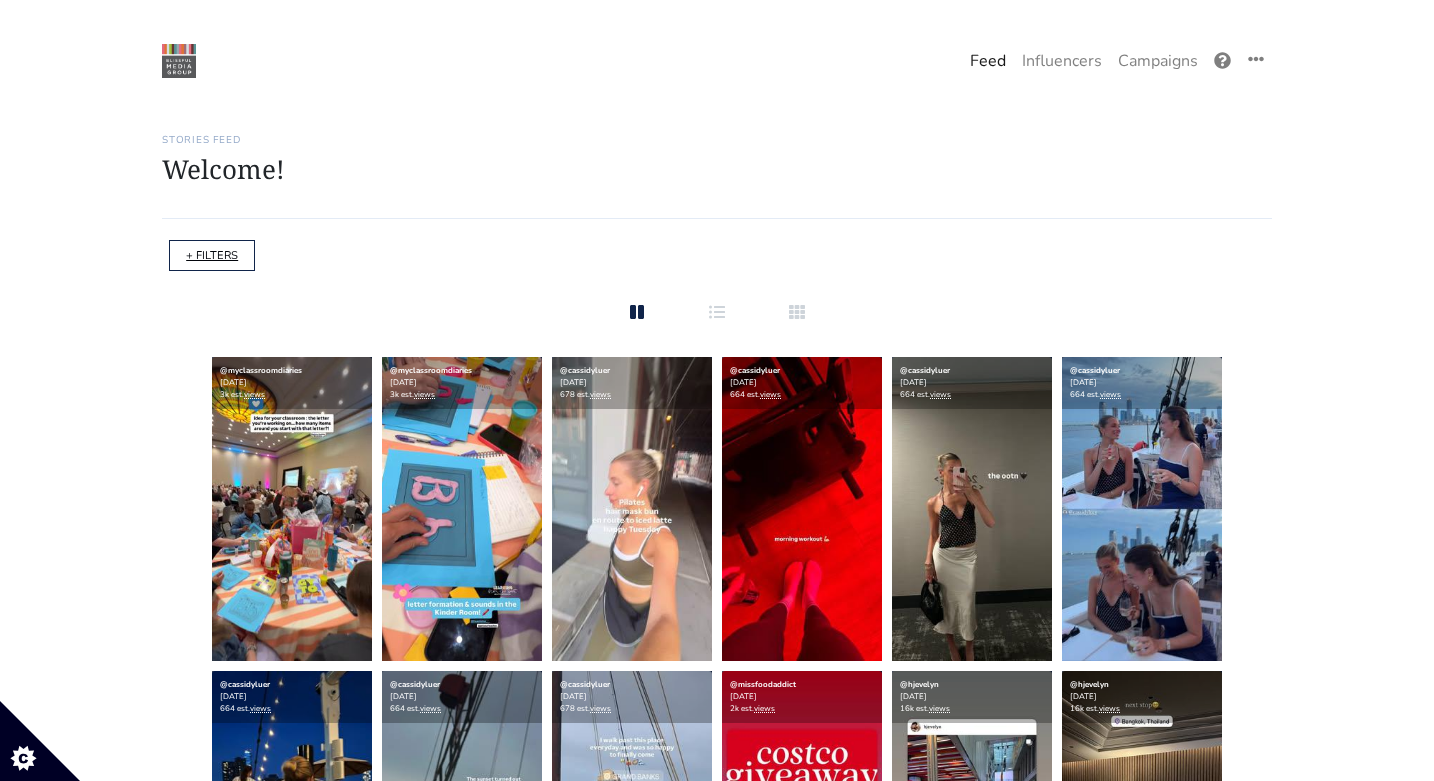 click on "+ FILTERS" at bounding box center [212, 255] 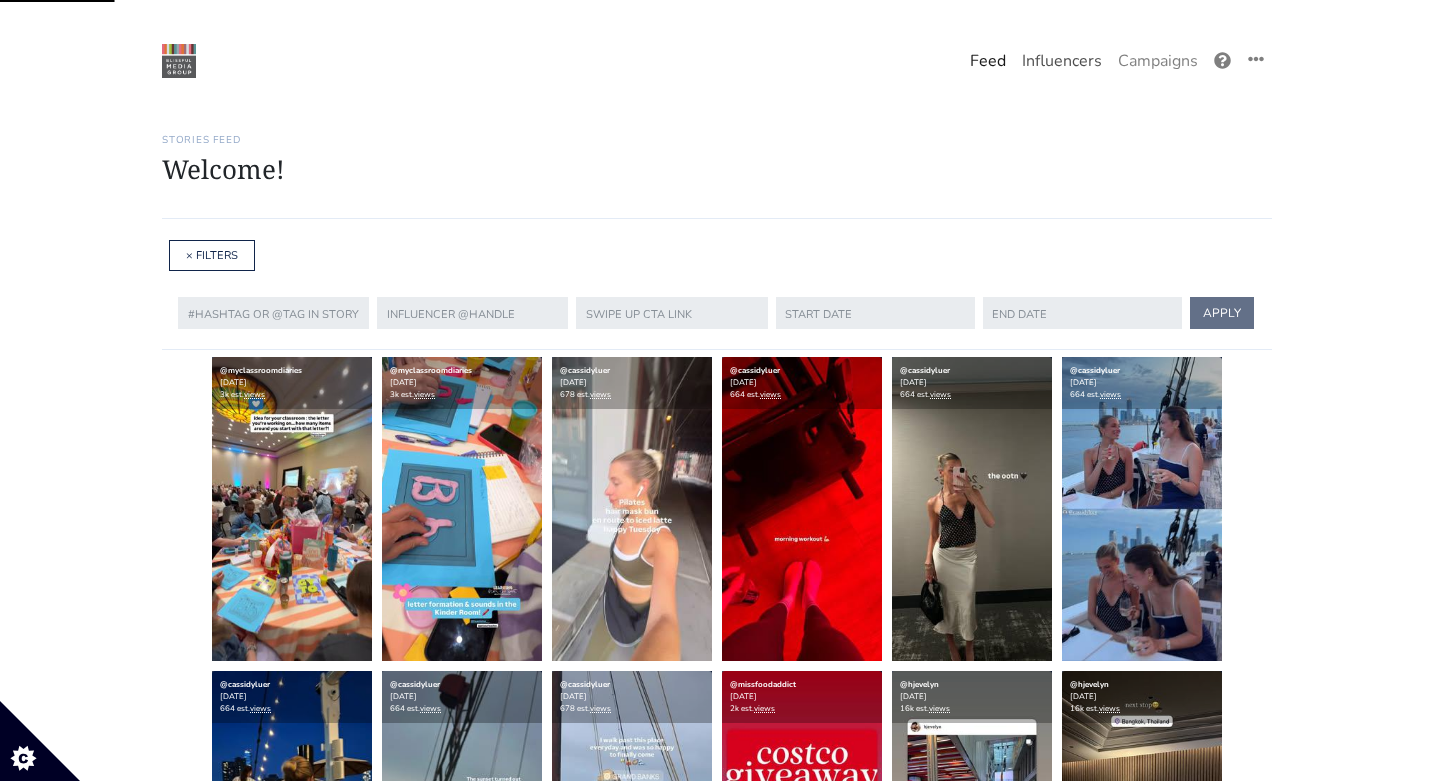 click on "Influencers" at bounding box center (1062, 61) 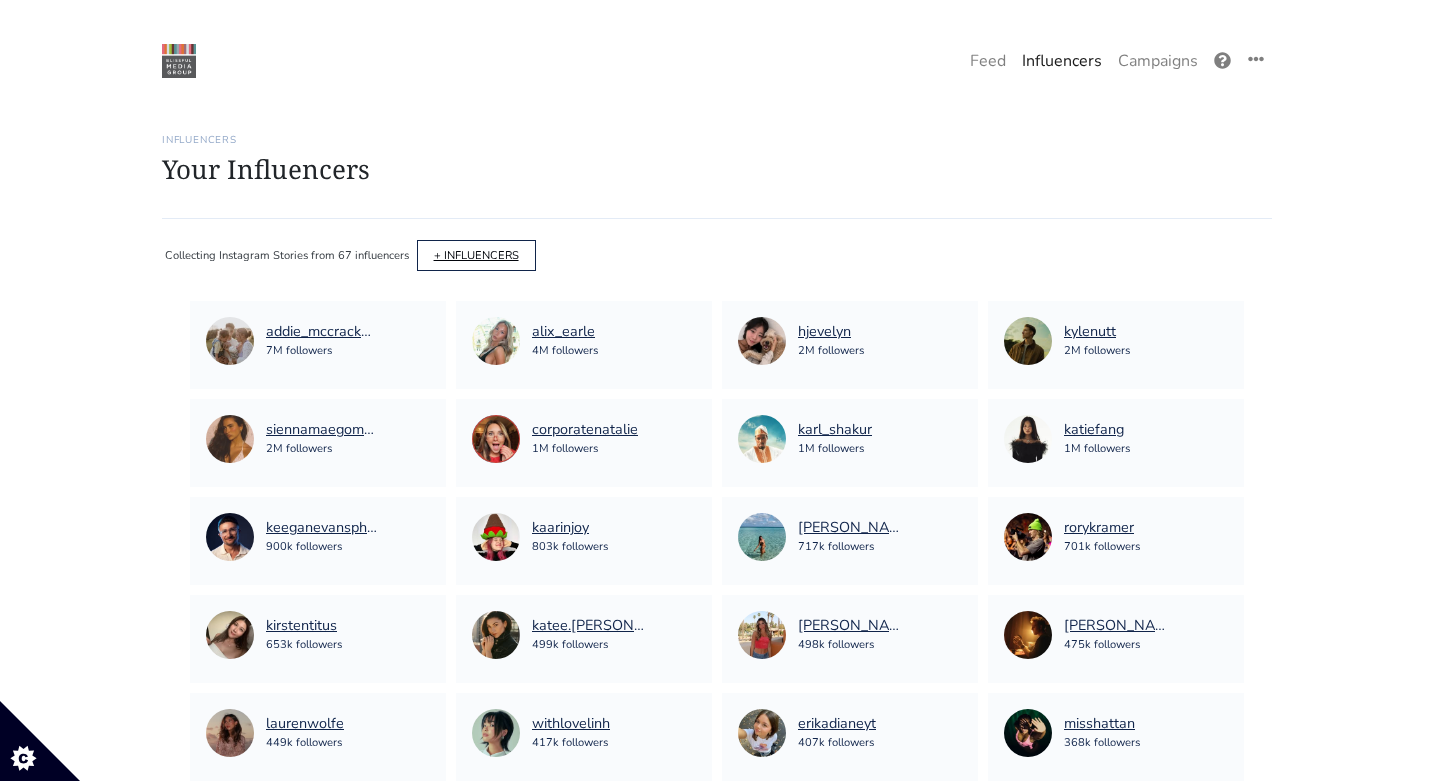 click on "+ INFLUENCERS" at bounding box center [476, 255] 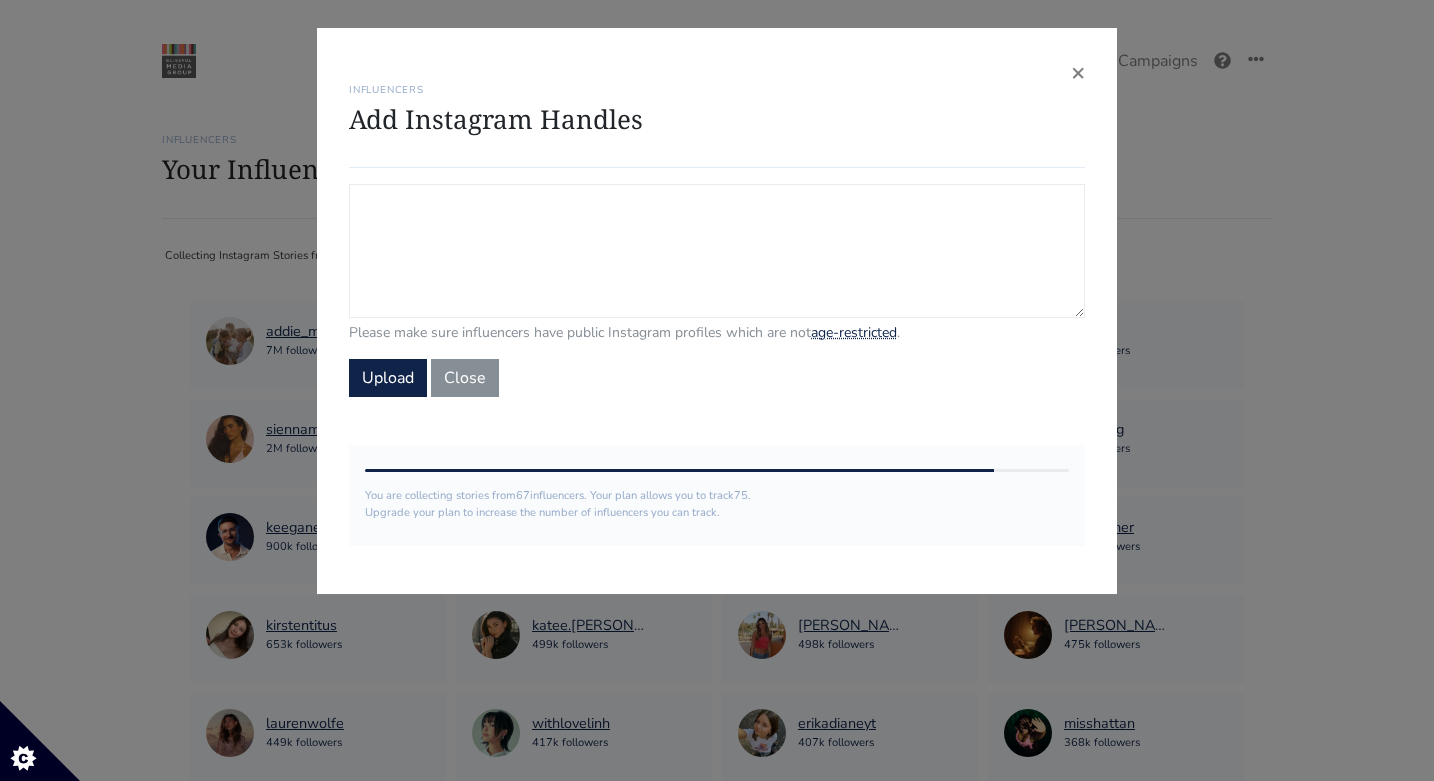 click on "Campaign Influencers
(optional) Only stories from these influencers will be included.
If blank, campaign will track stories from all influencers in your account." at bounding box center [717, 251] 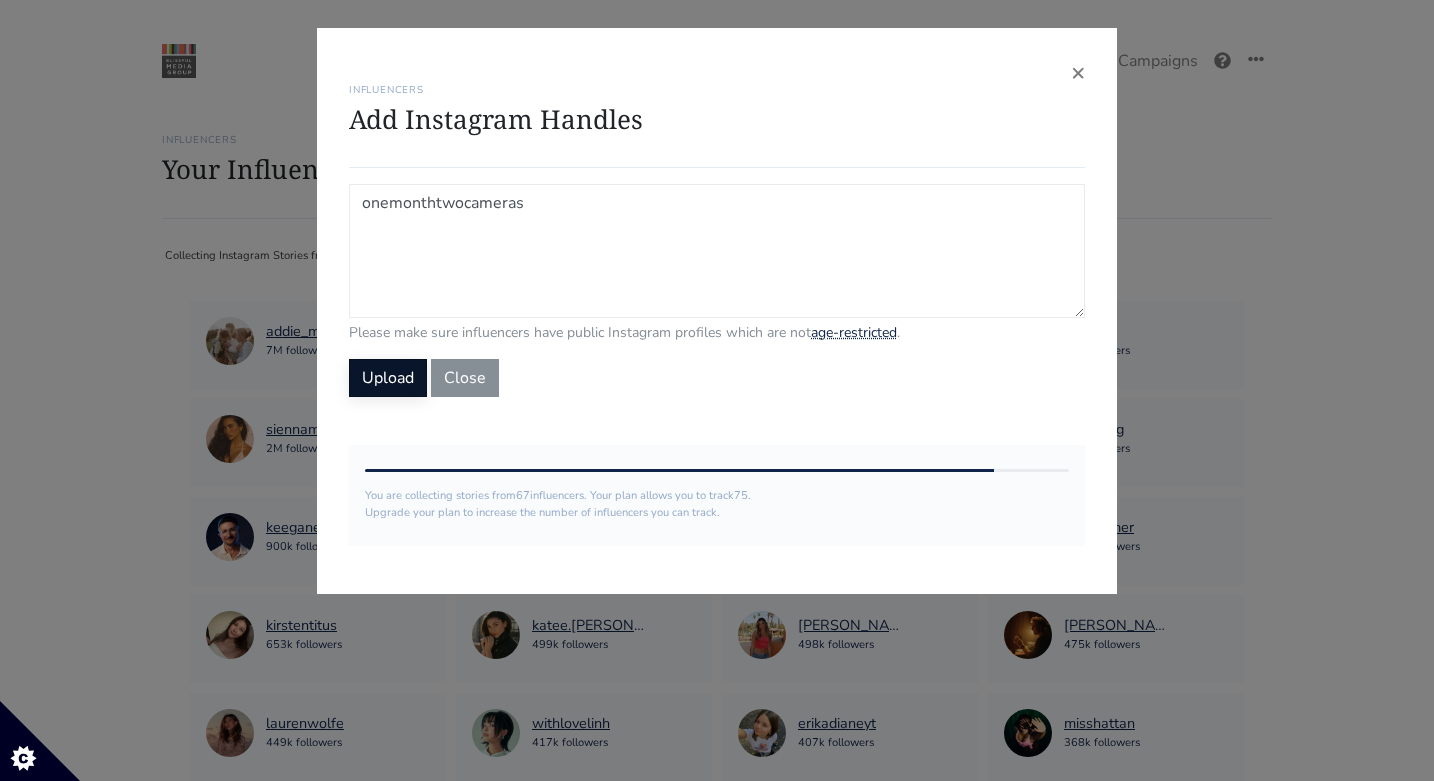 type on "onemonthtwocameras" 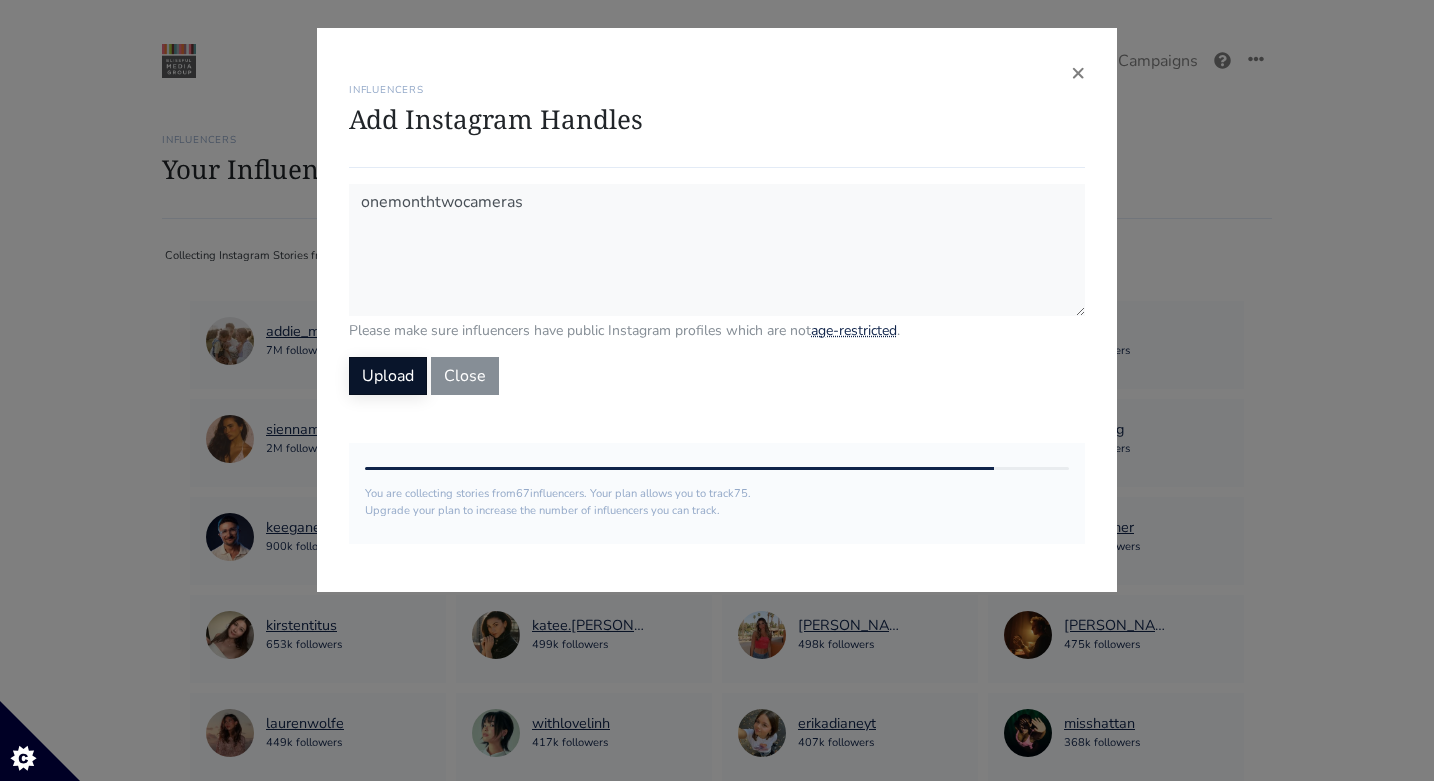 click on "Upload" at bounding box center [388, 376] 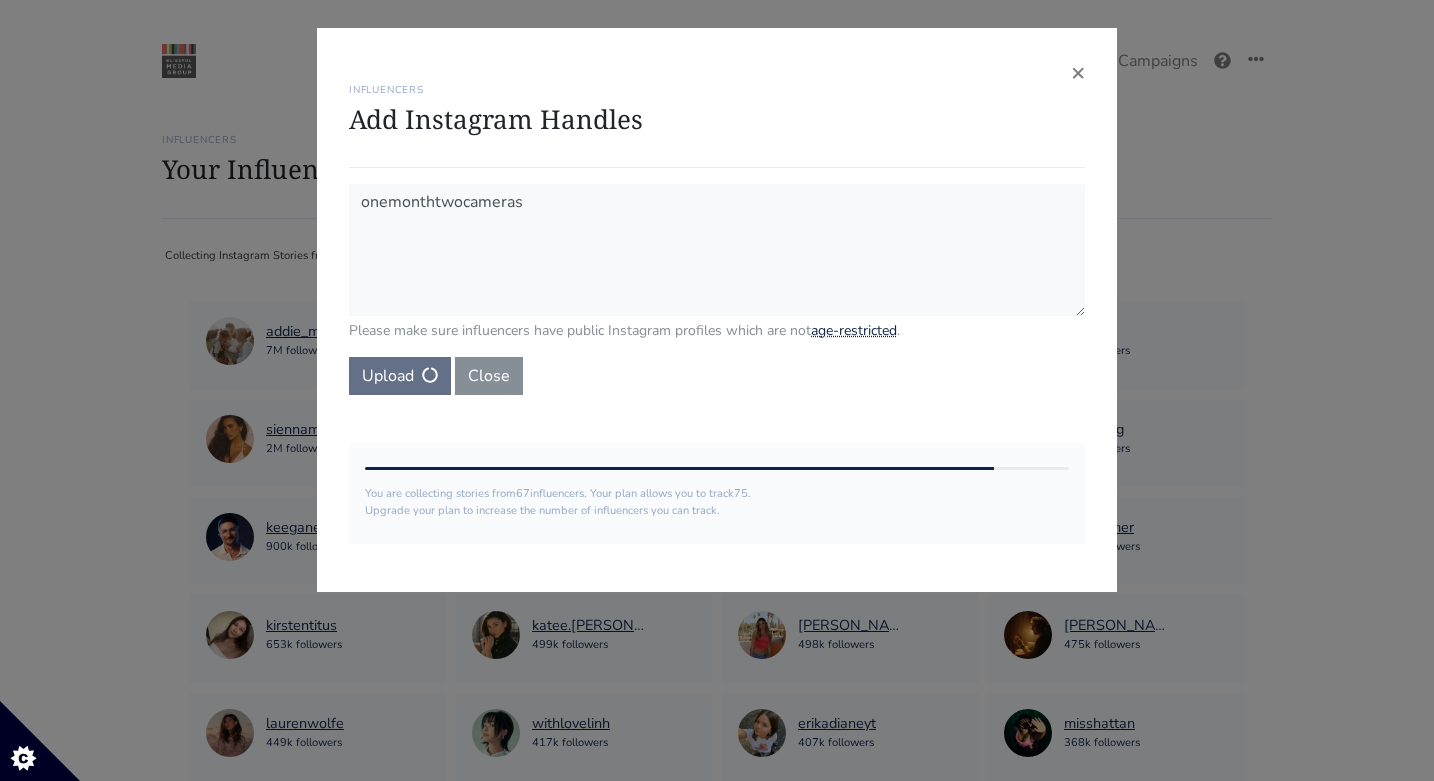 type 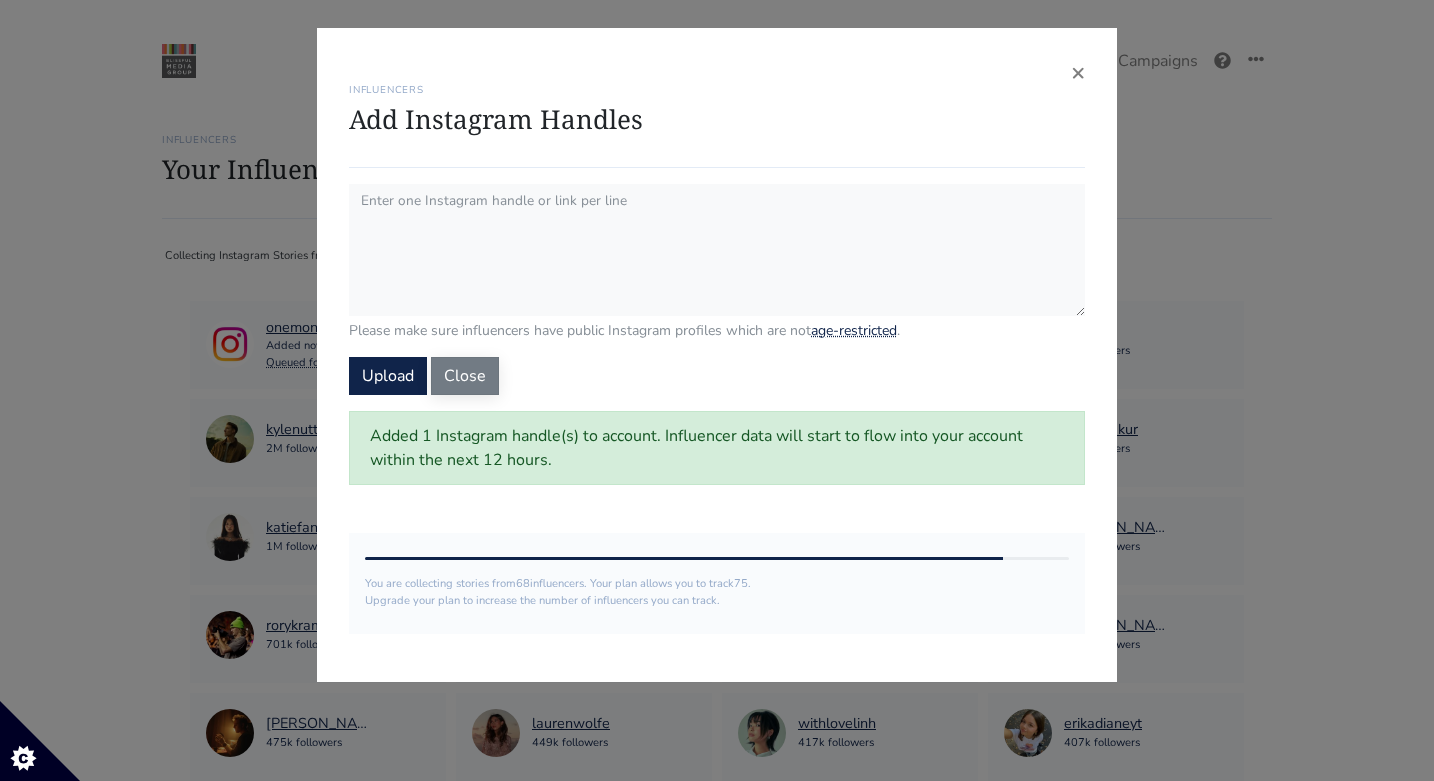 click on "Close" at bounding box center (465, 376) 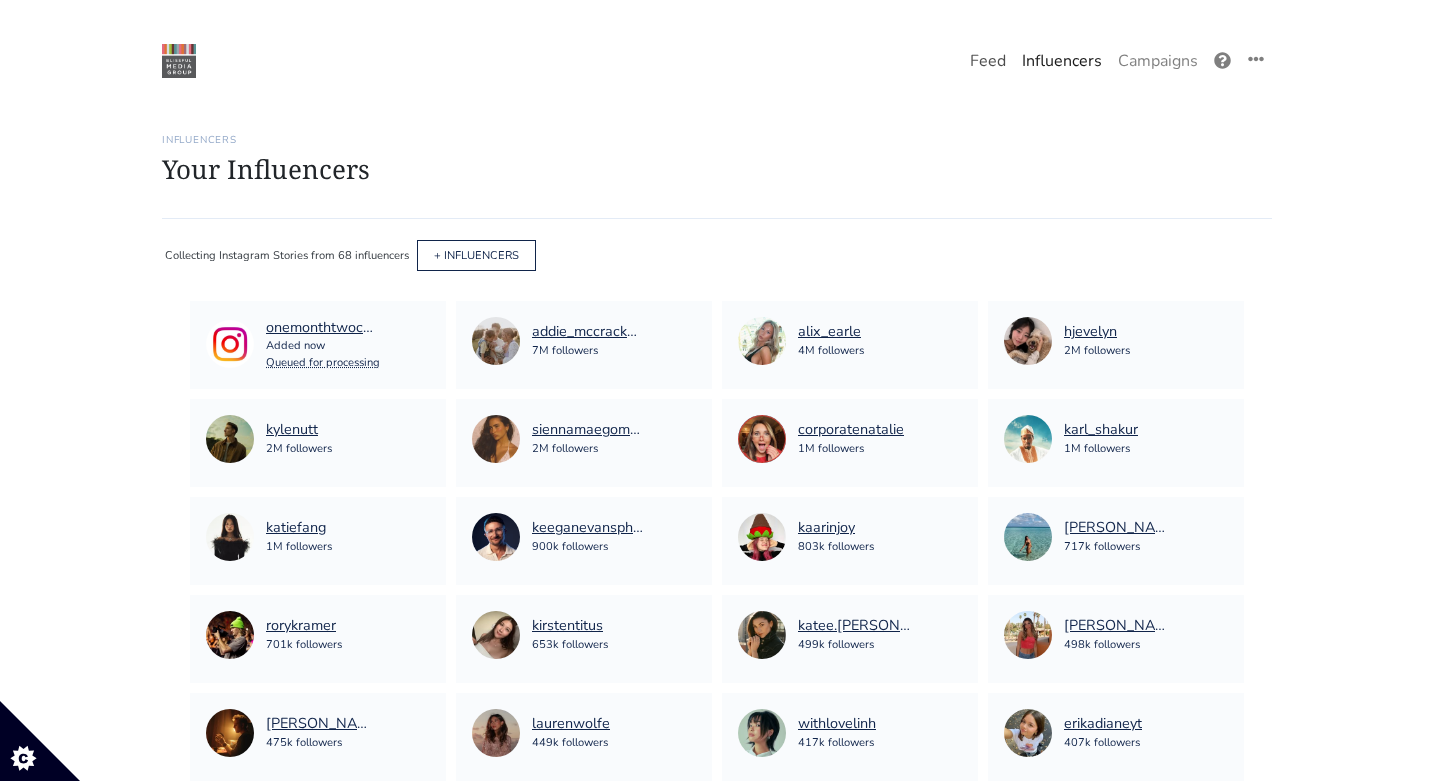 click on "Feed" at bounding box center (988, 61) 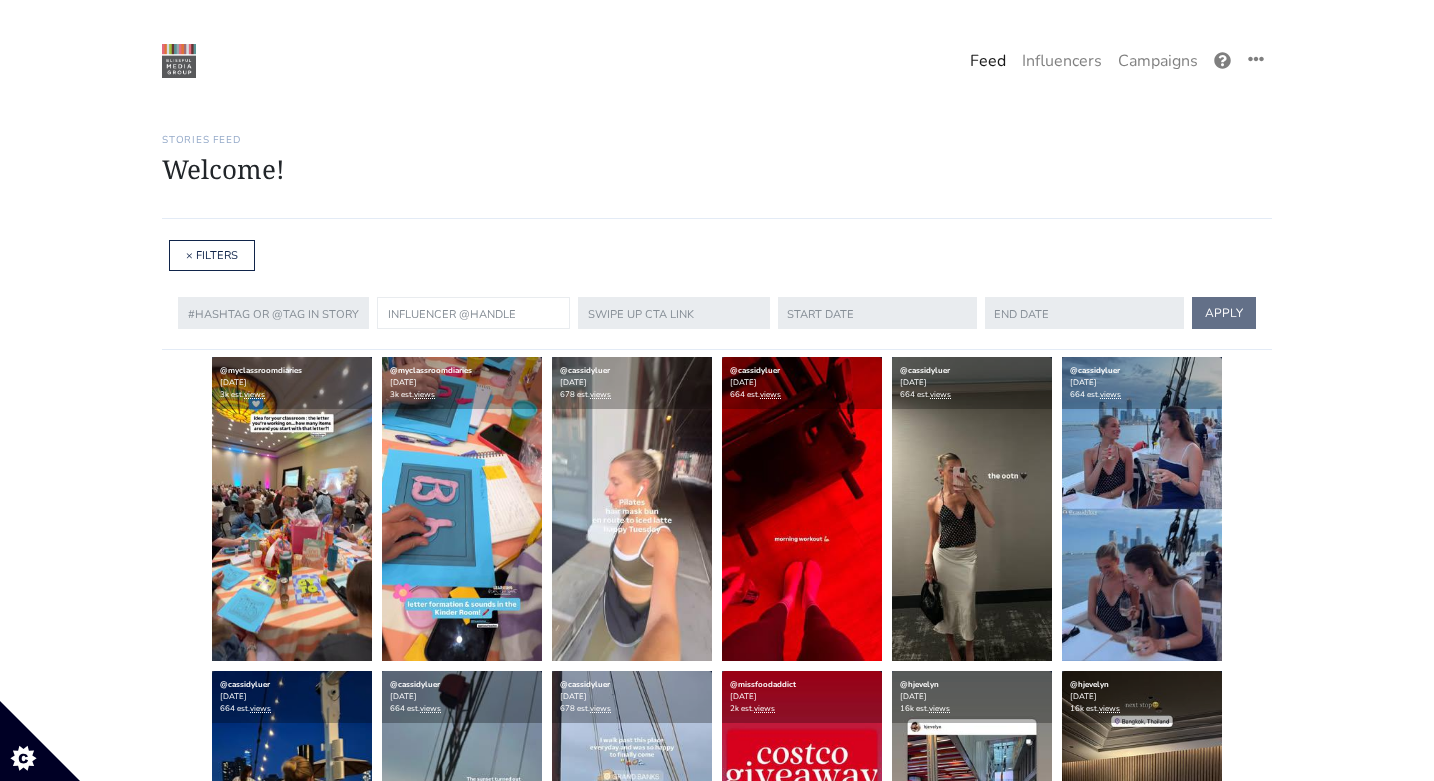 click at bounding box center (473, 313) 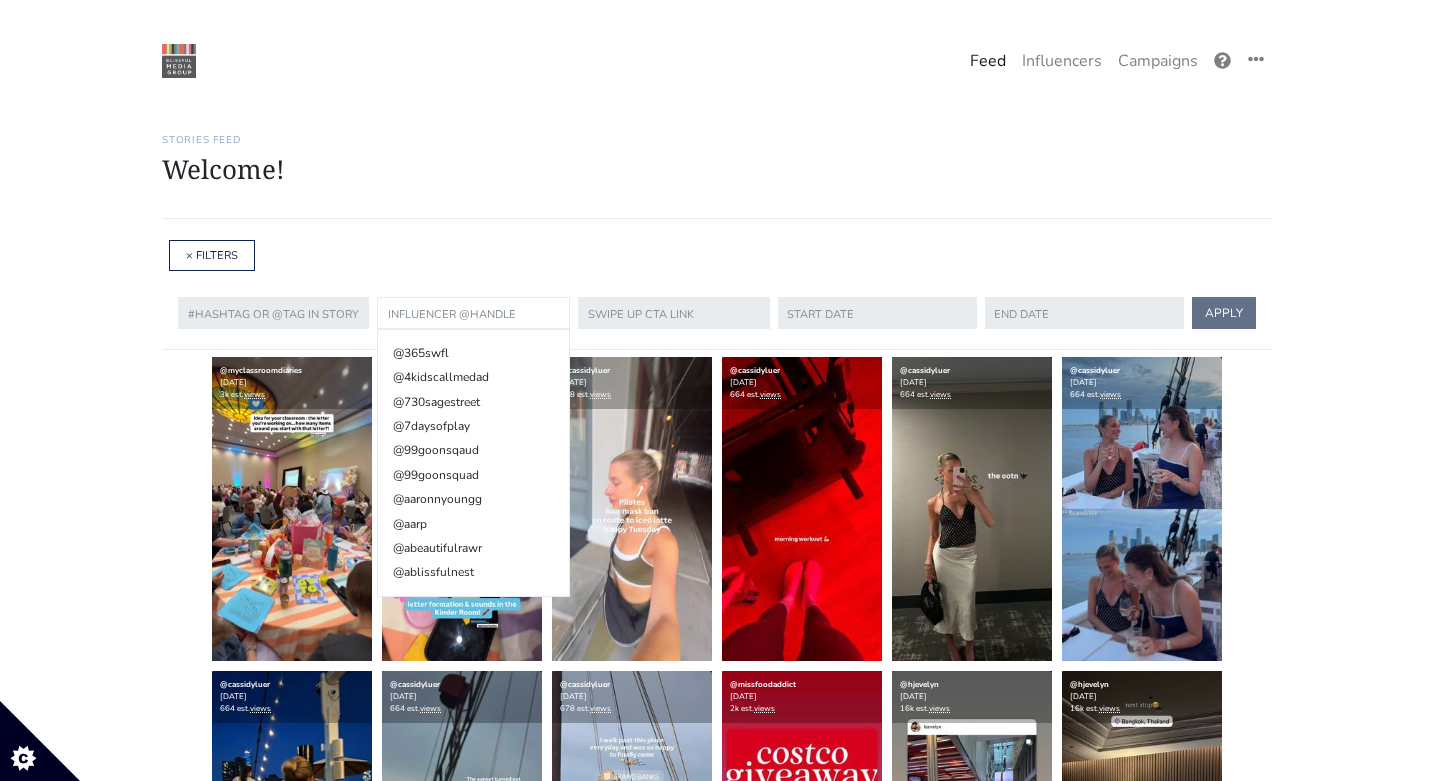 paste on "Romina Gafur" 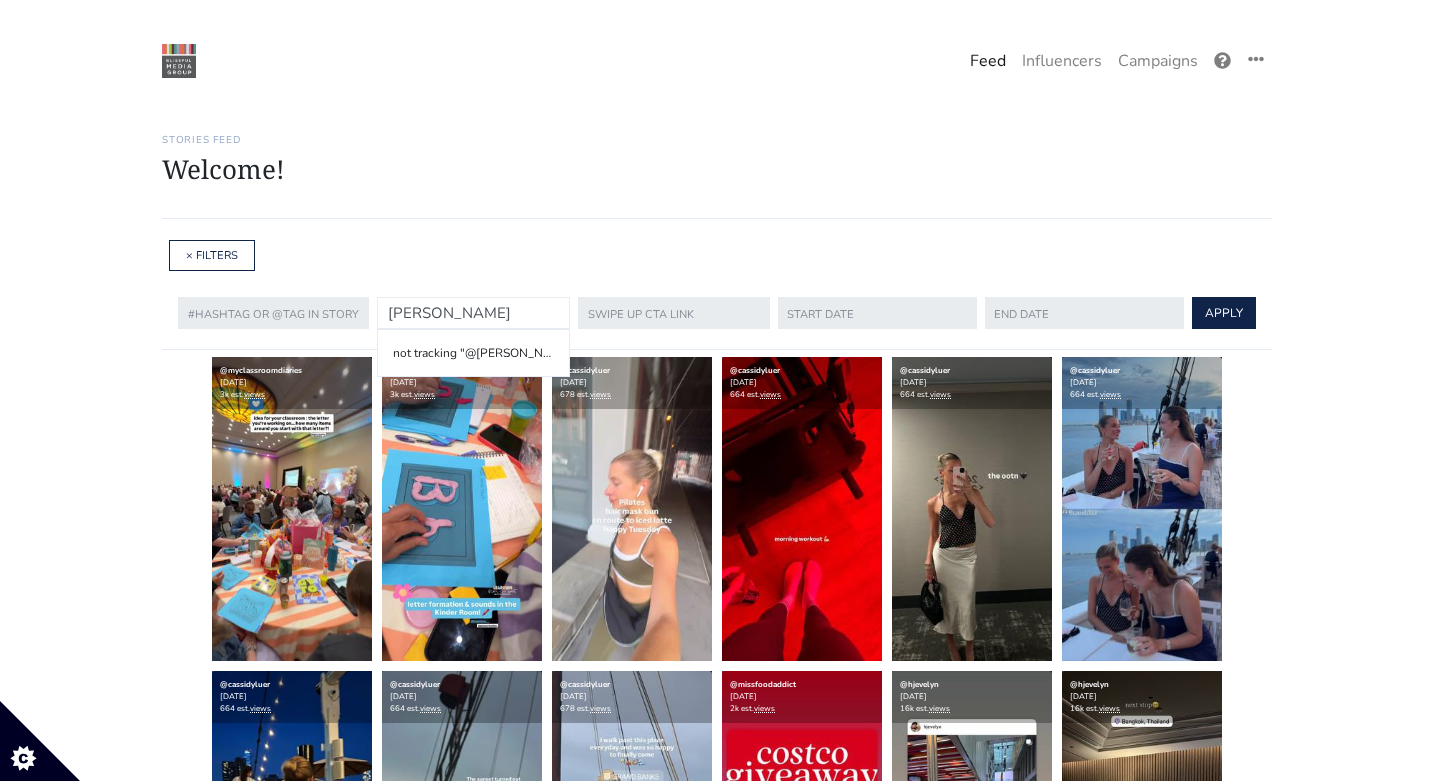 type 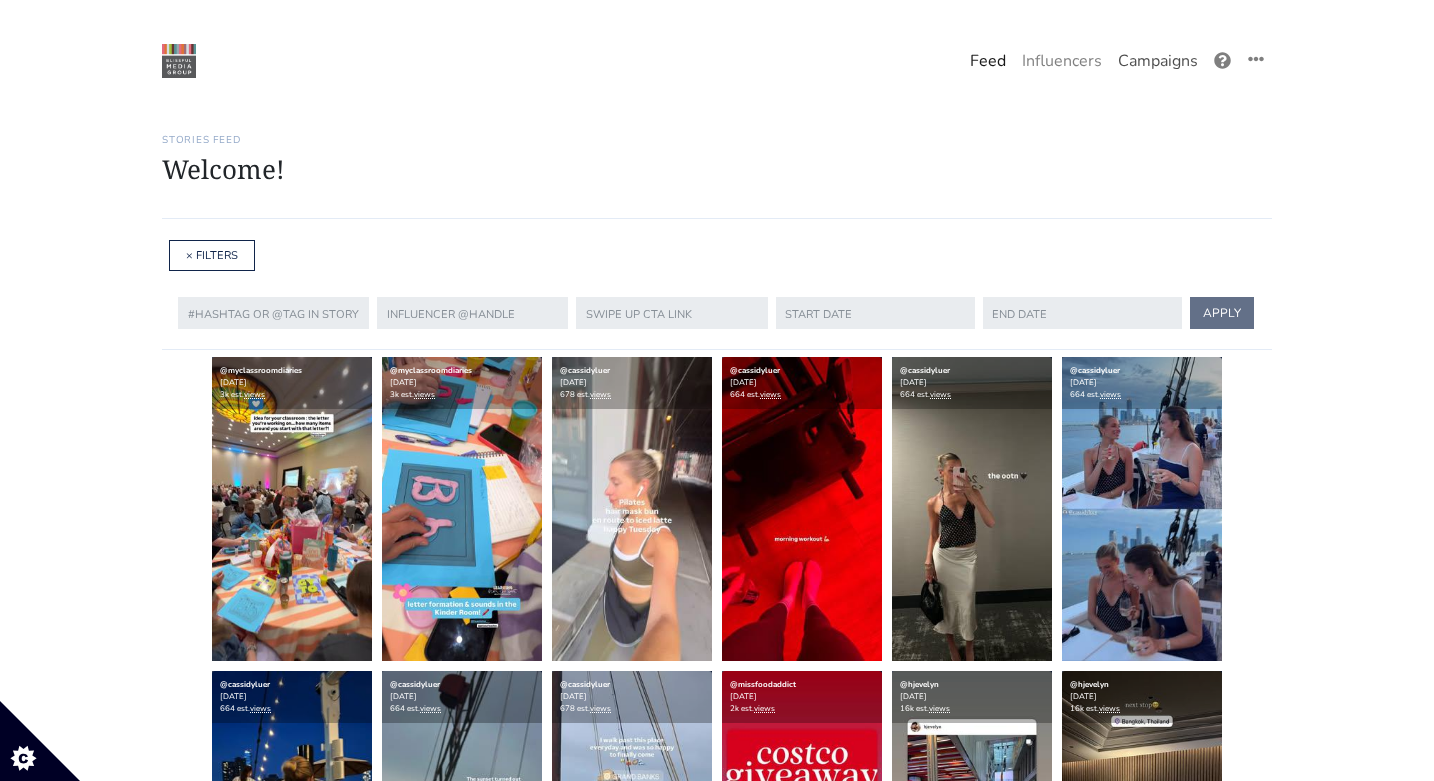click on "Campaigns" at bounding box center (1158, 61) 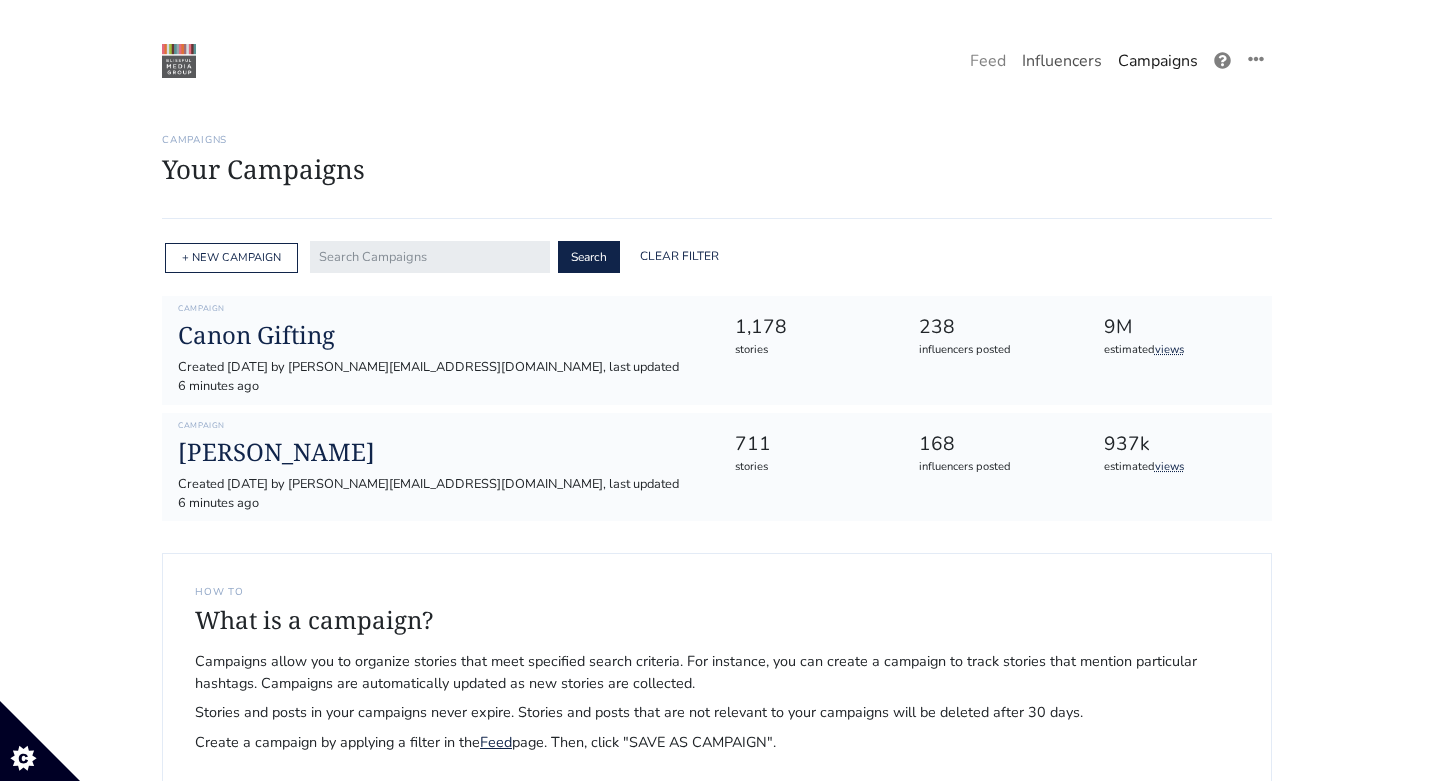 click on "Influencers" at bounding box center (1062, 61) 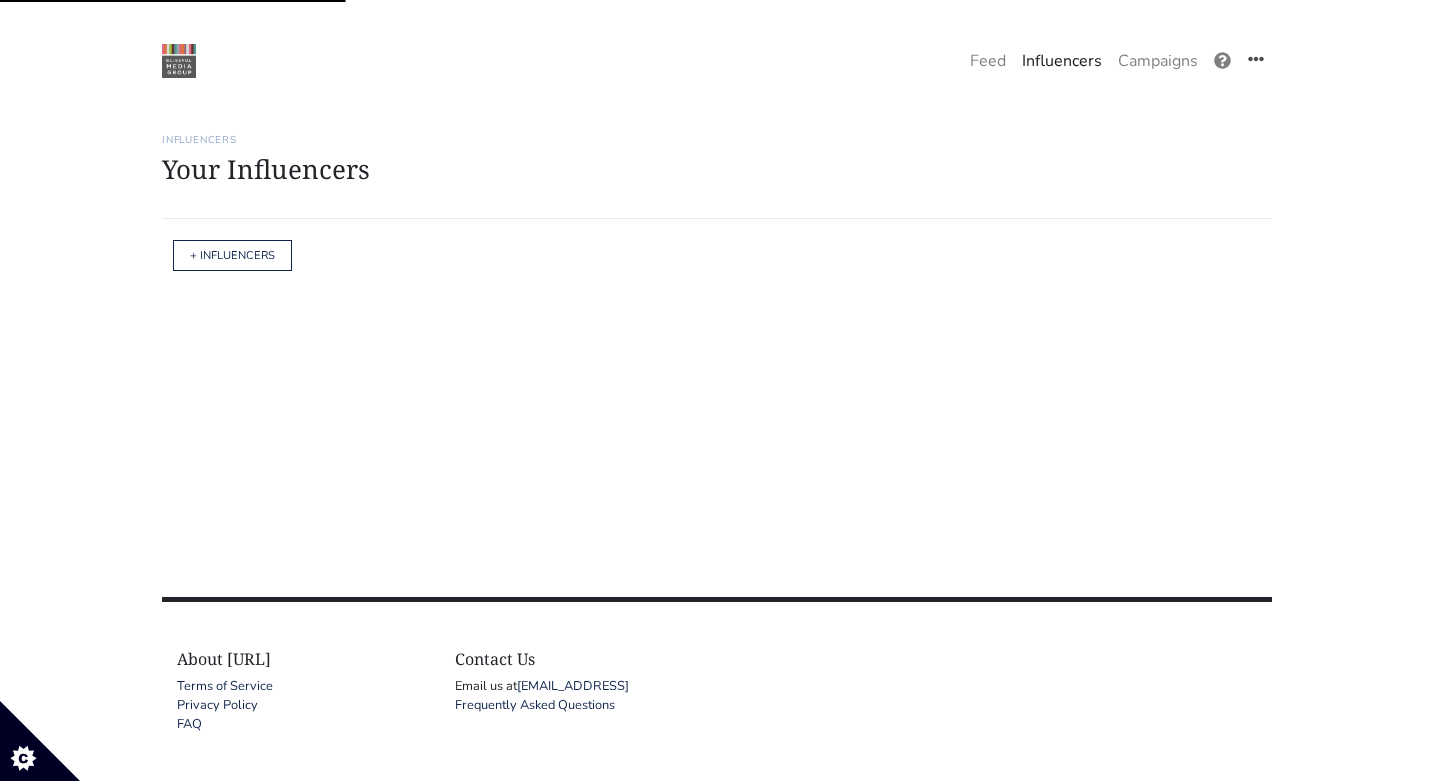 scroll, scrollTop: 0, scrollLeft: 0, axis: both 